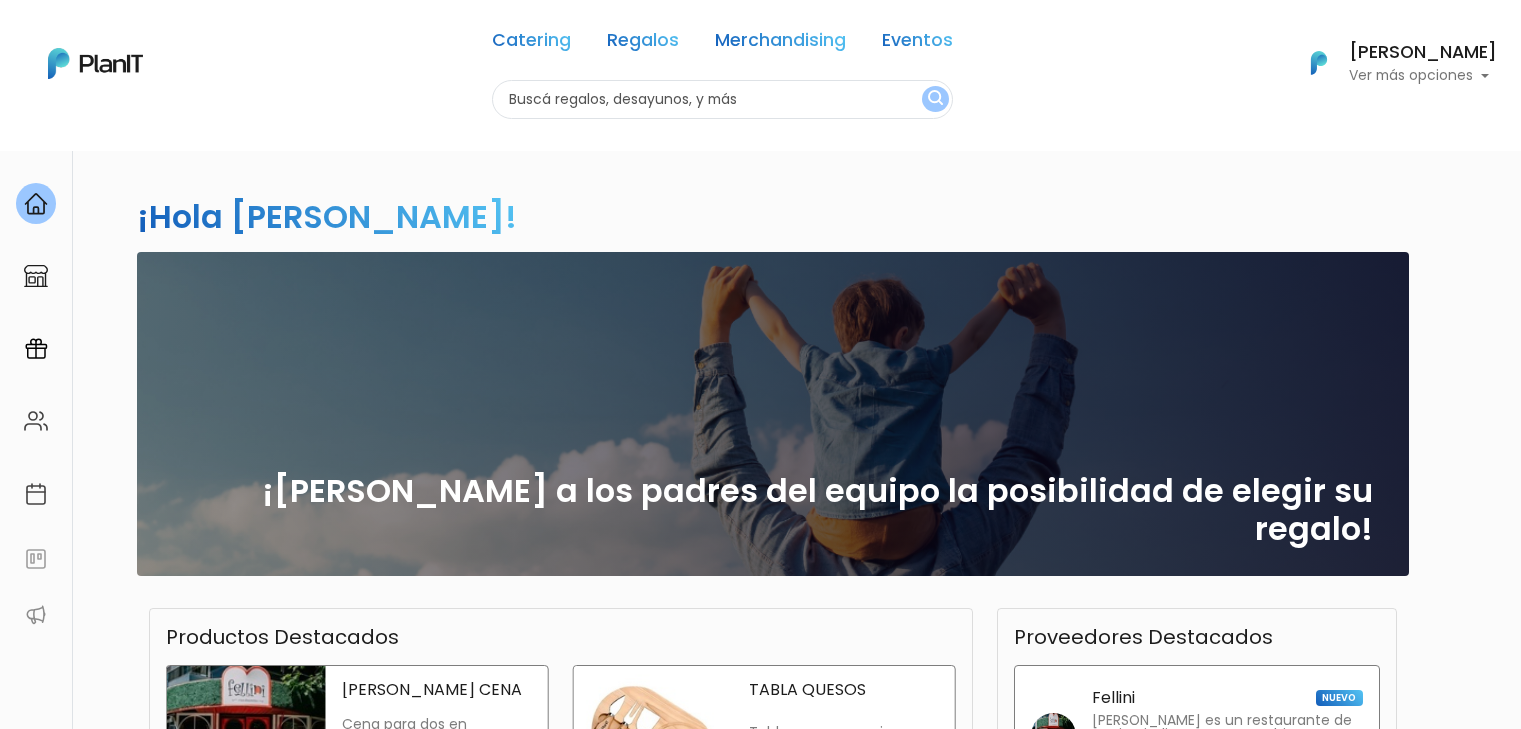 scroll, scrollTop: 0, scrollLeft: 0, axis: both 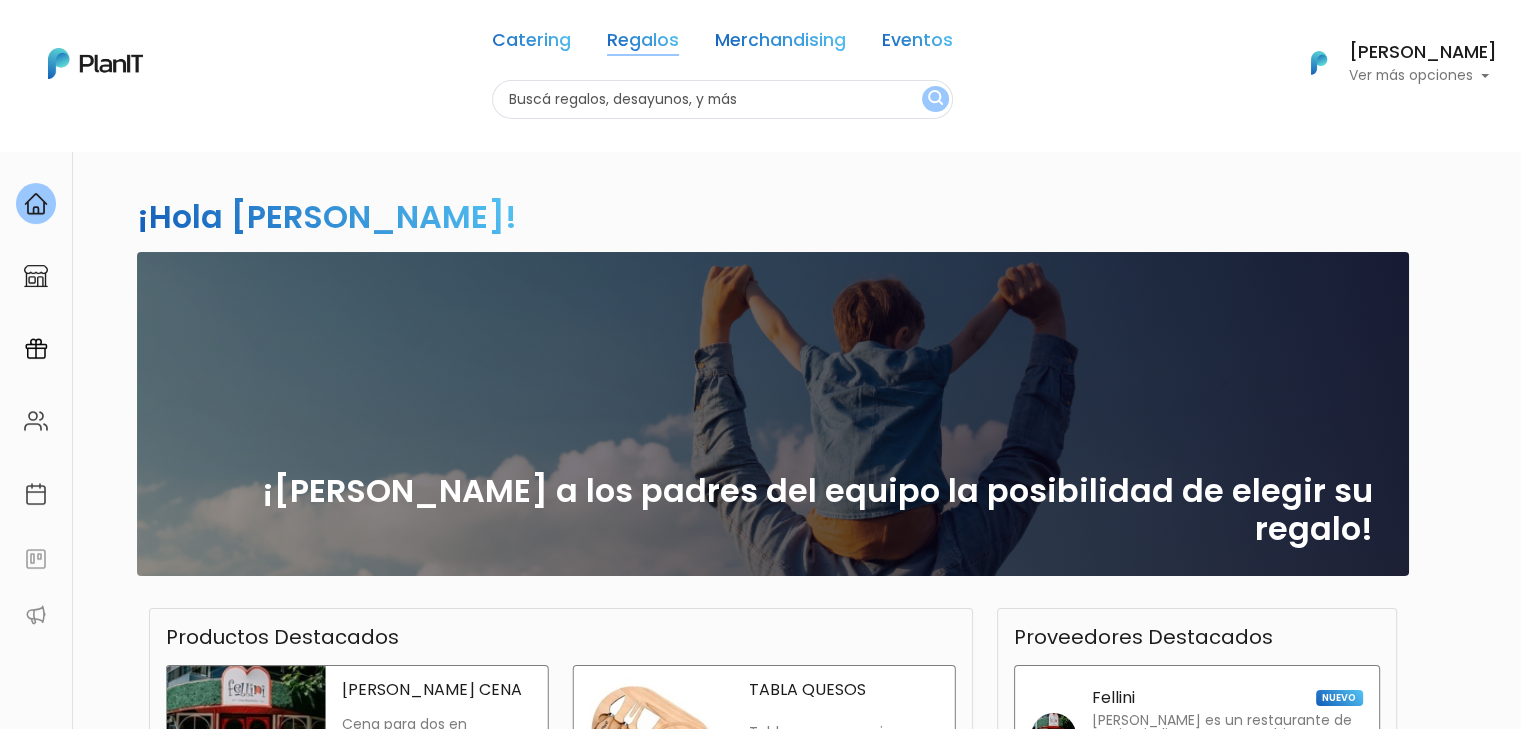 click on "Regalos" at bounding box center (643, 44) 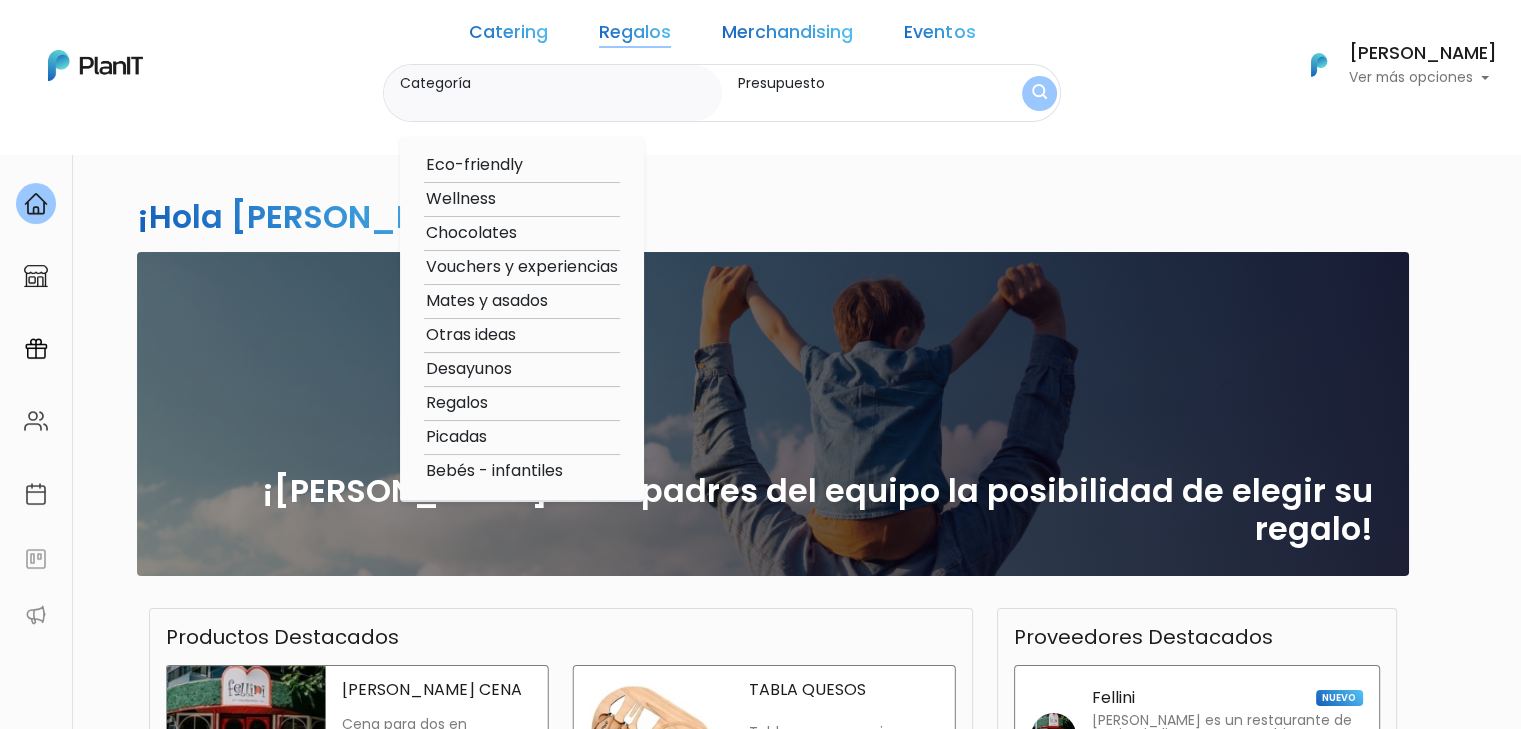 scroll, scrollTop: 0, scrollLeft: 0, axis: both 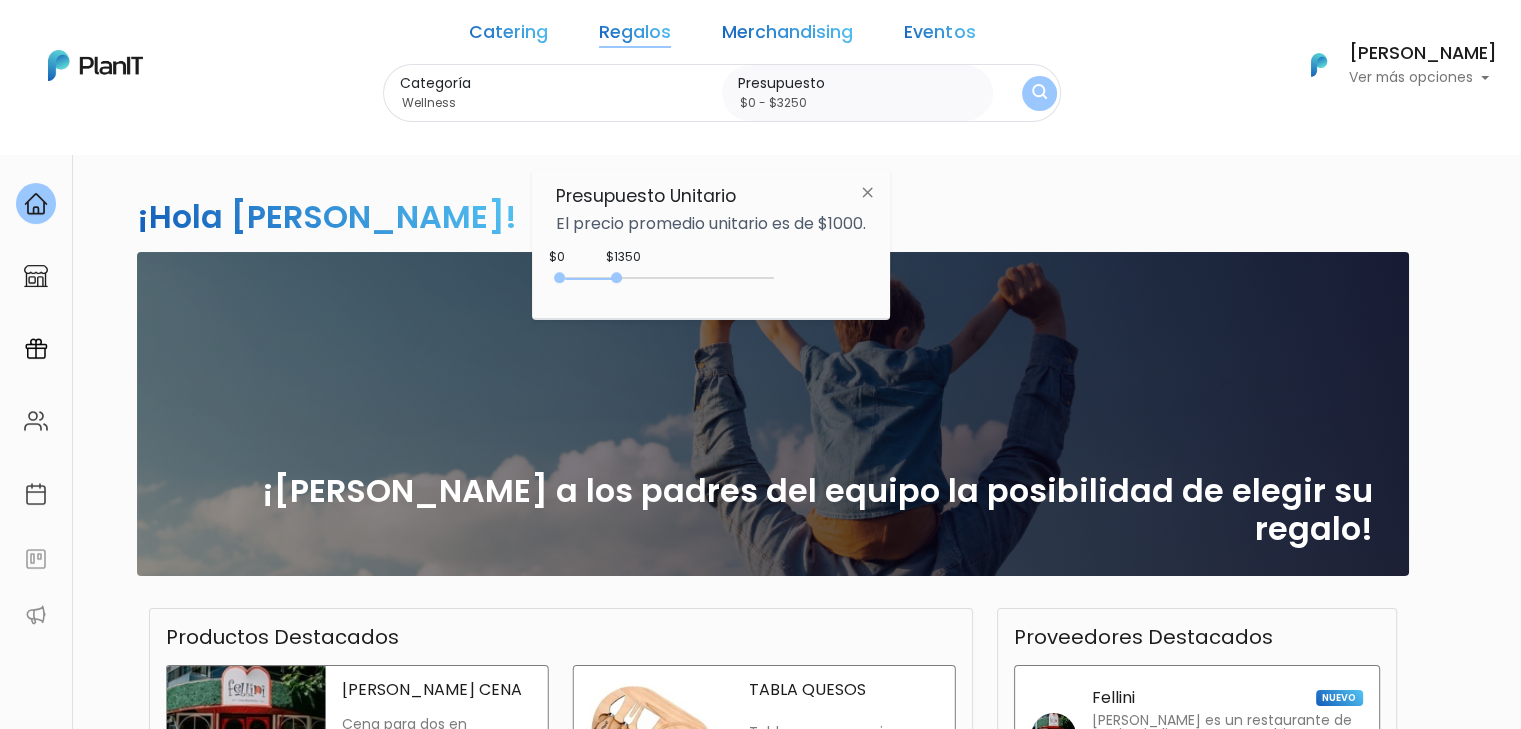 type on "$0 - $3350" 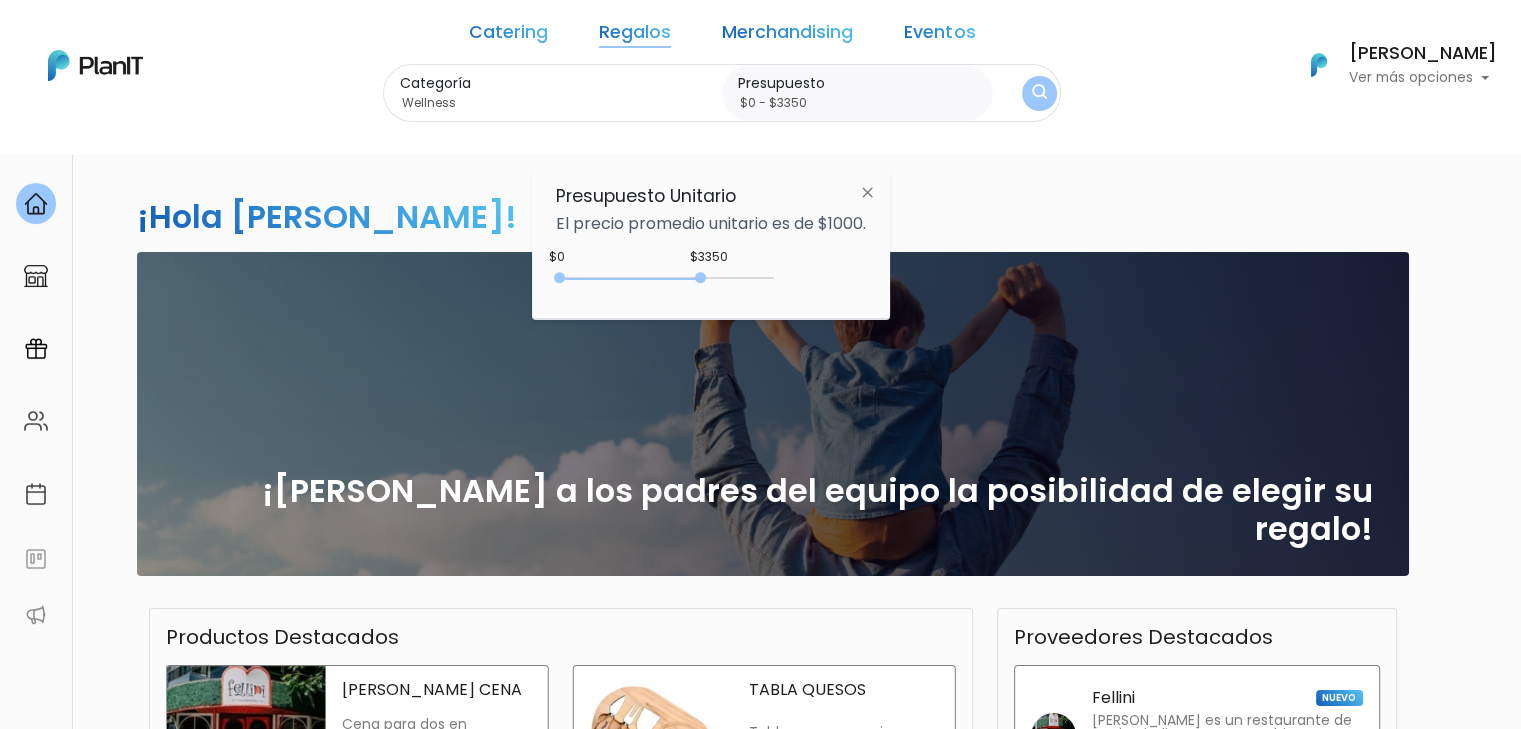 drag, startPoint x: 606, startPoint y: 283, endPoint x: 706, endPoint y: 285, distance: 100.02 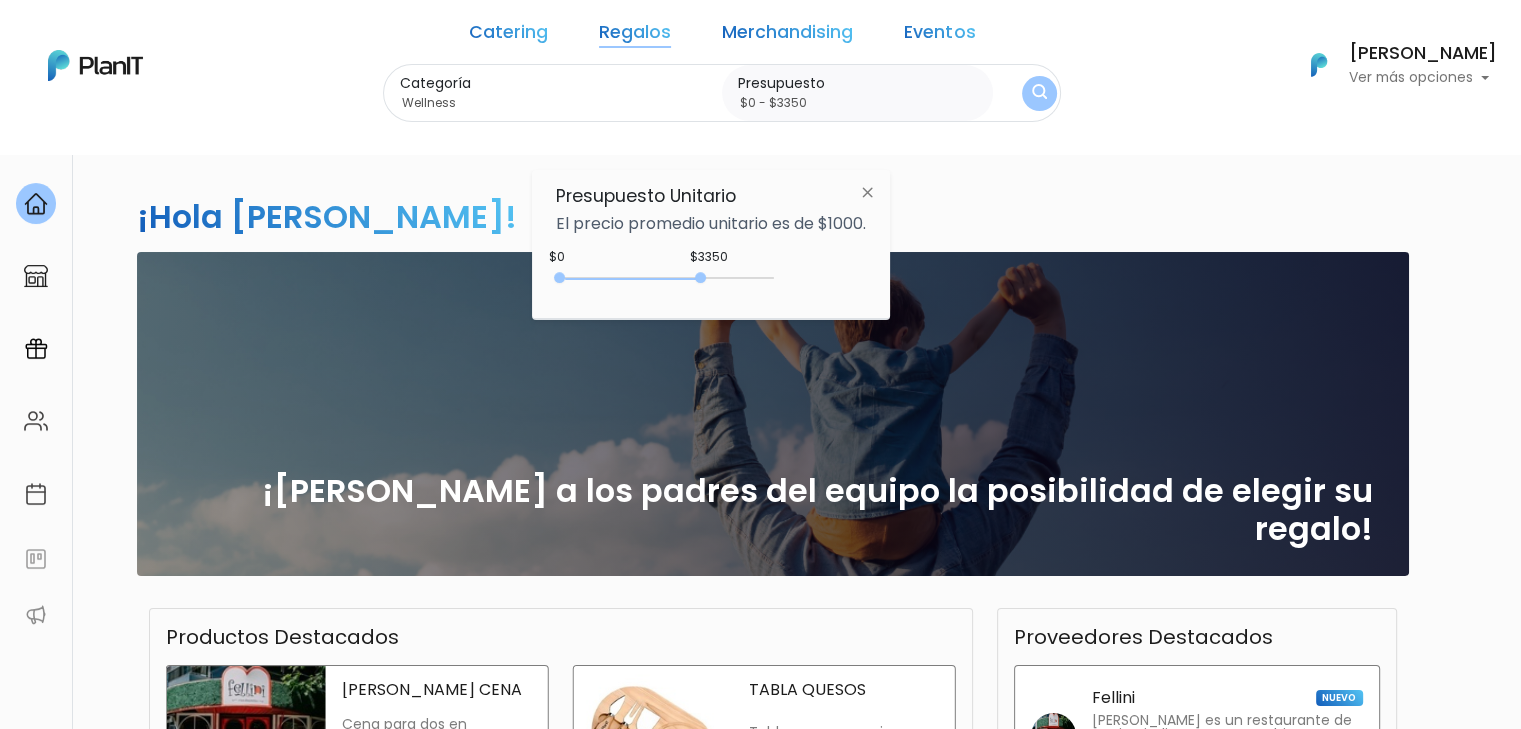 click on "Catering
Regalos
Merchandising
Eventos
Catering
Regalos
Merchandising
Eventos
Categoría
Wellness
Eco-friendly Wellness Chocolates Vouchers y experiencias Mates y asados Otras ideas Desayunos Regalos Picadas Bebés - infantiles
Presupuesto
$0 - $3350
Presupuesto Unitario
El precio promedio unitario es de $1000.
$3350
$0
0 : 3350 0 3350 0,3350
Mis Compras
Mi Lista
FAQs
Editar Información" at bounding box center [760, 65] 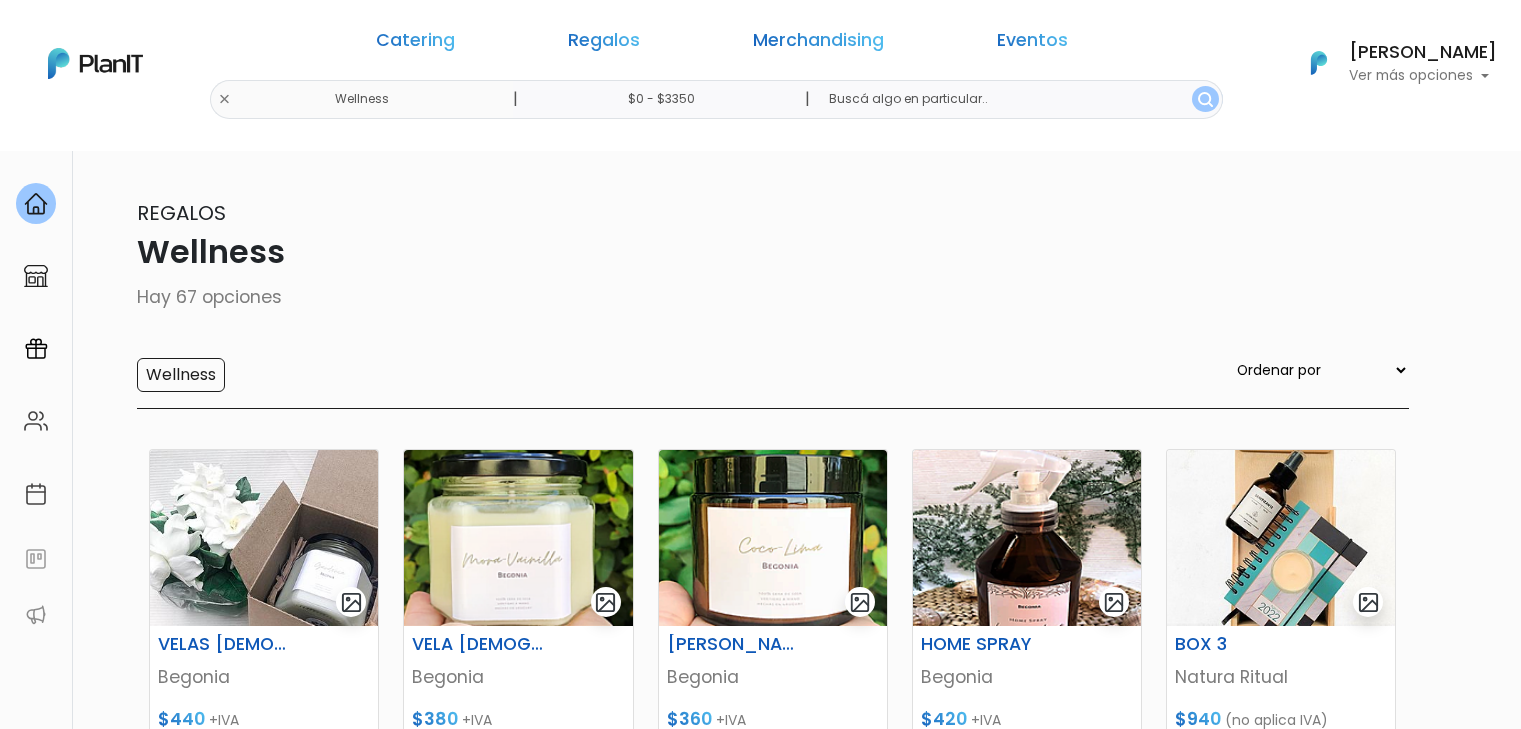 scroll, scrollTop: 0, scrollLeft: 0, axis: both 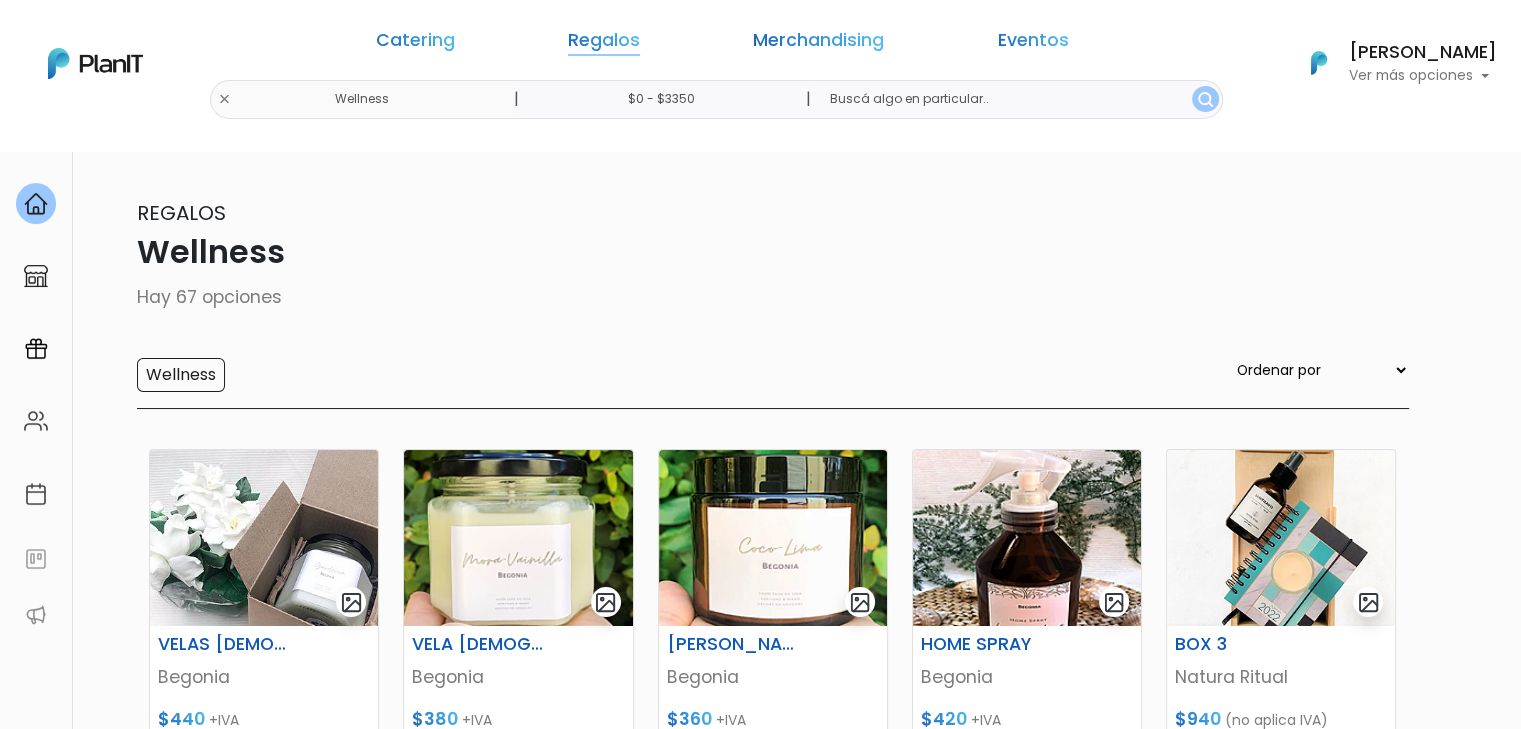 click on "Regalos" at bounding box center [604, 44] 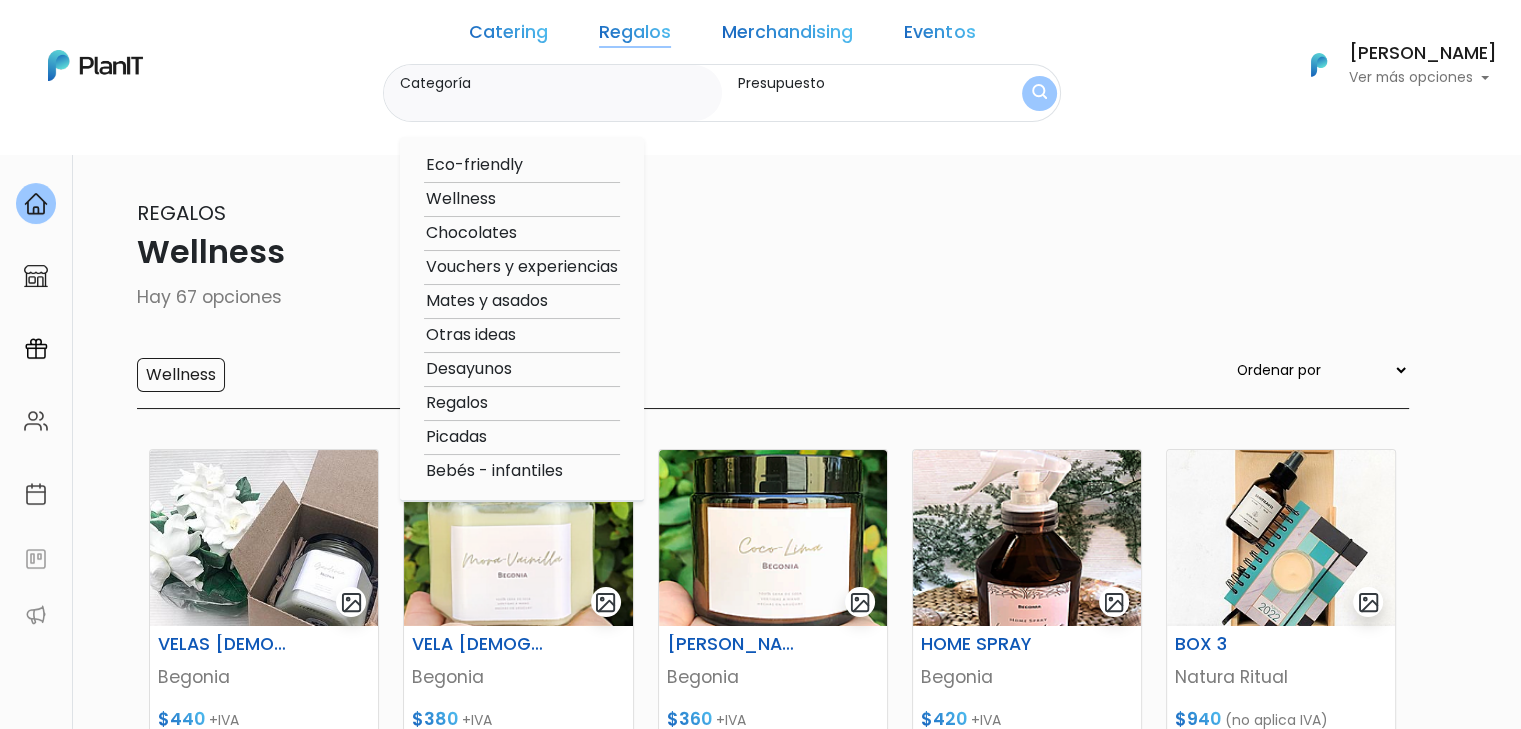 scroll, scrollTop: 0, scrollLeft: 0, axis: both 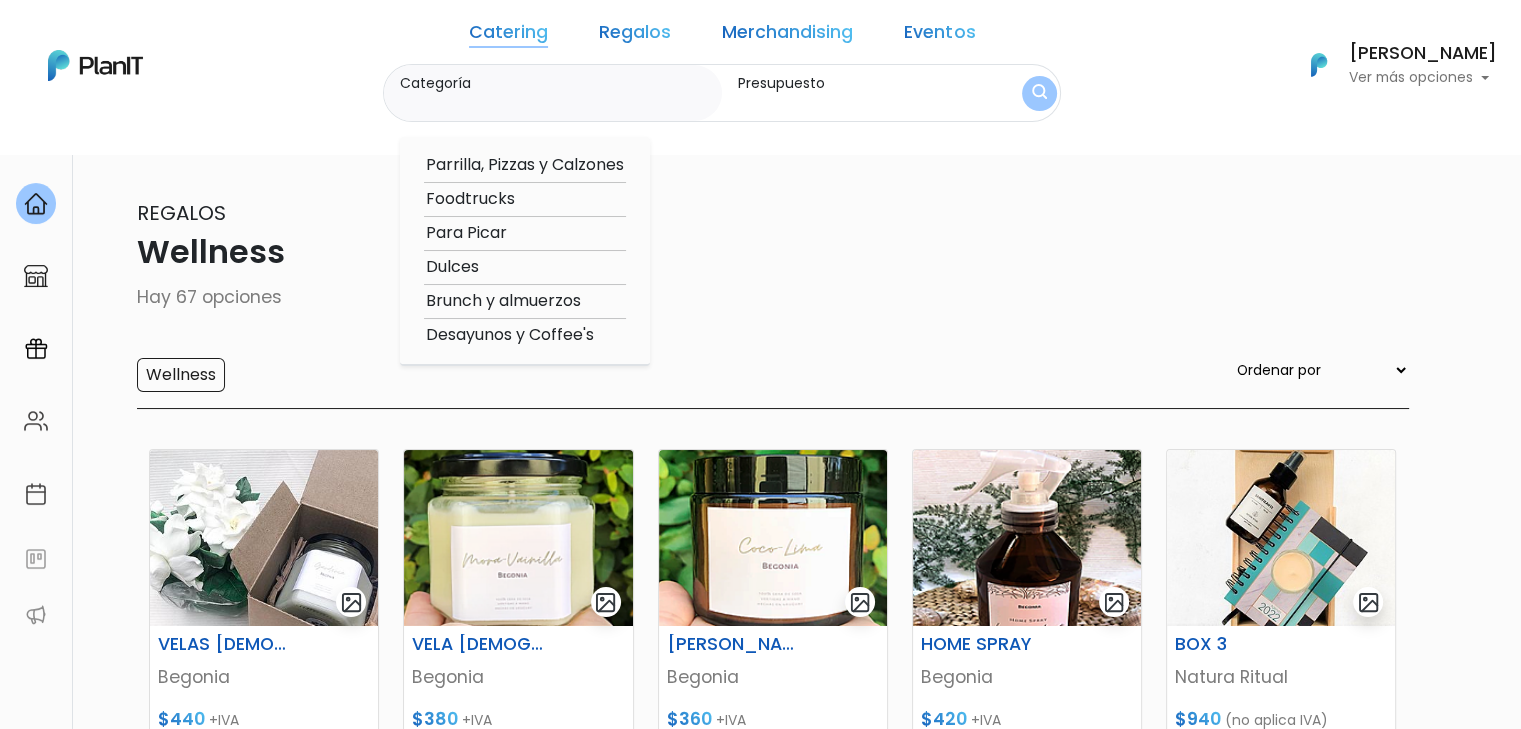 click on "Parrilla, Pizzas y Calzones" at bounding box center [525, 165] 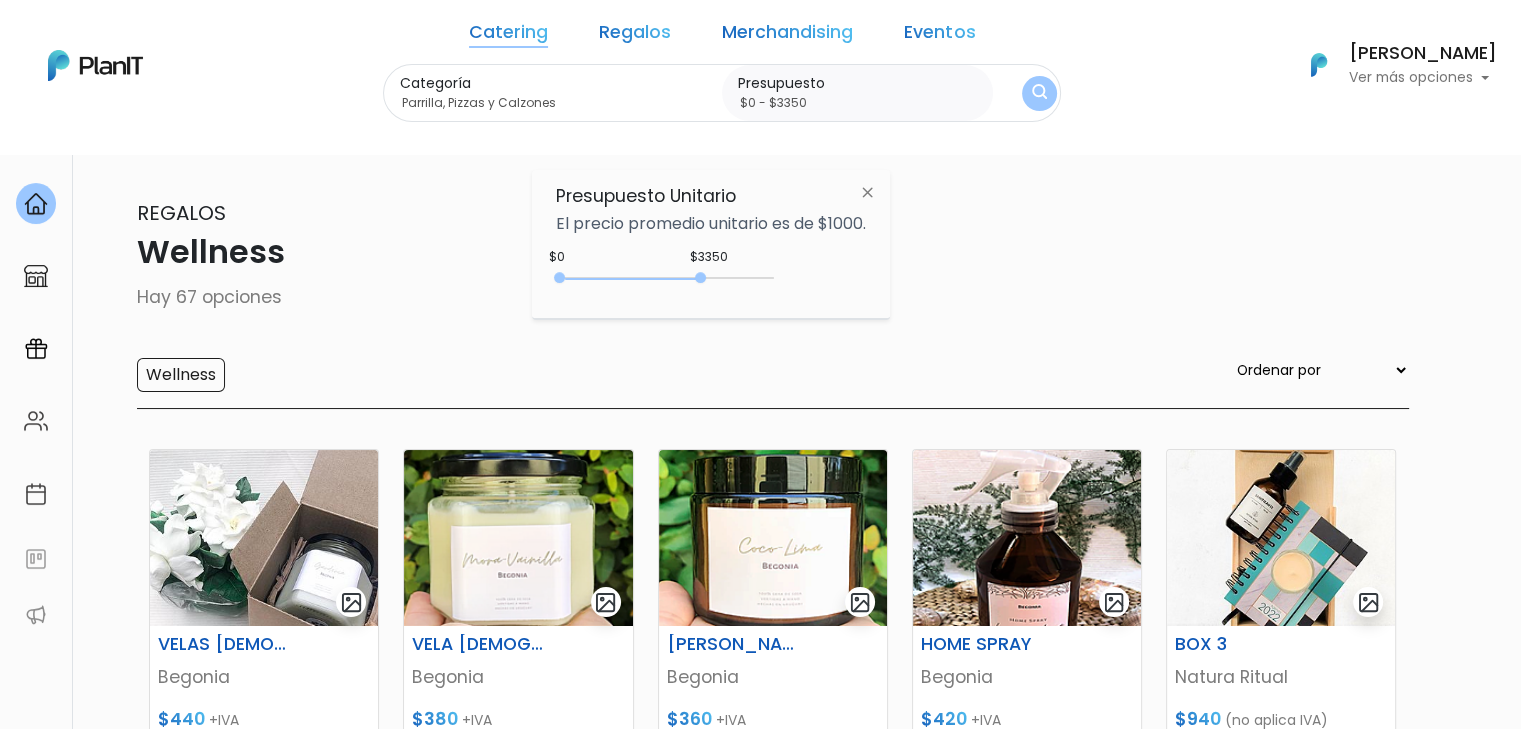 click at bounding box center [1039, 93] 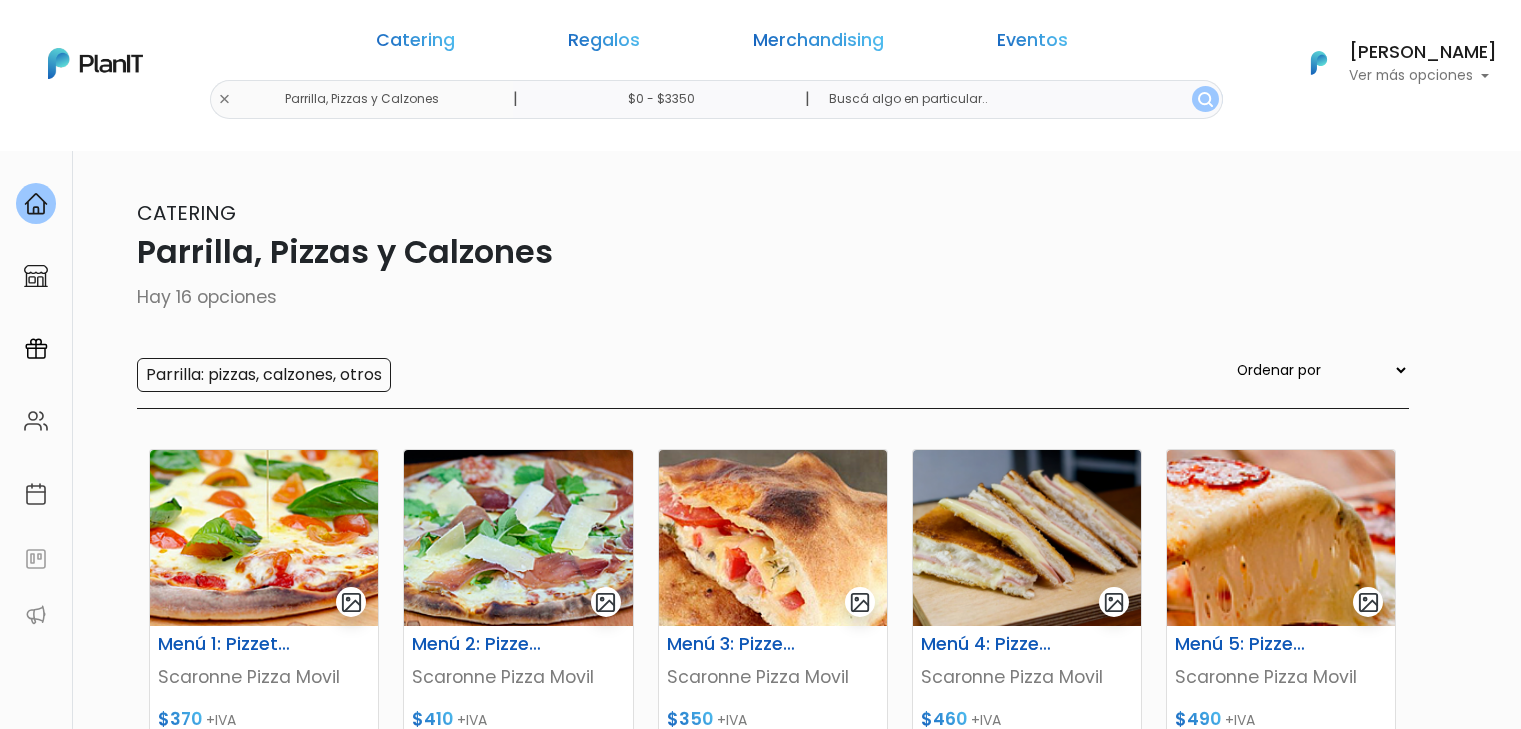 scroll, scrollTop: 0, scrollLeft: 0, axis: both 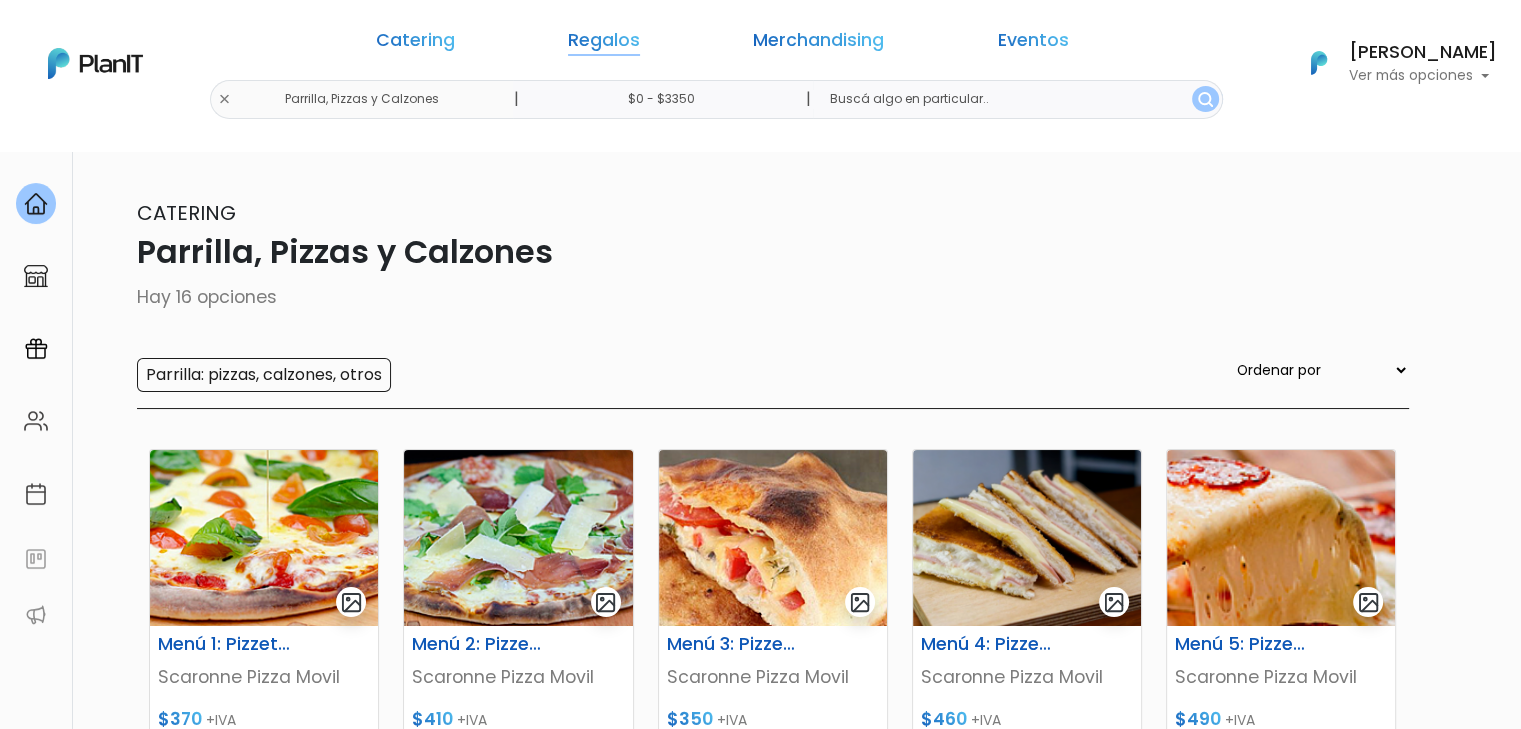 click on "Regalos" at bounding box center (604, 44) 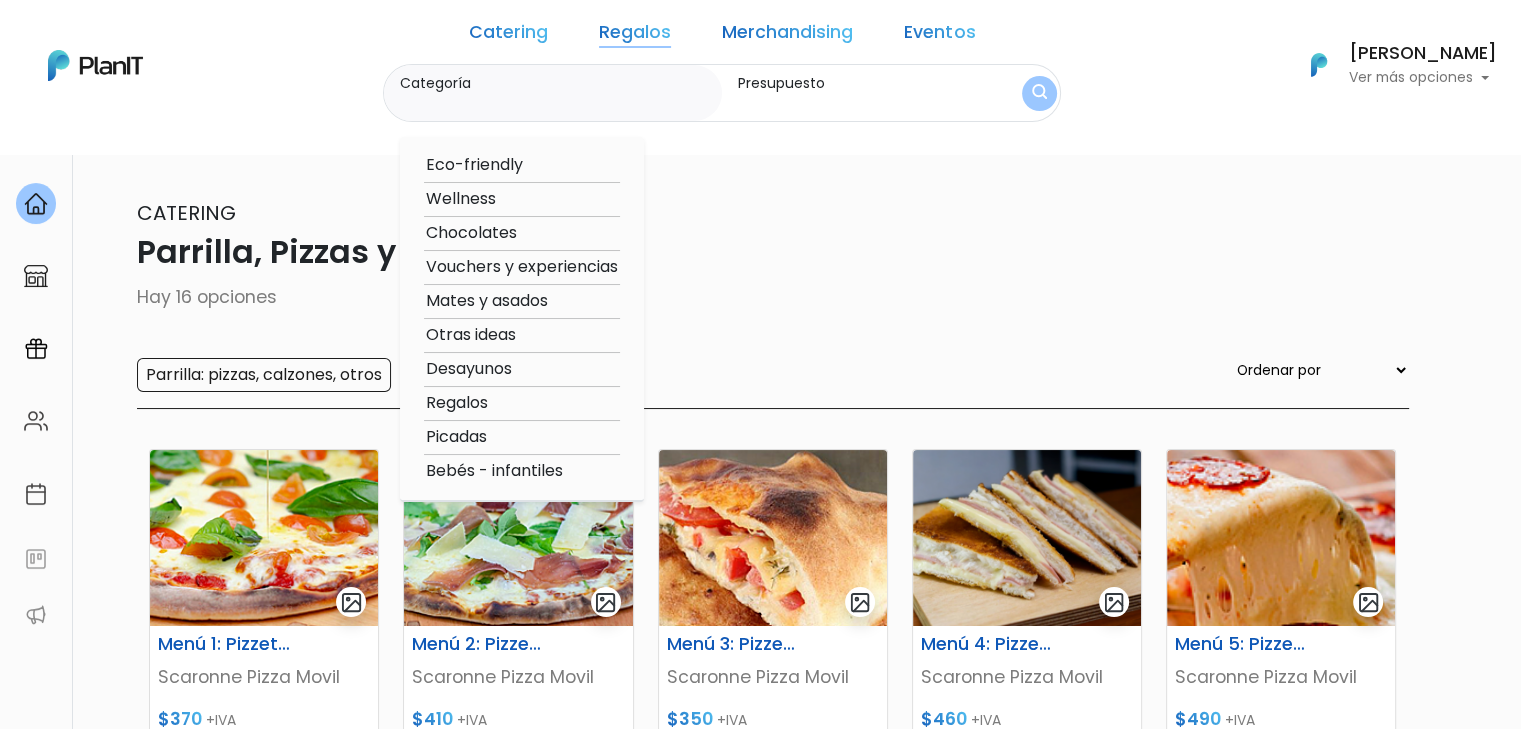 click on "Catering" at bounding box center [508, 36] 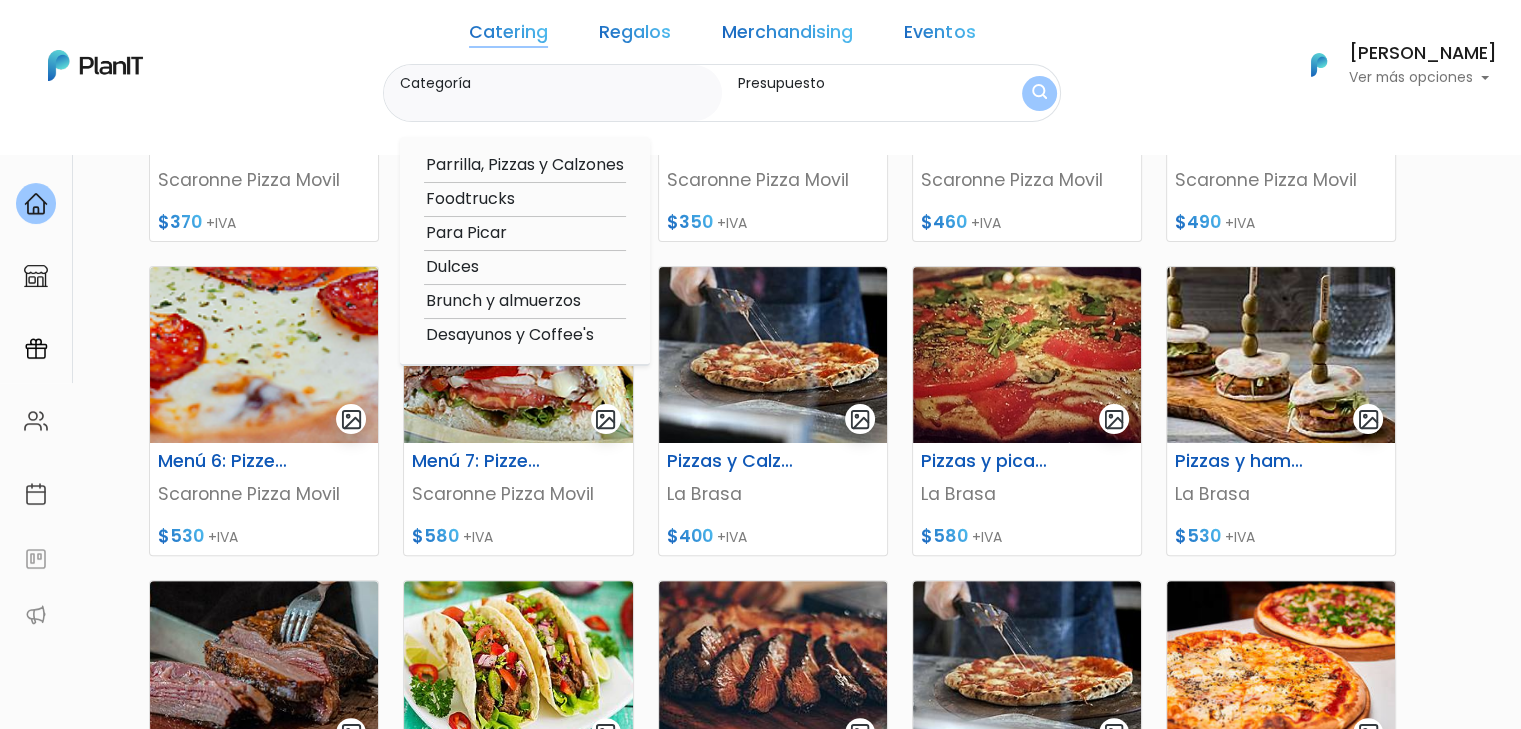 scroll, scrollTop: 0, scrollLeft: 0, axis: both 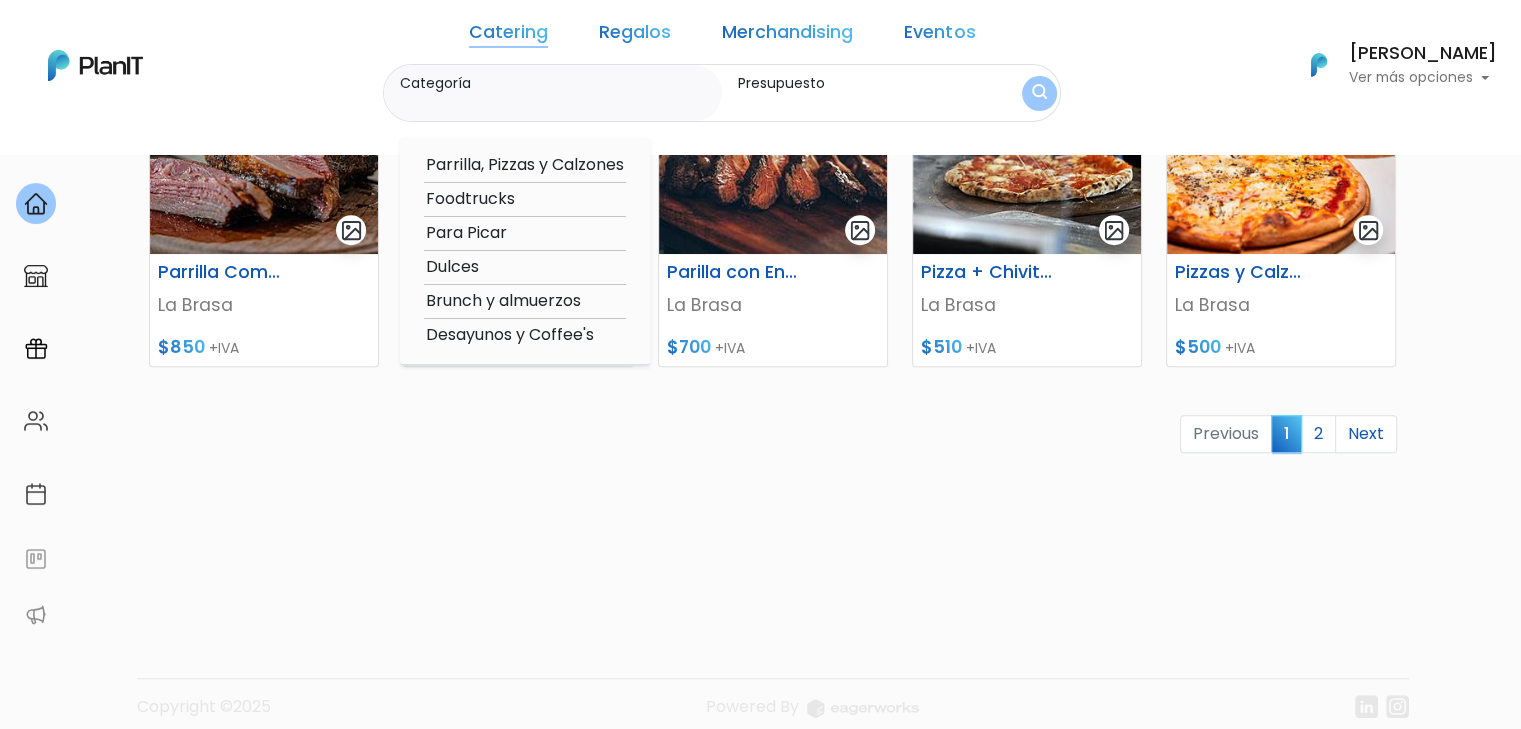 click on "Menú 1: Pizzetas
Scaronne Pizza Movil
$370
+IVA
Menú 2: Pizzetas Línea Premium
Scaronne Pizza Movil
$410
+IVA
Menú 3: Pizzetas + Calzones.
Scaronne Pizza Movil
$350
+IVA" at bounding box center (773, 3) 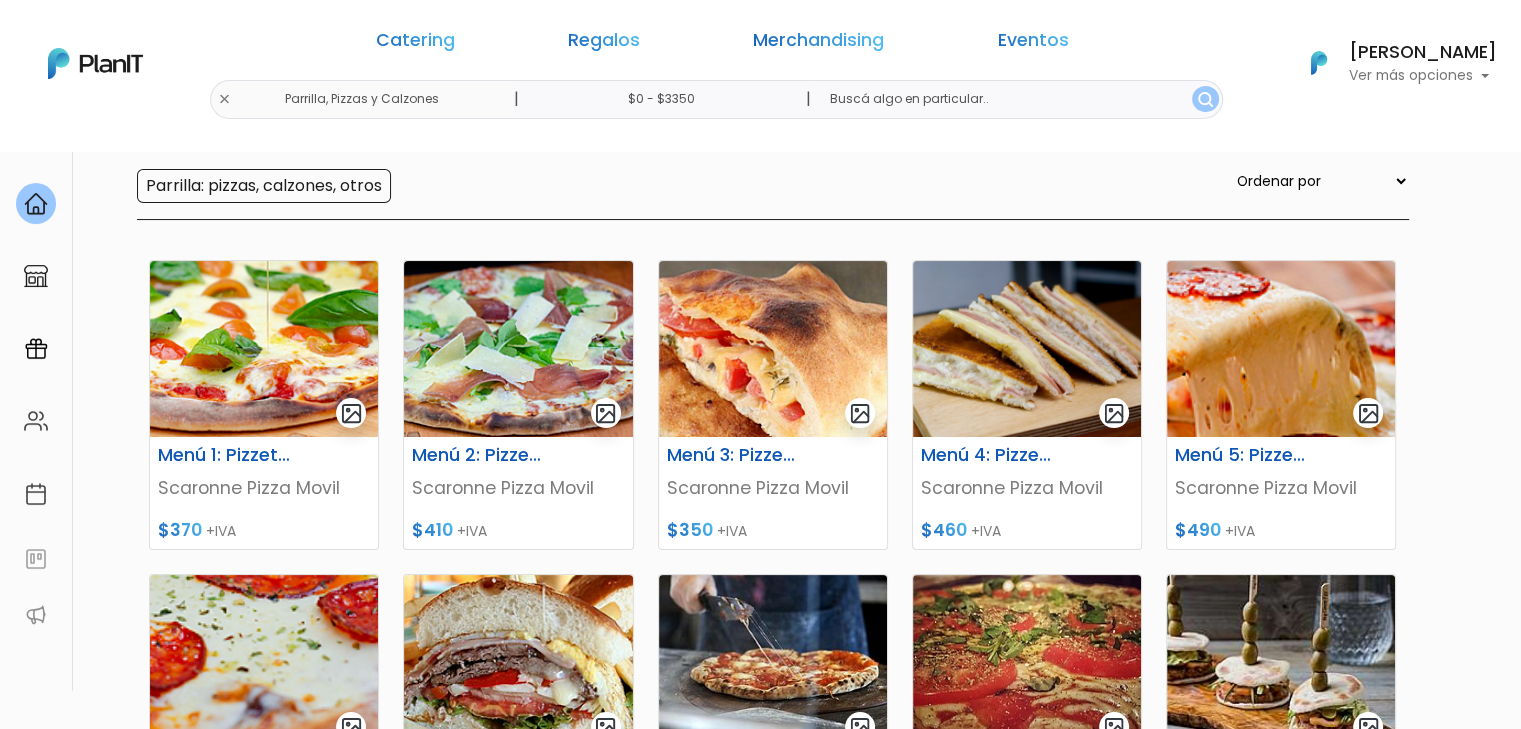 scroll, scrollTop: 0, scrollLeft: 0, axis: both 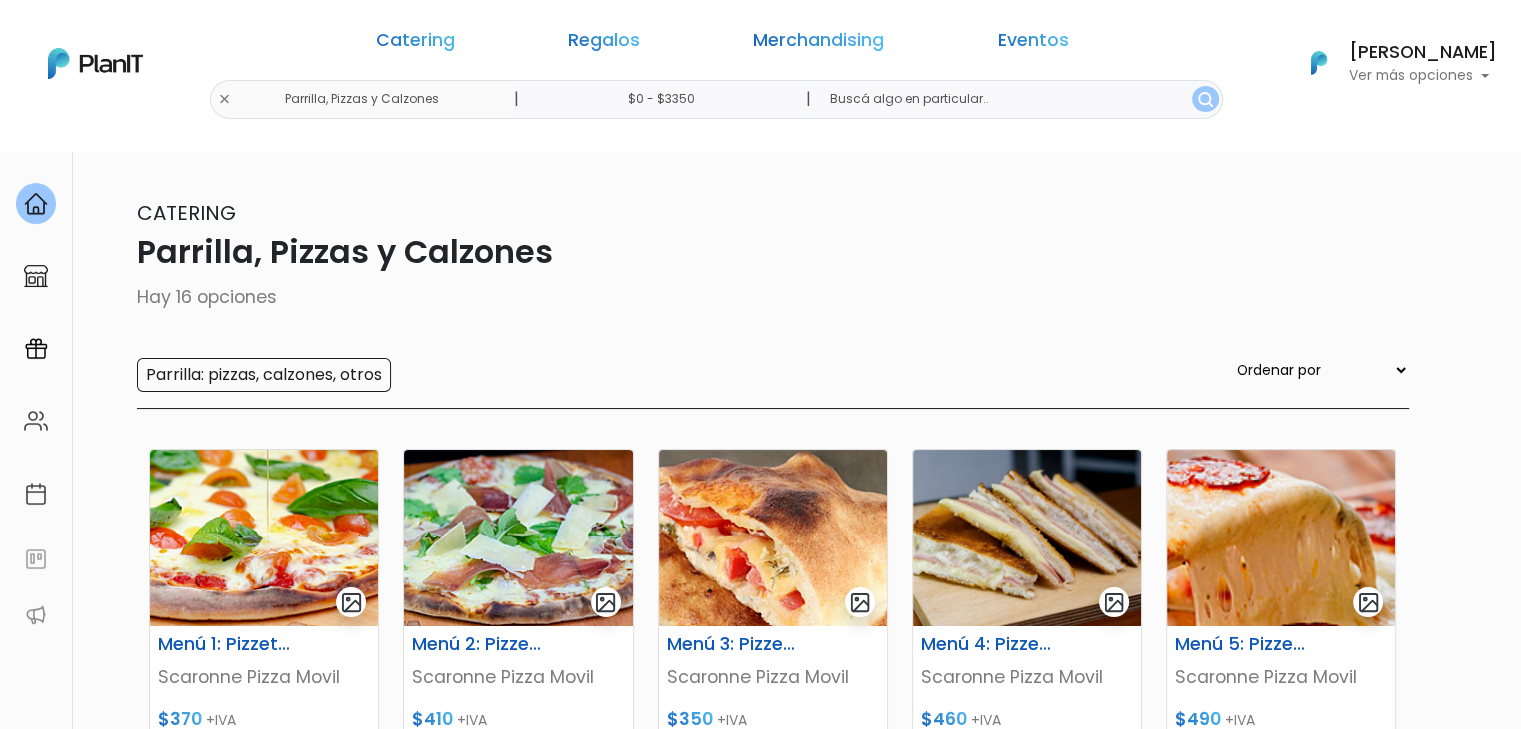 click on "Catering" at bounding box center (415, 44) 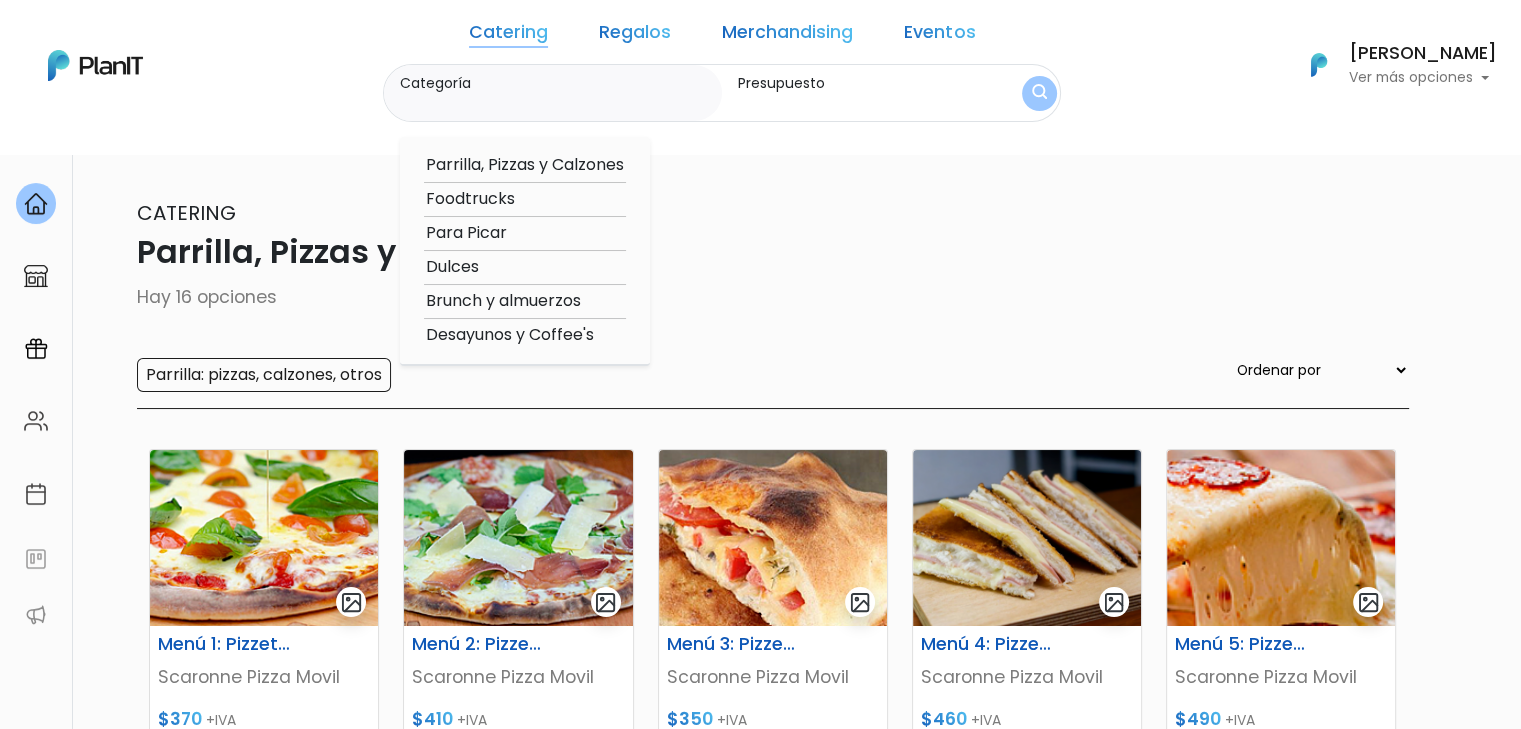 click on "Desayunos y Coffee's" at bounding box center (525, 335) 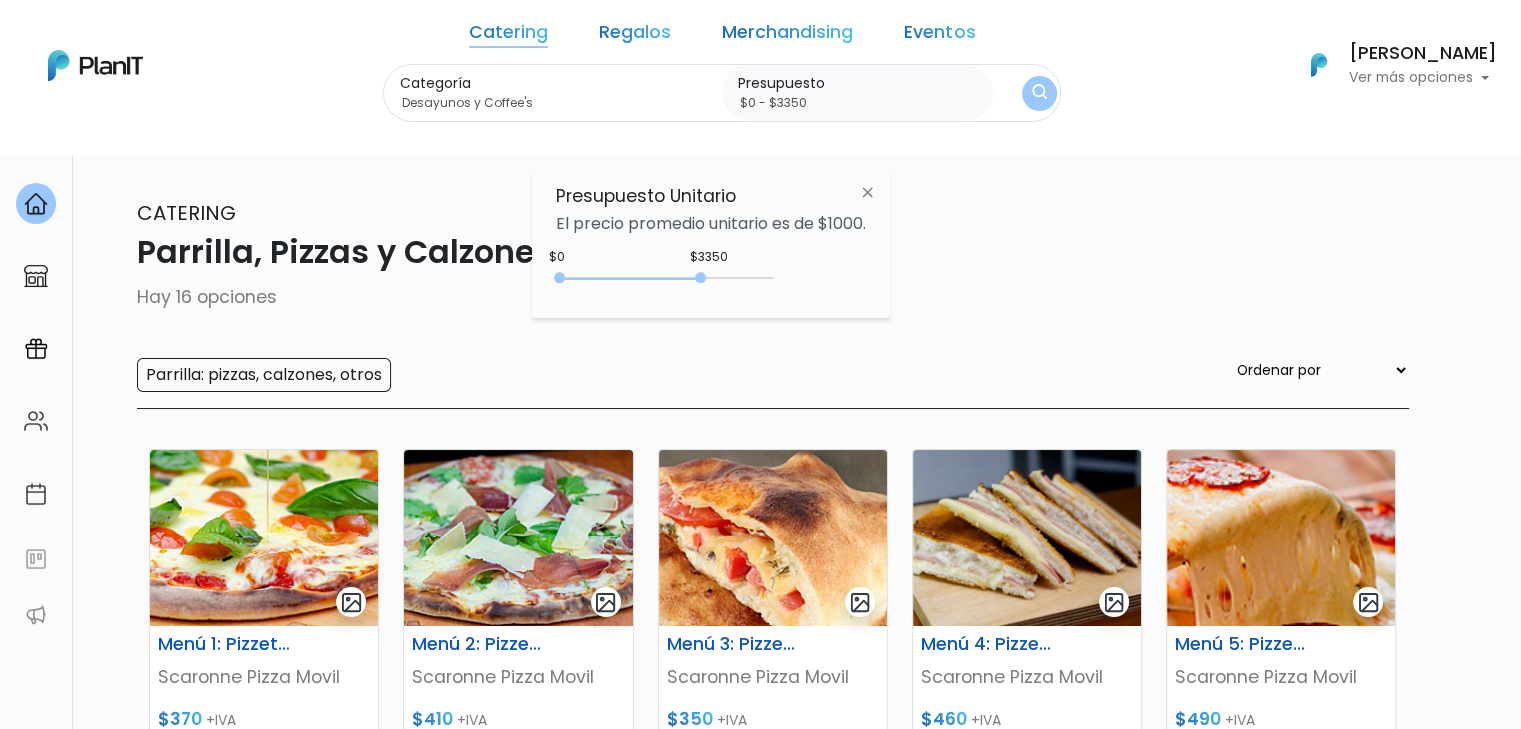 click at bounding box center [1039, 93] 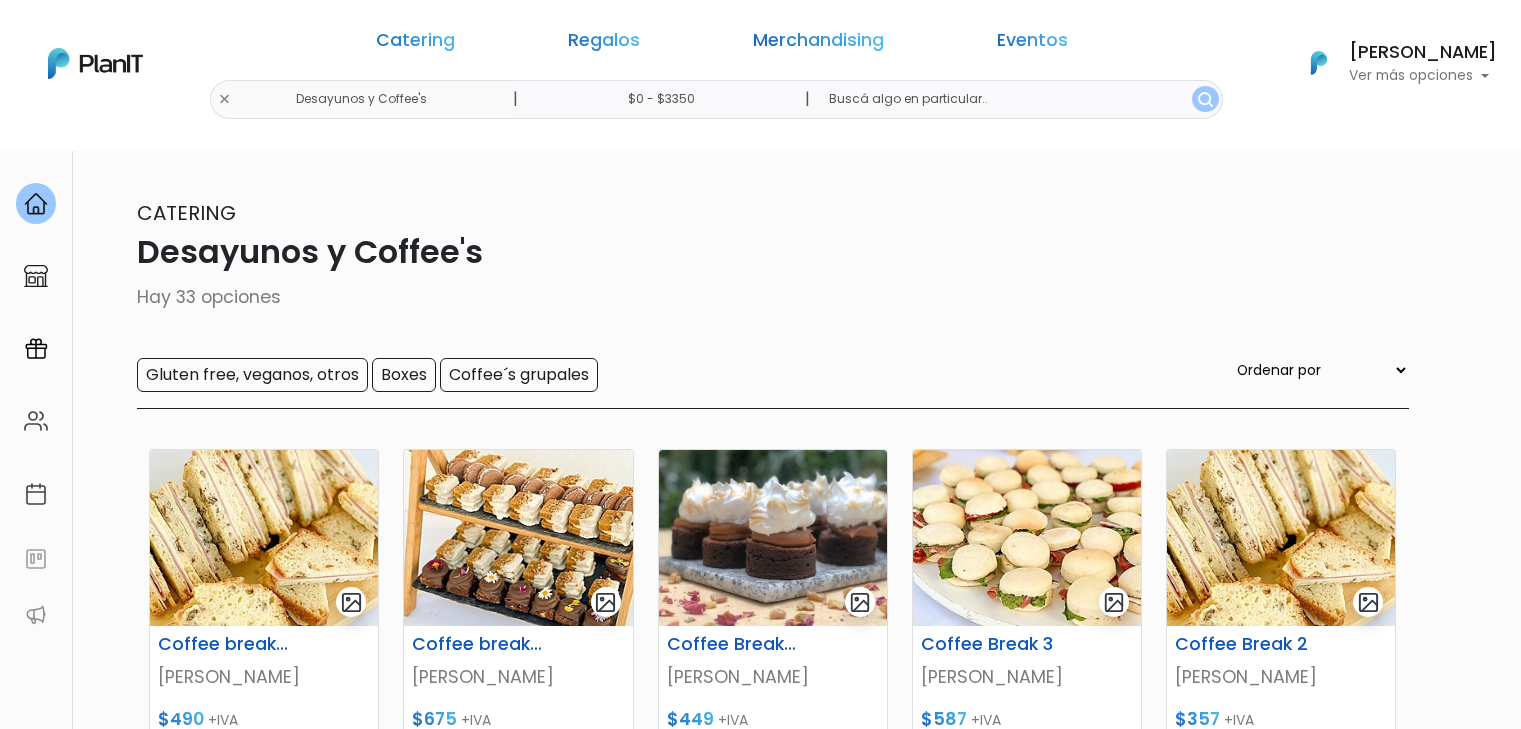 scroll, scrollTop: 0, scrollLeft: 0, axis: both 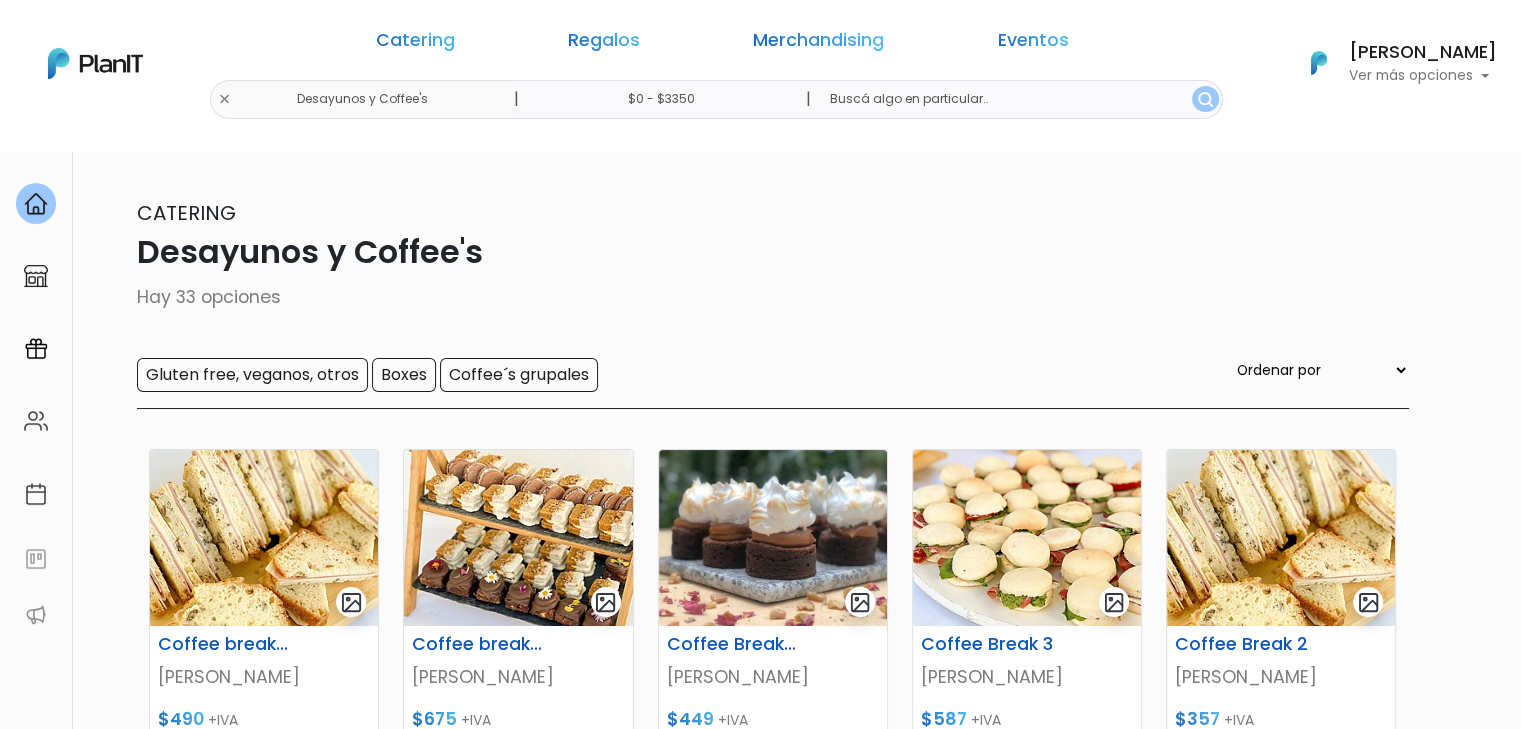 click on "Catering
Regalos
Merchandising
Eventos" at bounding box center [722, 44] 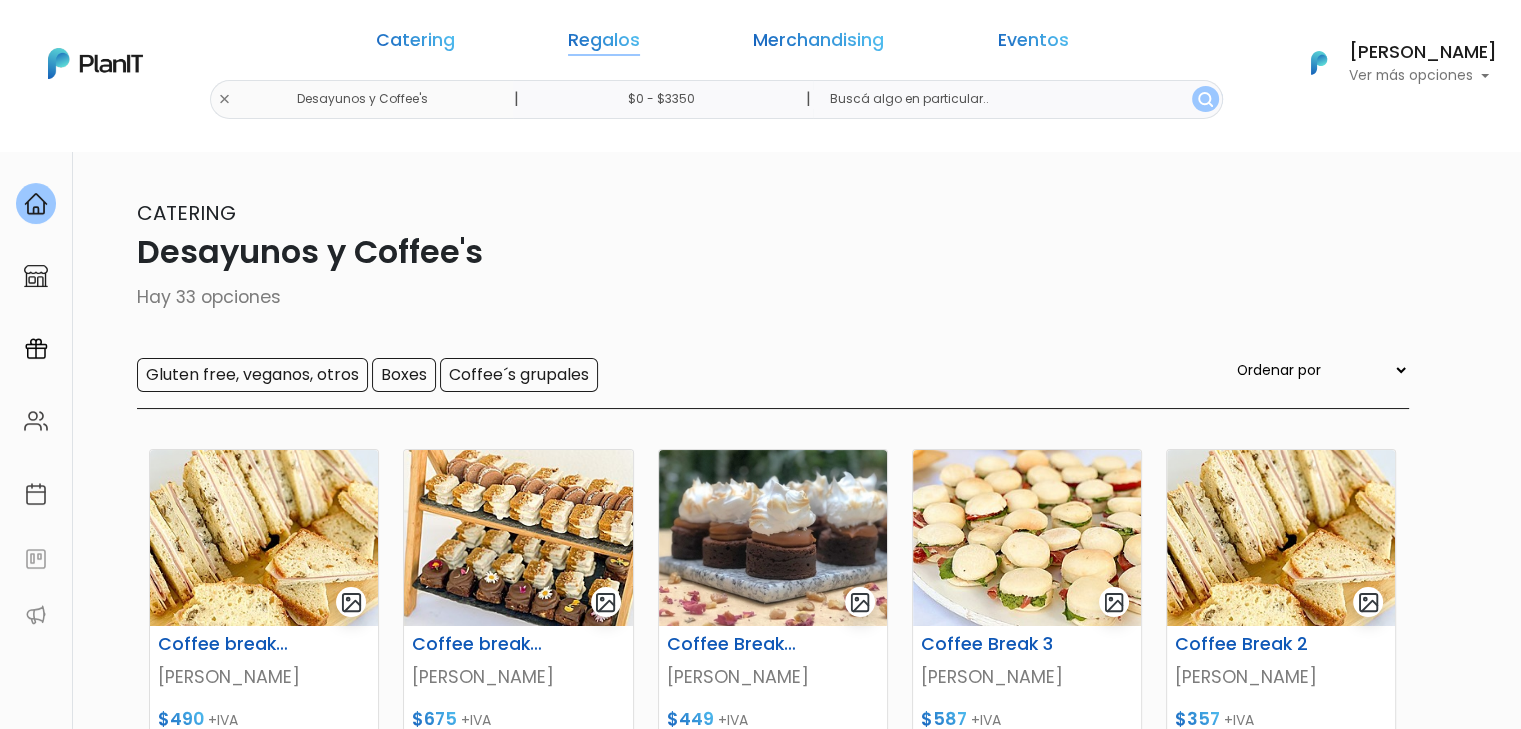click on "Regalos" at bounding box center [604, 44] 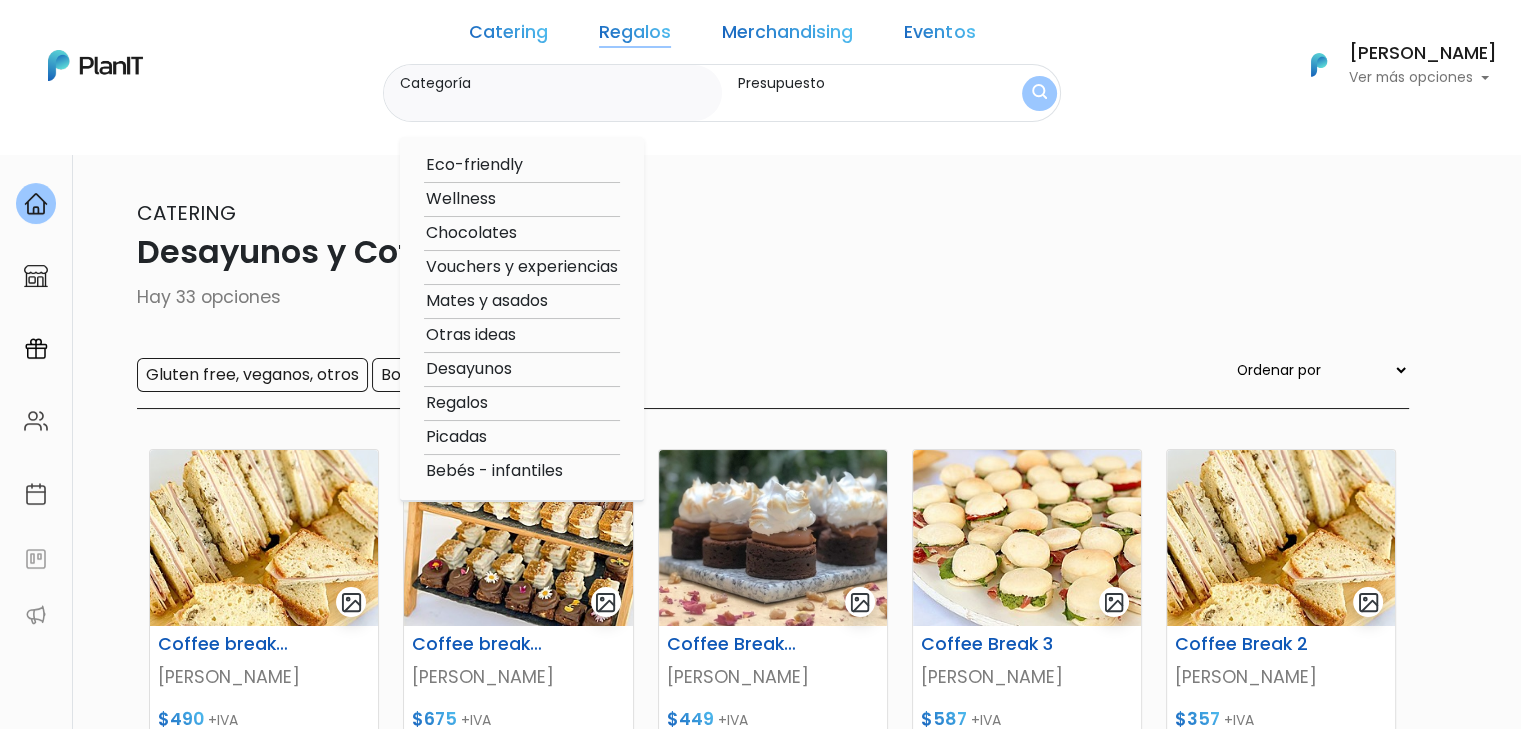 click on "33 resultados
Catering
Desayunos y Coffee's
Hay 33 opciones
Gluten free, veganos, otros
Boxes
Coffee´s grupales
Ordenar por Menor Precio
Mayor Precio
Reviews
Últimos ingresos
Coffee break 6
Filipa
$490
+IVA
Coffee break 5
Filipa" at bounding box center [761, 866] 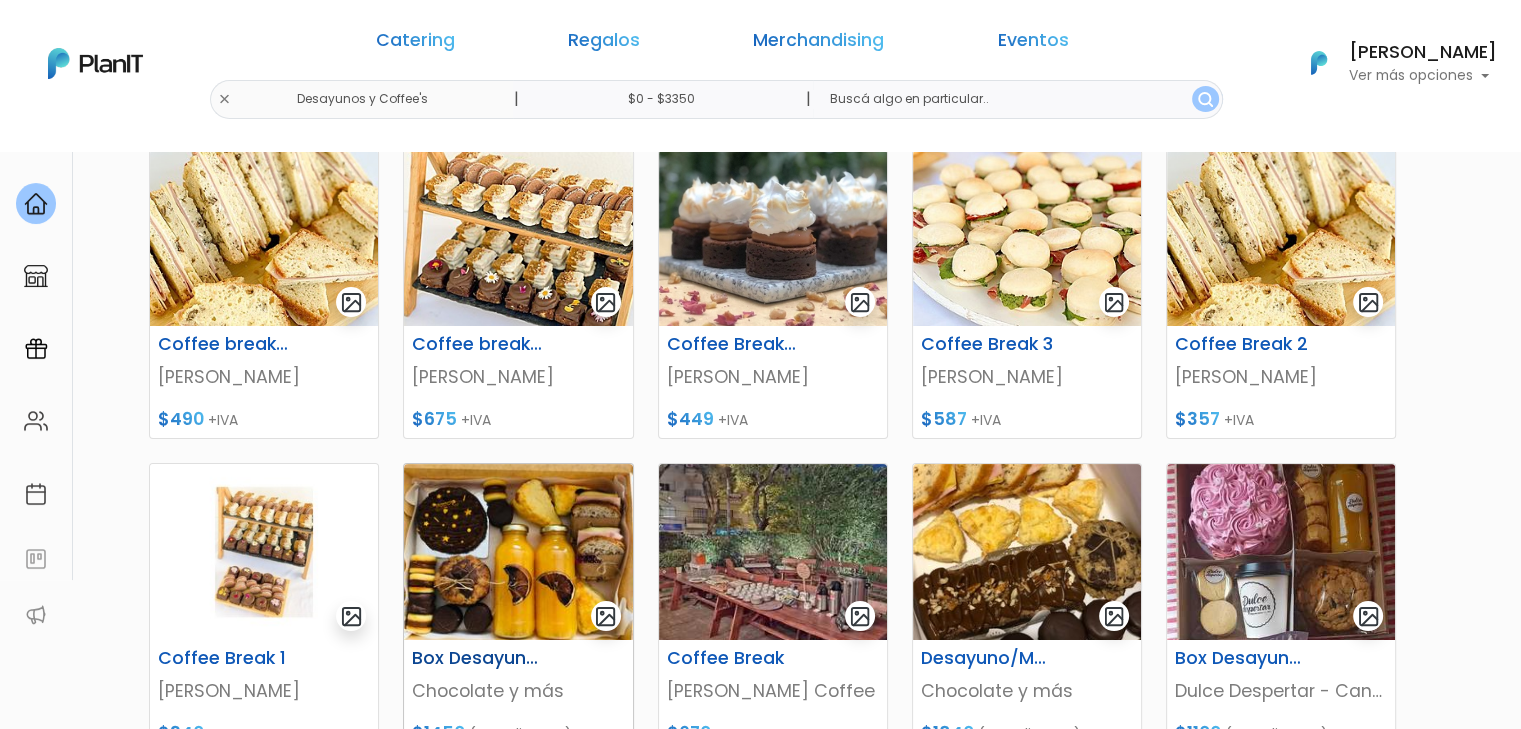 scroll, scrollTop: 800, scrollLeft: 0, axis: vertical 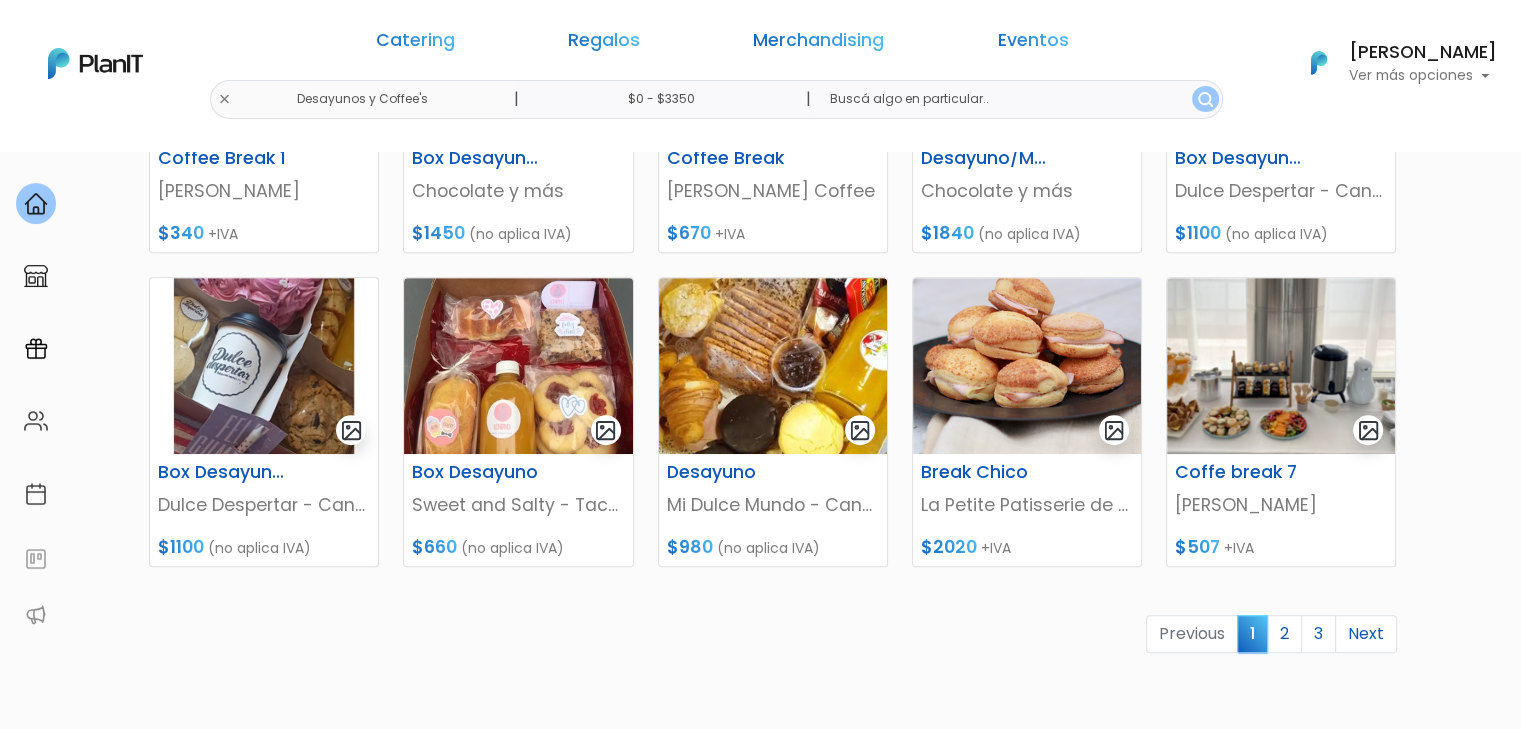 click on "keyboard_arrow_down" at bounding box center (1446, 1917) 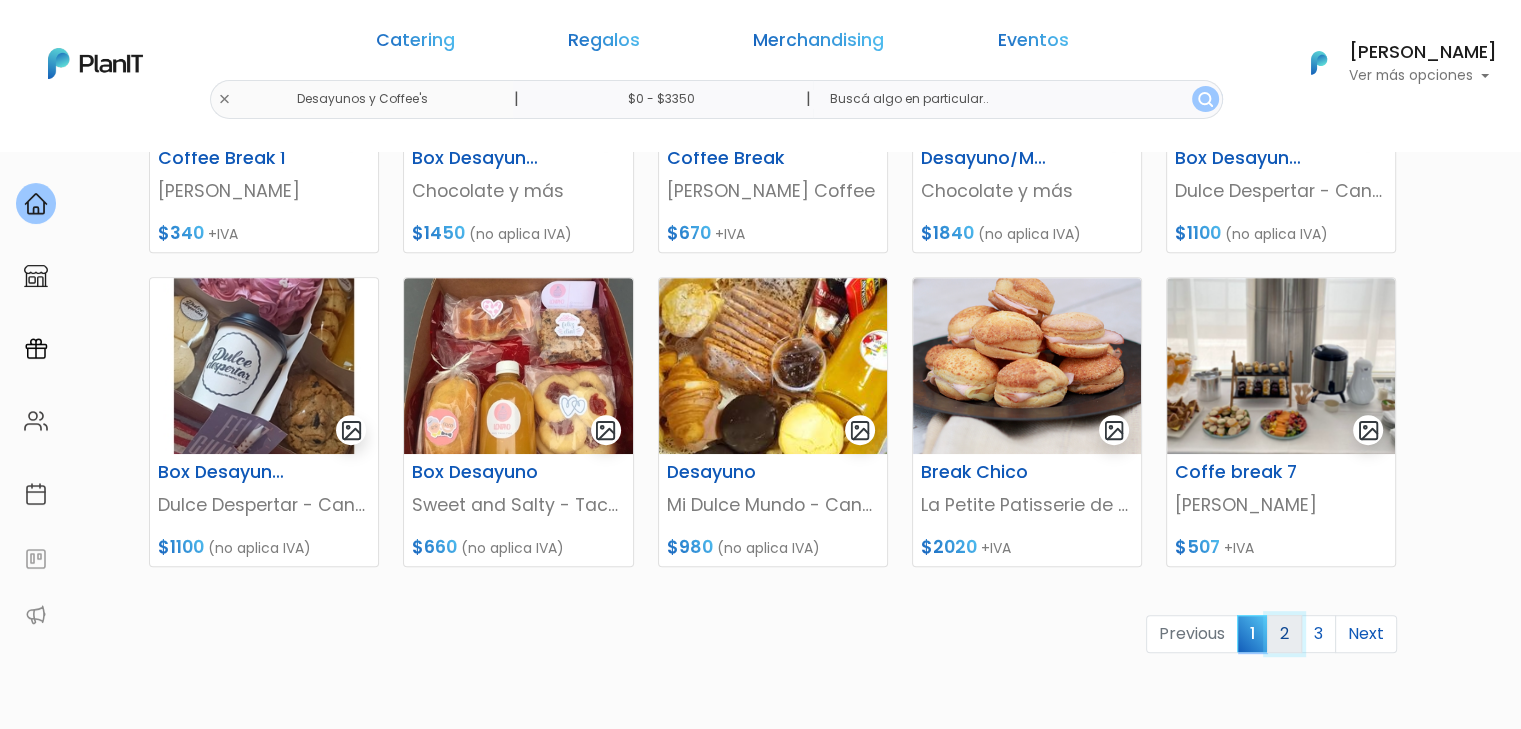 click on "2" at bounding box center [1284, 634] 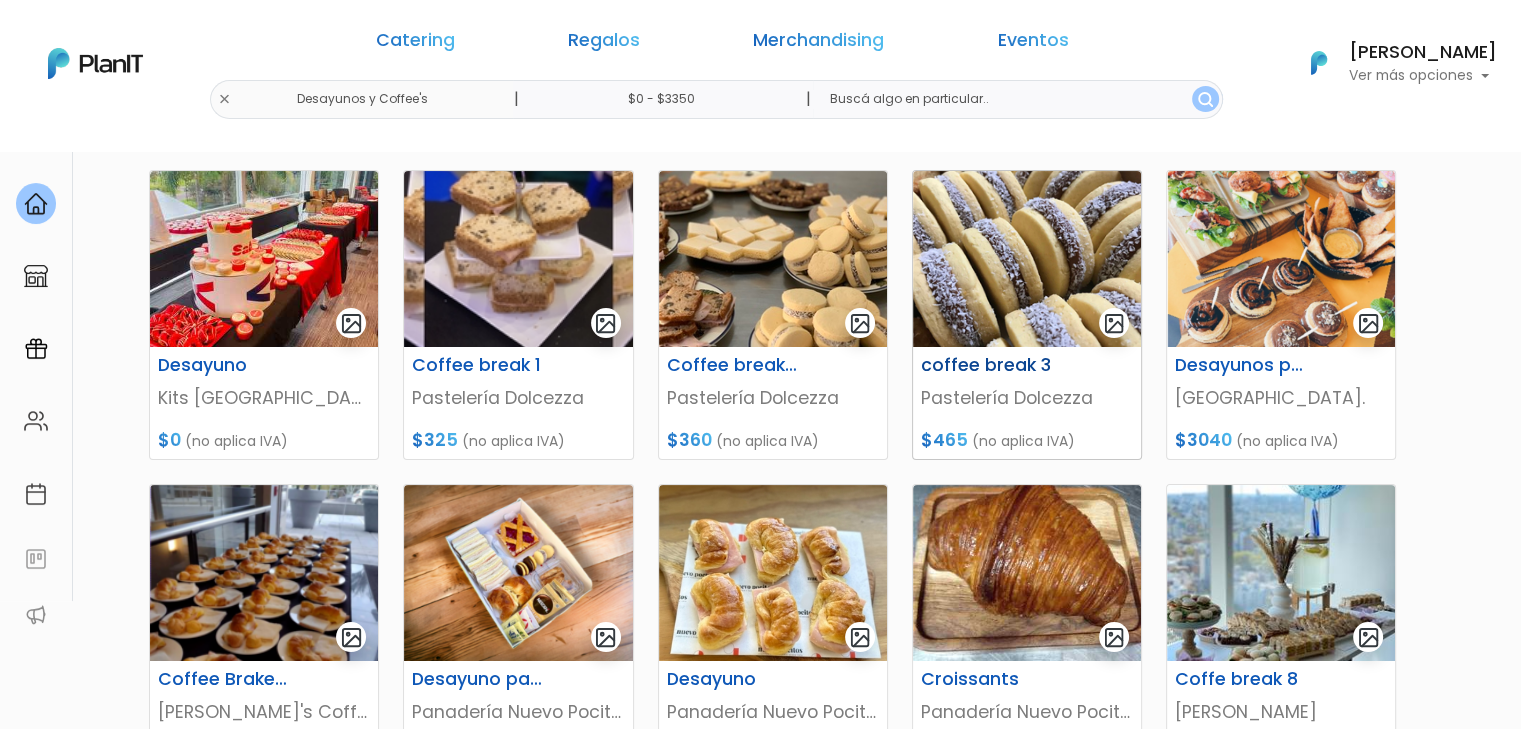 scroll, scrollTop: 600, scrollLeft: 0, axis: vertical 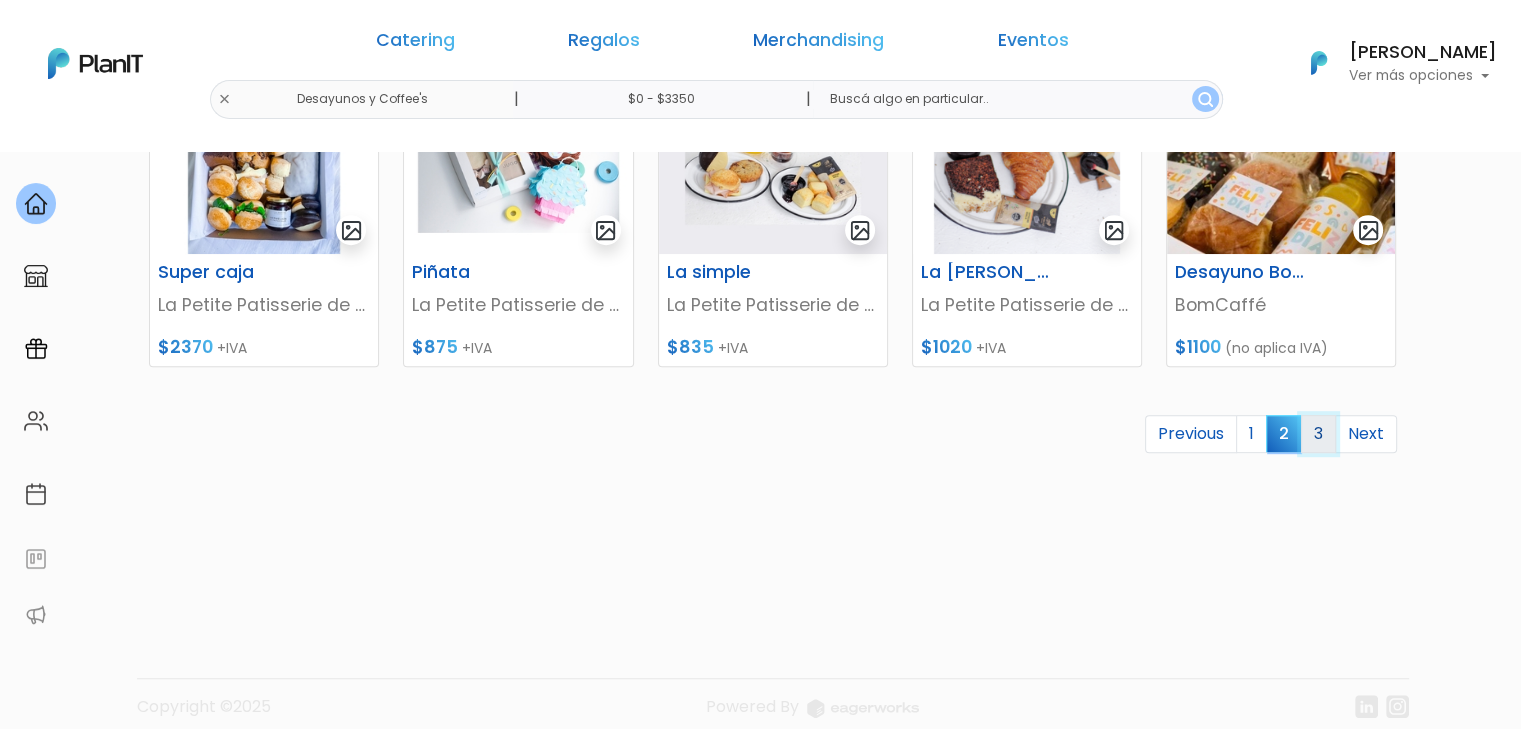 click on "3" at bounding box center (1318, 434) 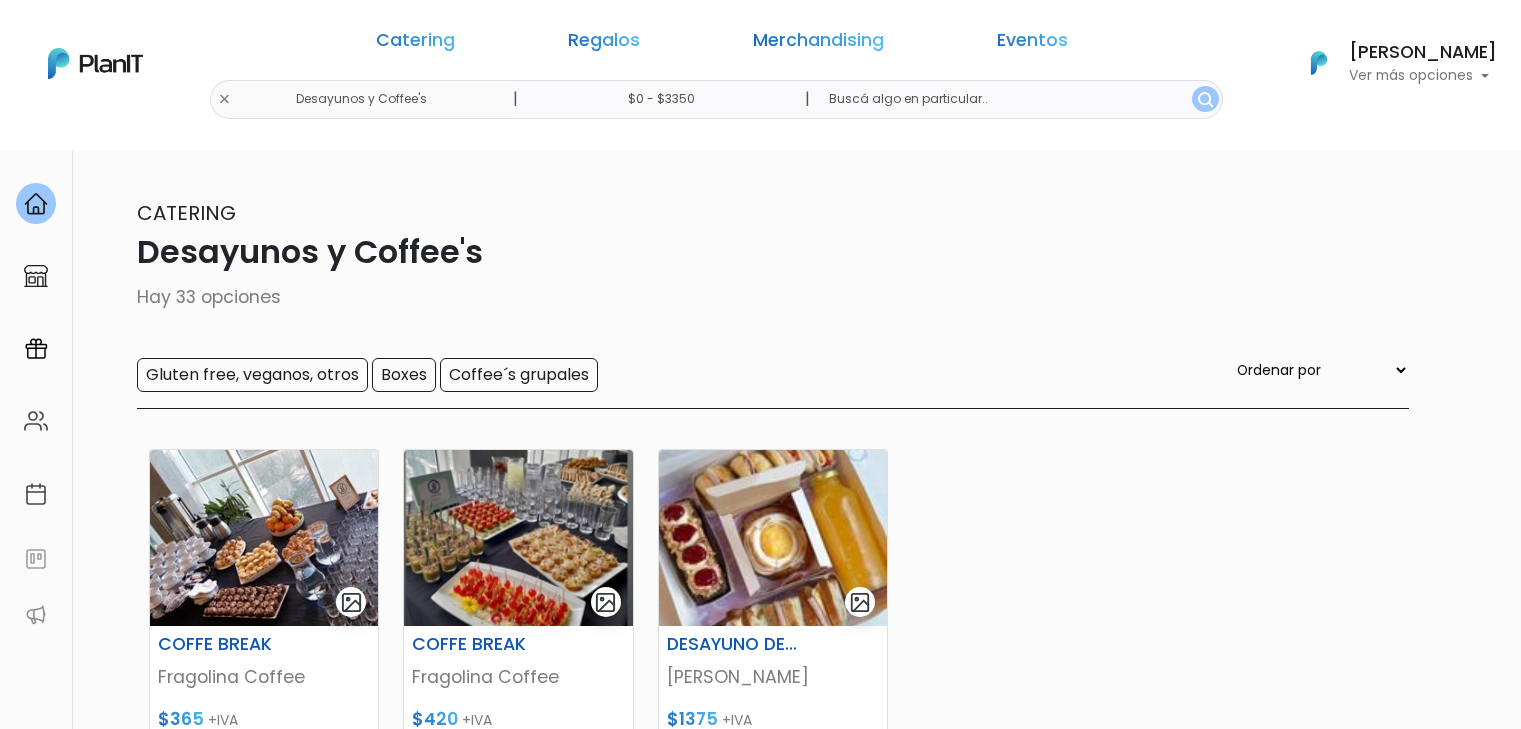 scroll, scrollTop: 0, scrollLeft: 0, axis: both 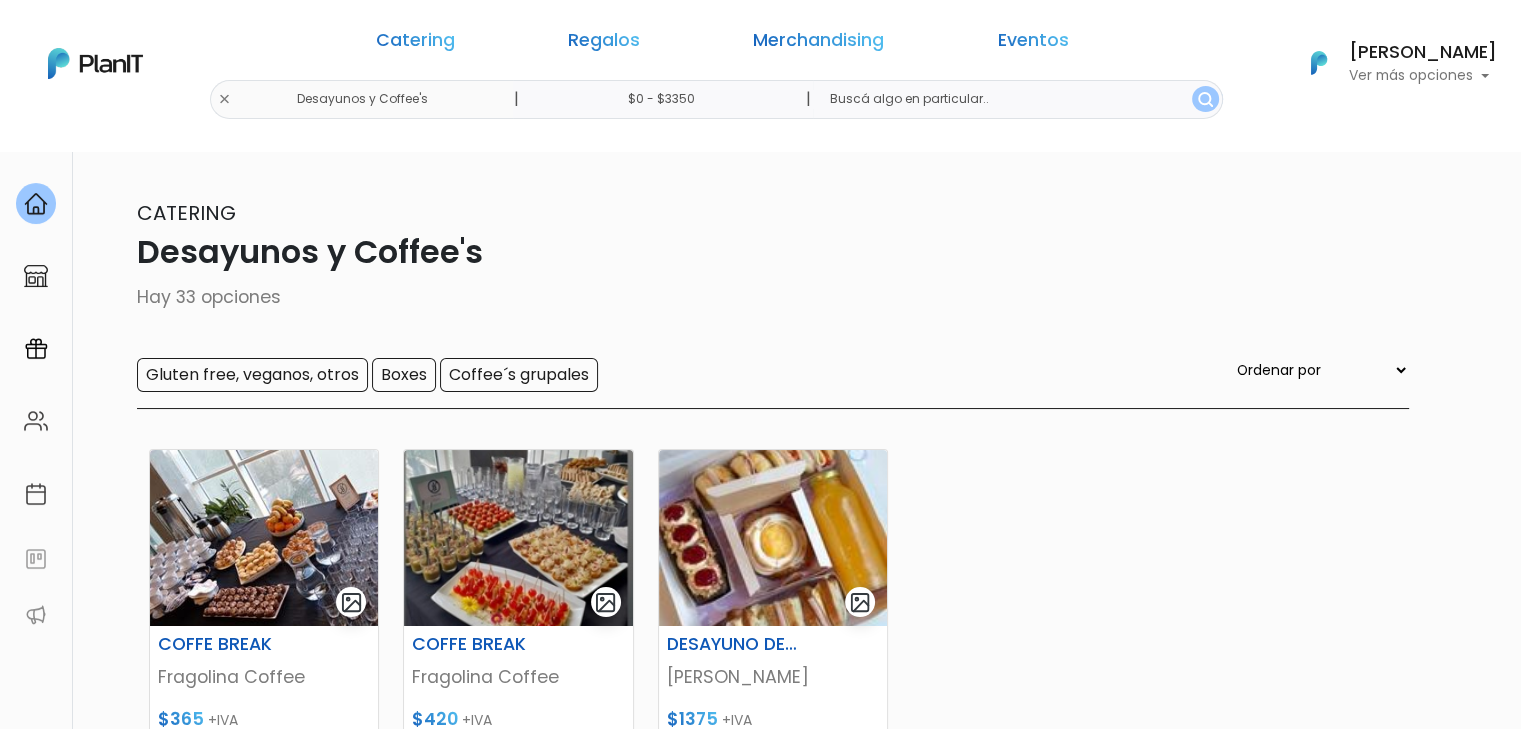 click on "Catering
Regalos
Merchandising
Eventos" at bounding box center [722, 44] 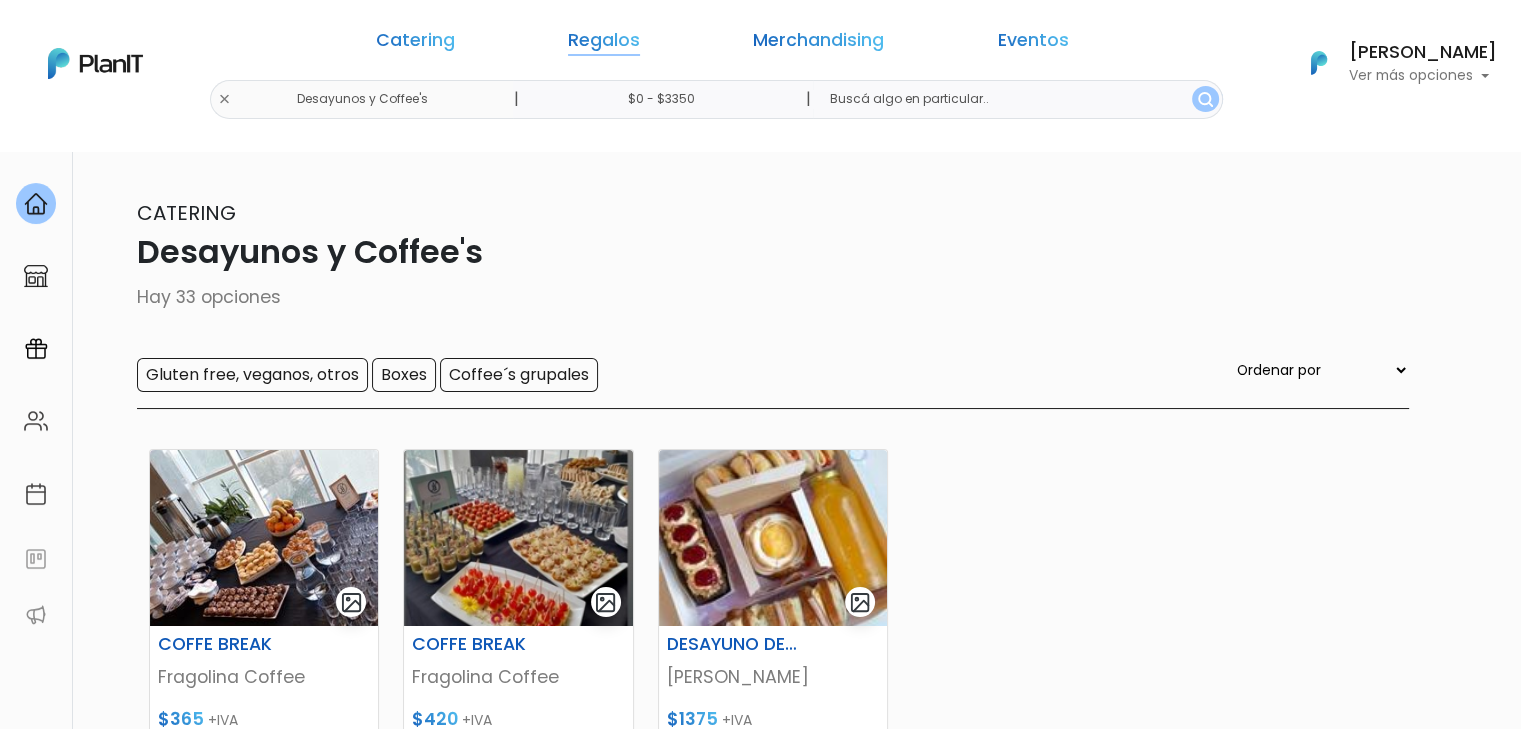 click on "Regalos" at bounding box center (604, 44) 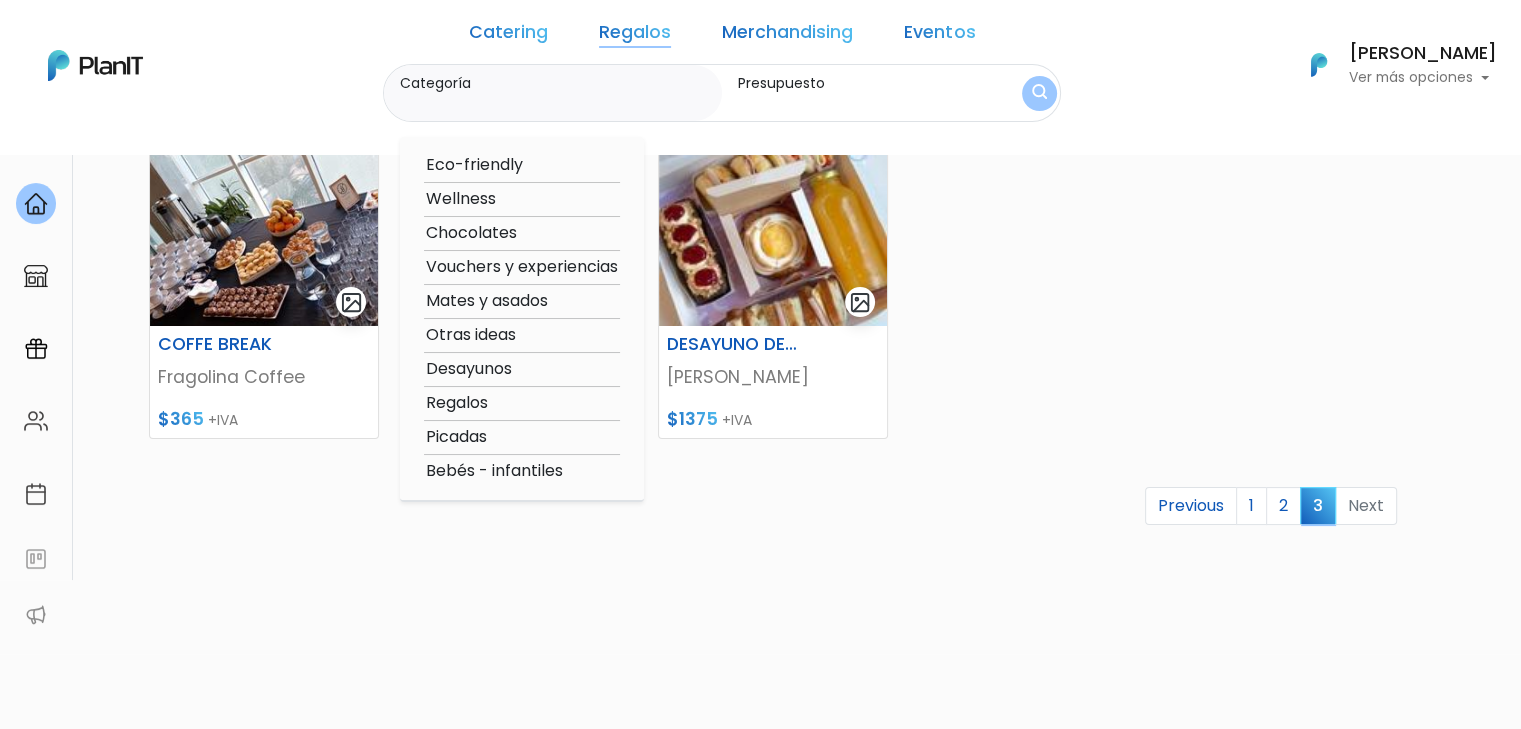 scroll, scrollTop: 100, scrollLeft: 0, axis: vertical 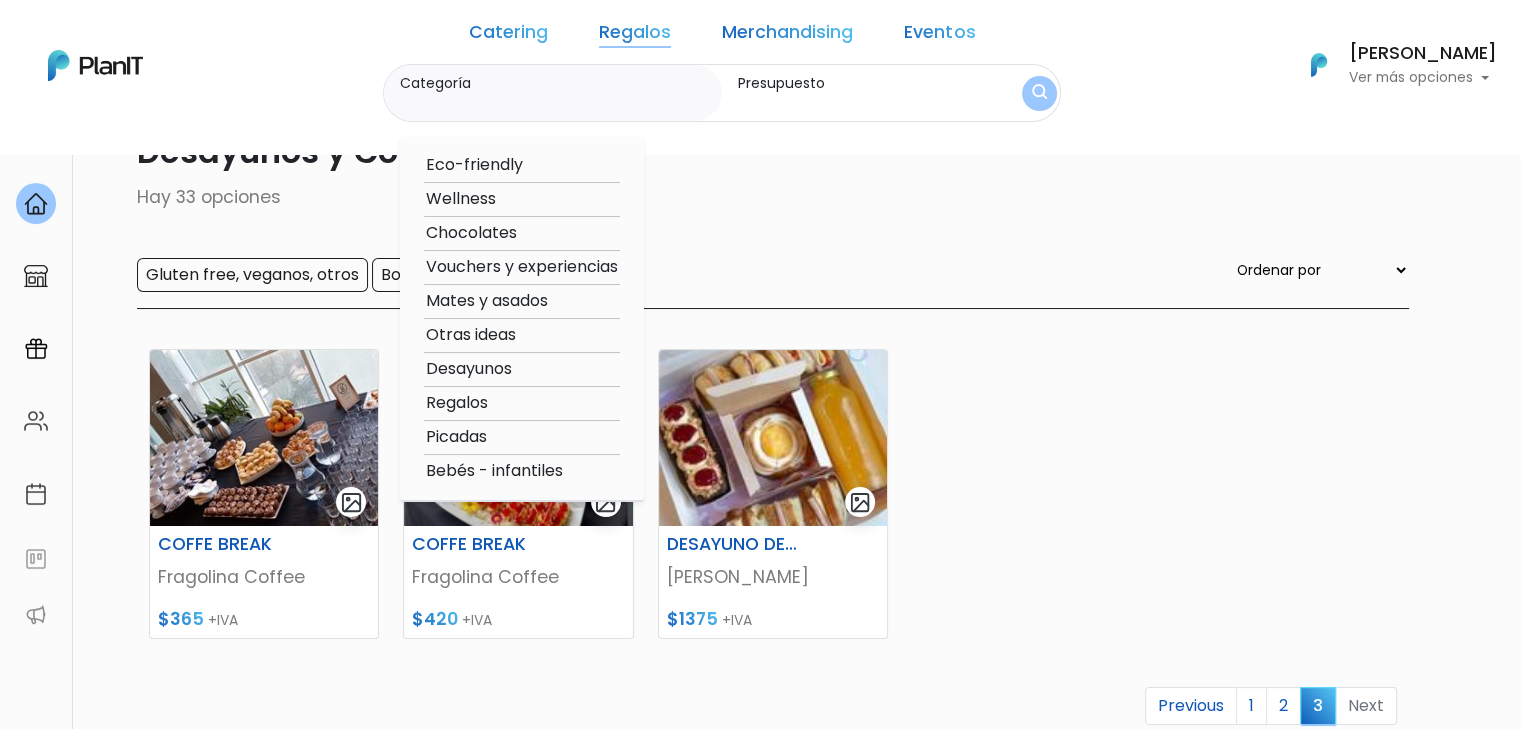 click on "Catering
Regalos
Merchandising
Eventos" at bounding box center [722, 36] 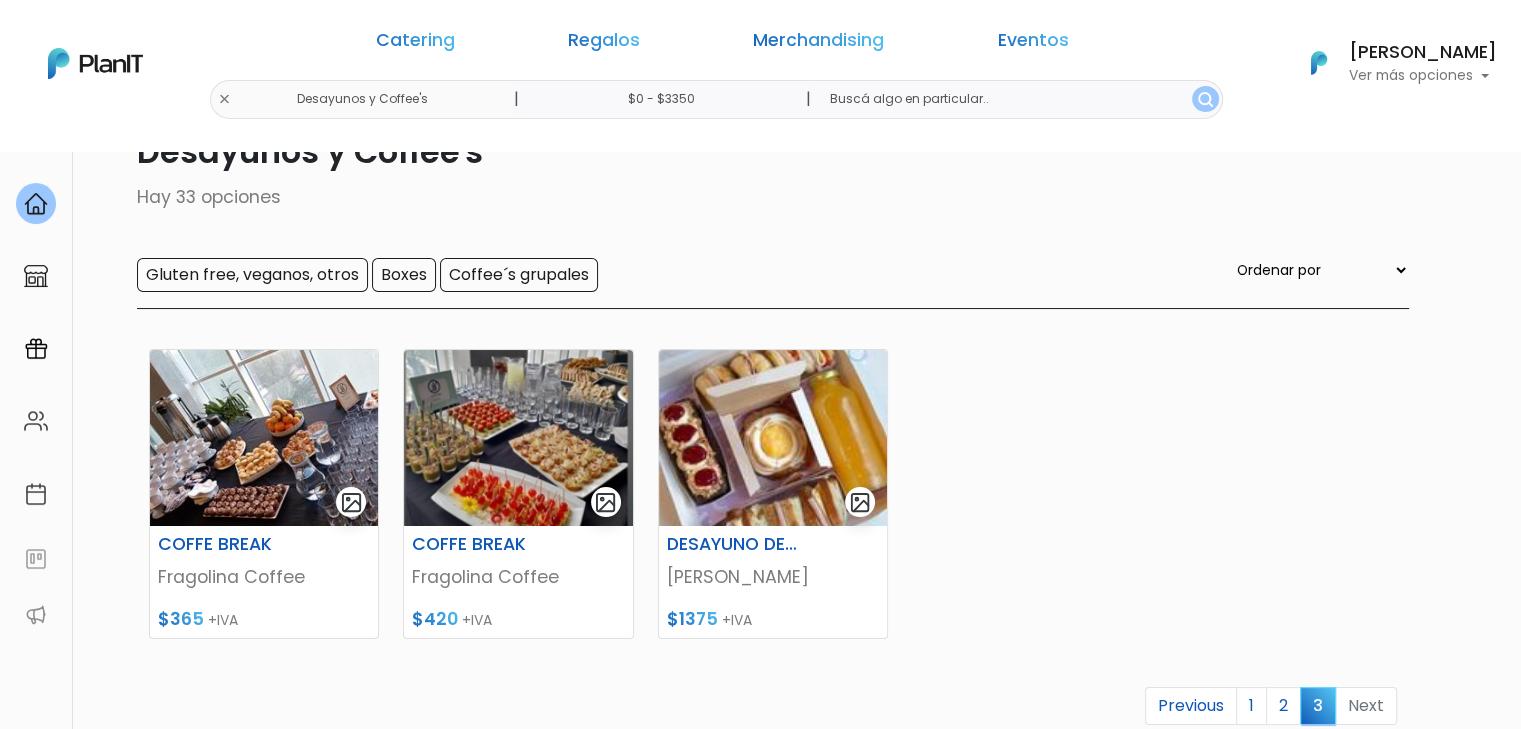 click on "Merchandising" at bounding box center (818, 44) 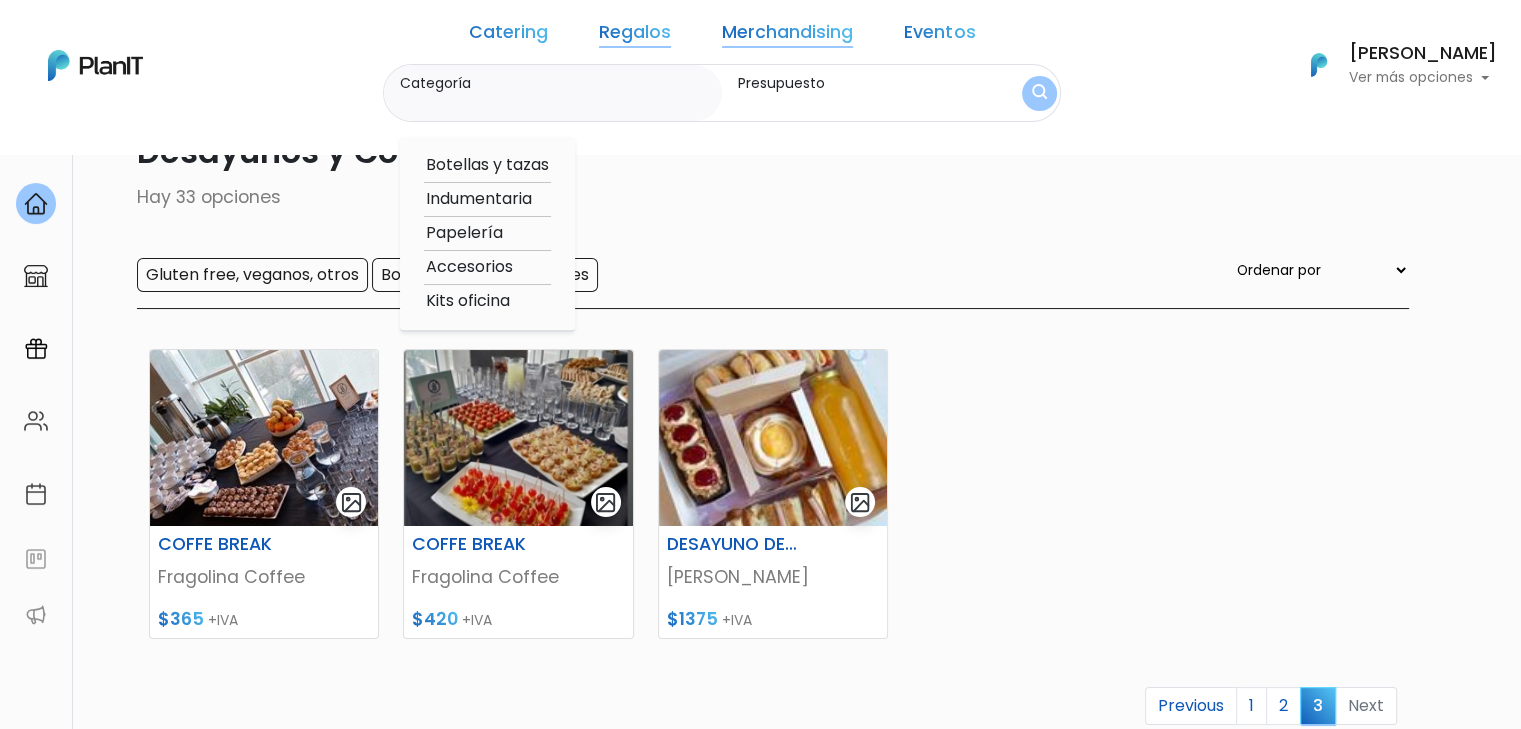 click on "Merchandising" at bounding box center (787, 36) 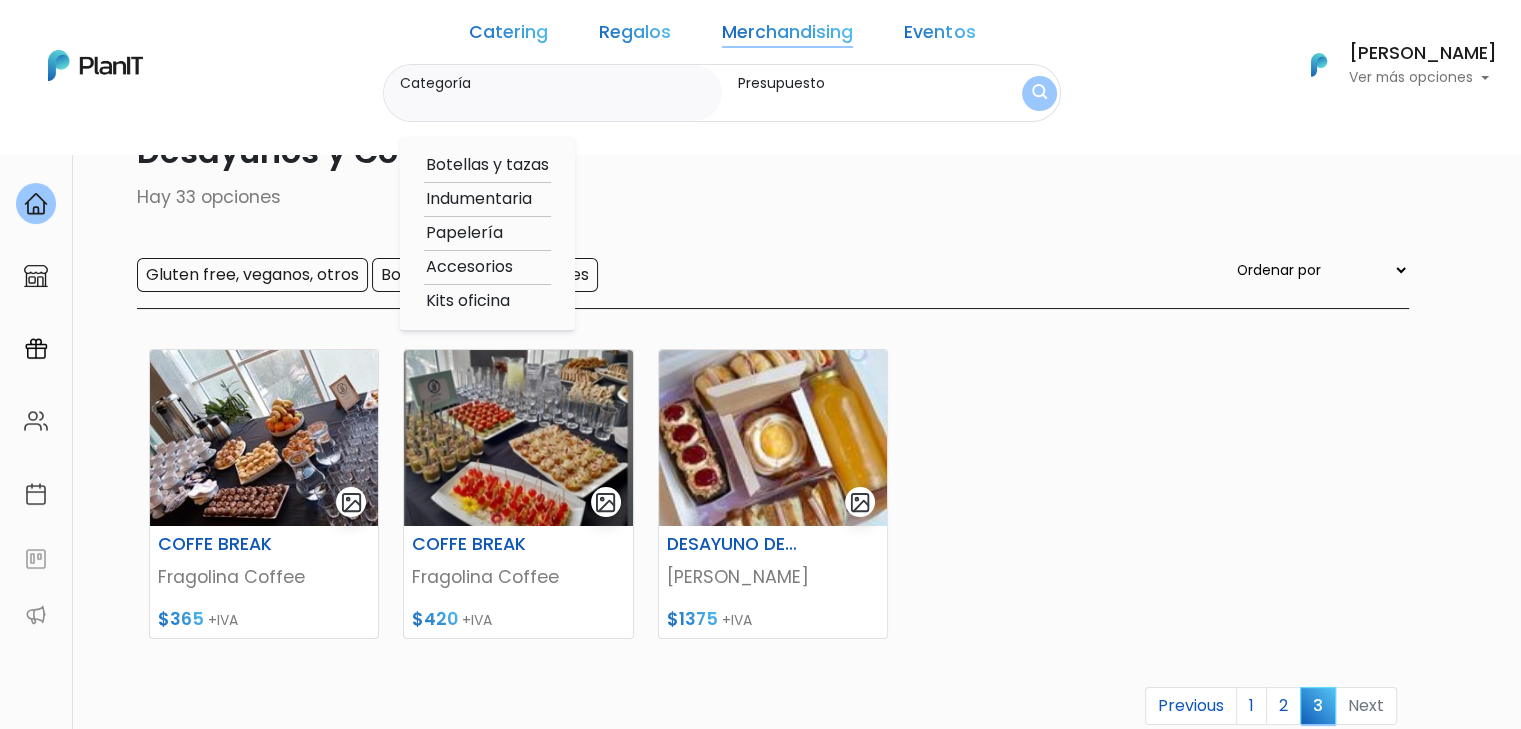 click on "Botellas y tazas" at bounding box center [487, 165] 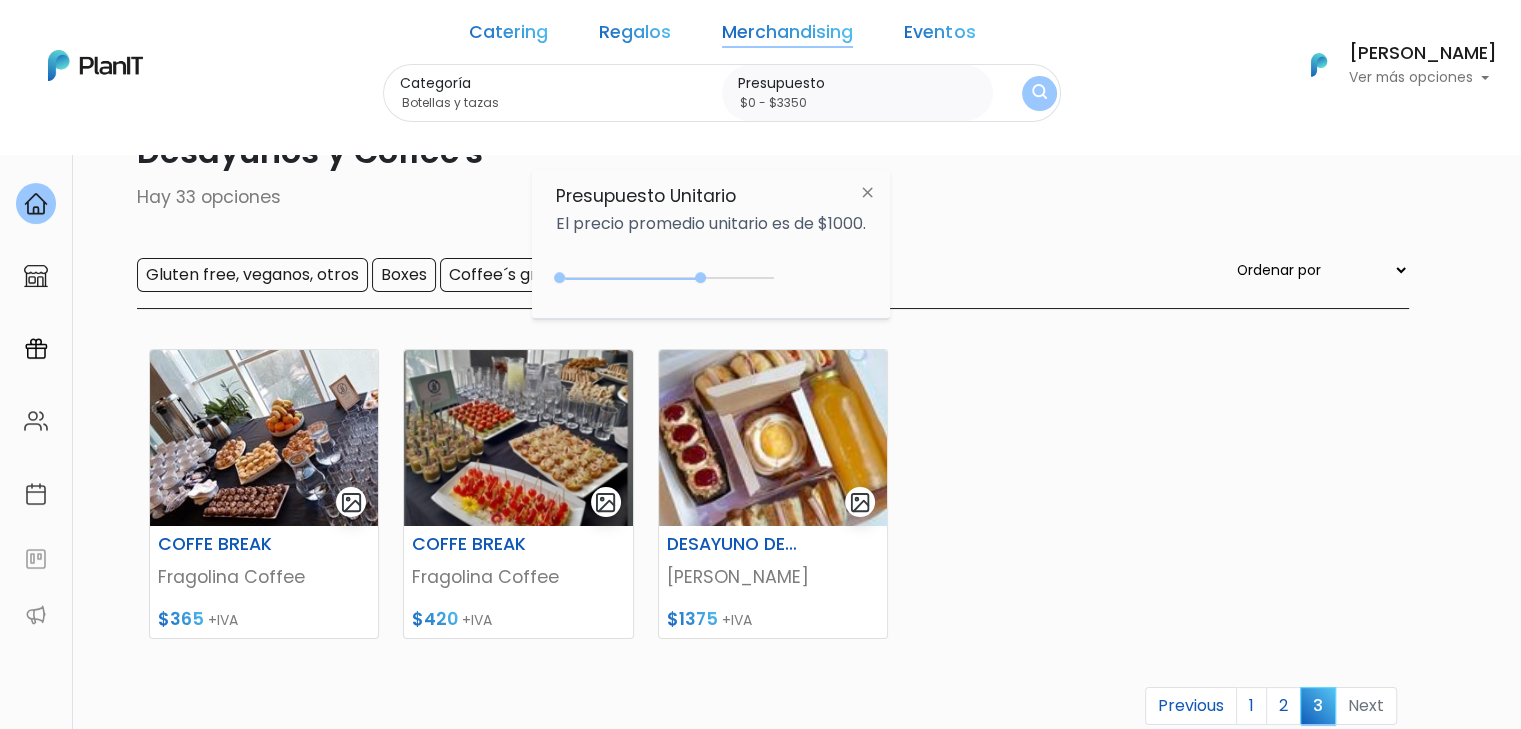 click at bounding box center (1039, 93) 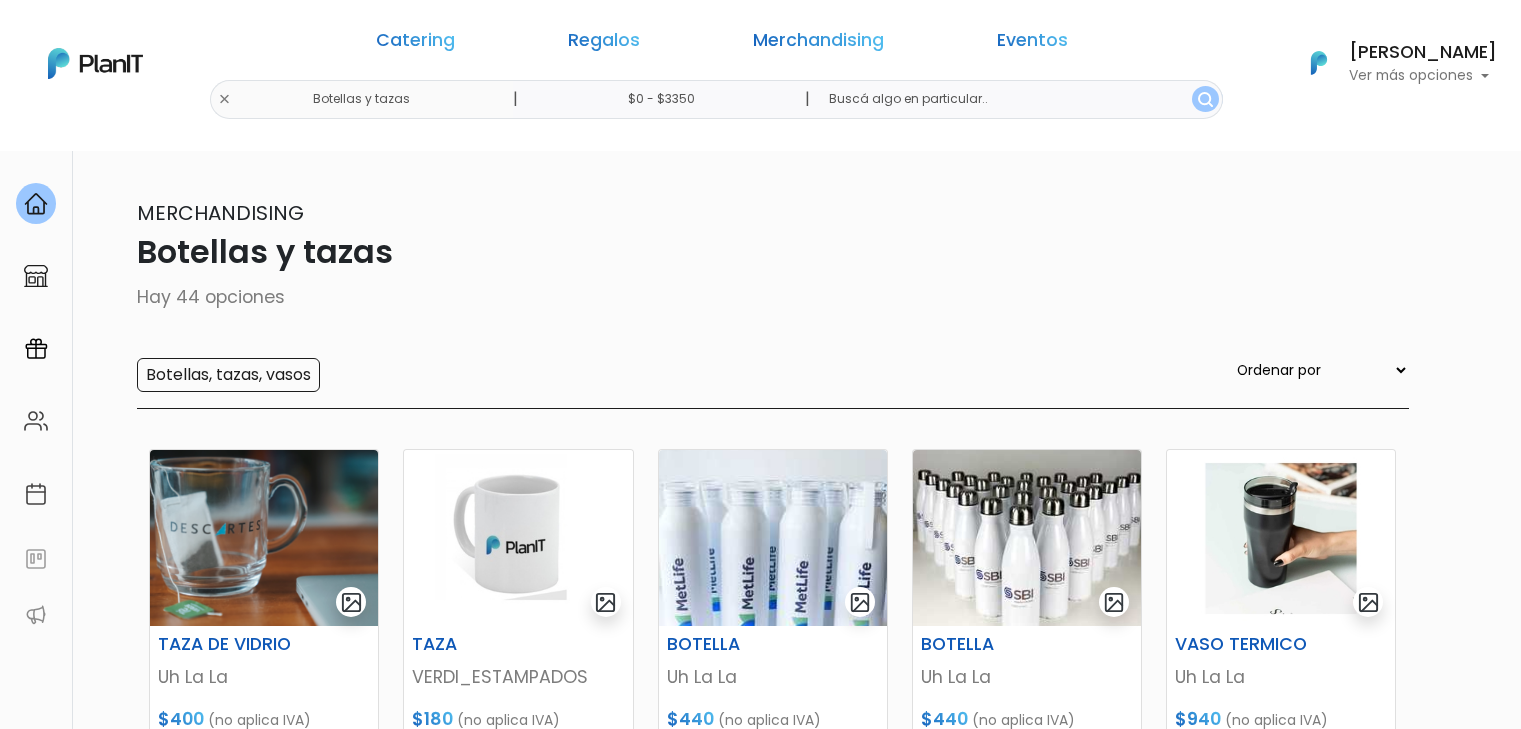 scroll, scrollTop: 0, scrollLeft: 0, axis: both 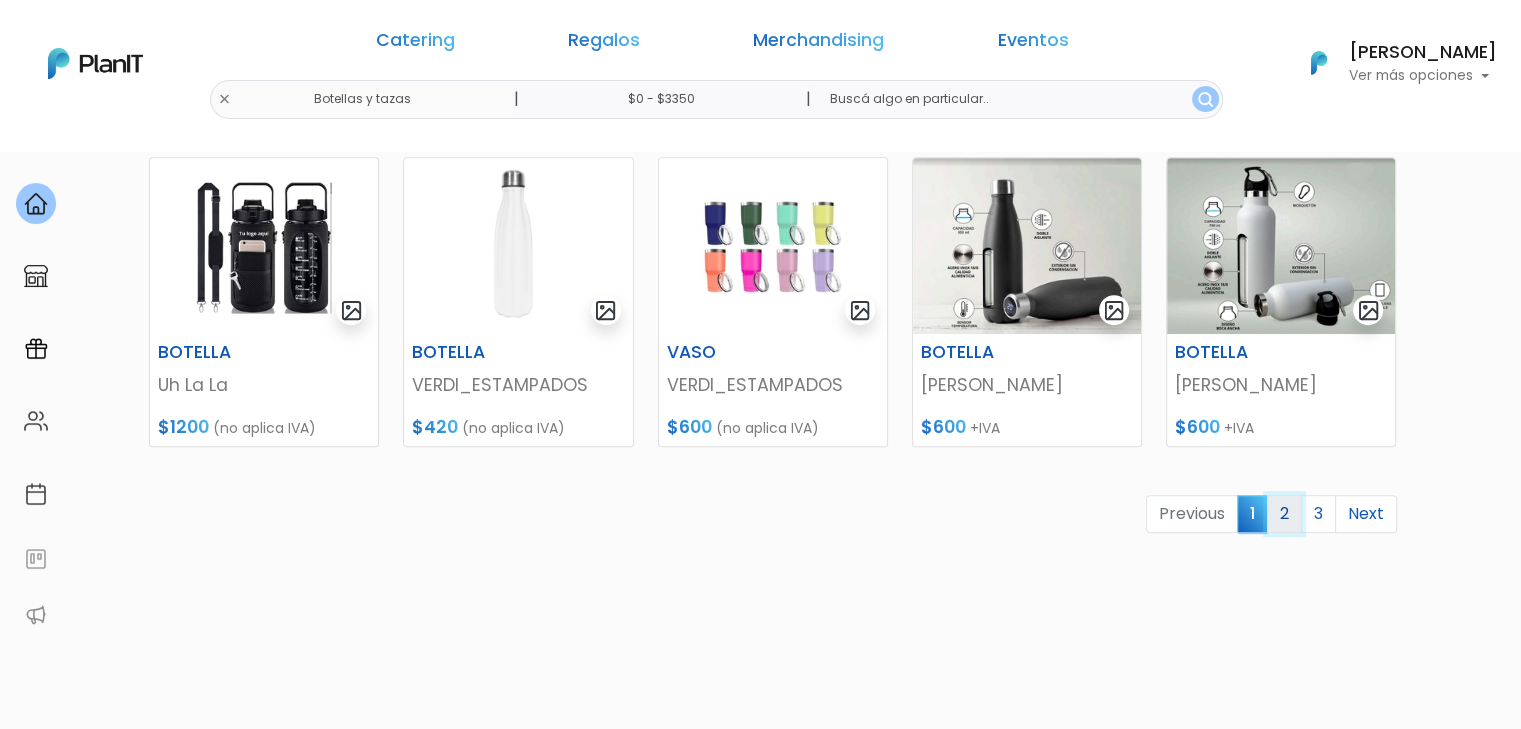 click on "2" at bounding box center [1284, 514] 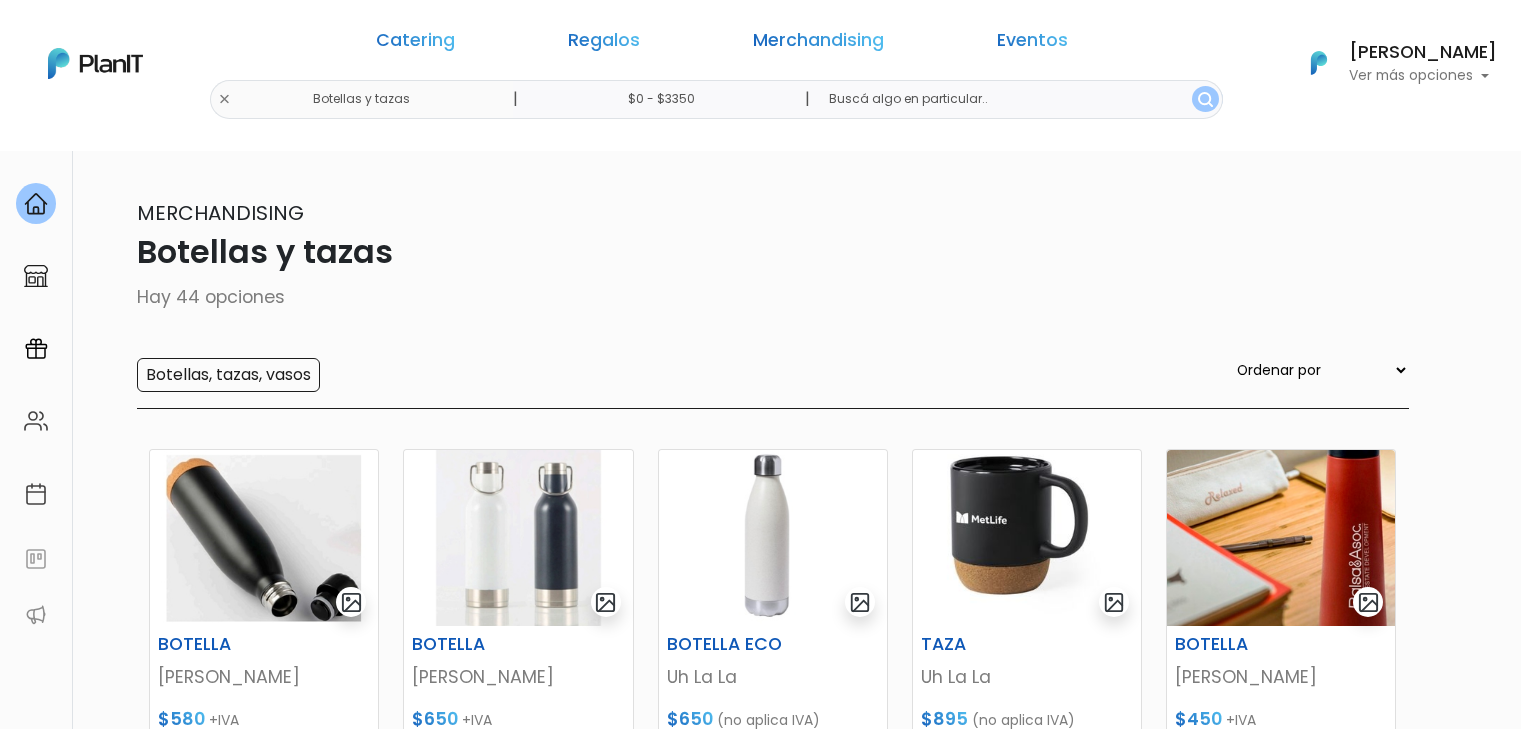 scroll, scrollTop: 0, scrollLeft: 0, axis: both 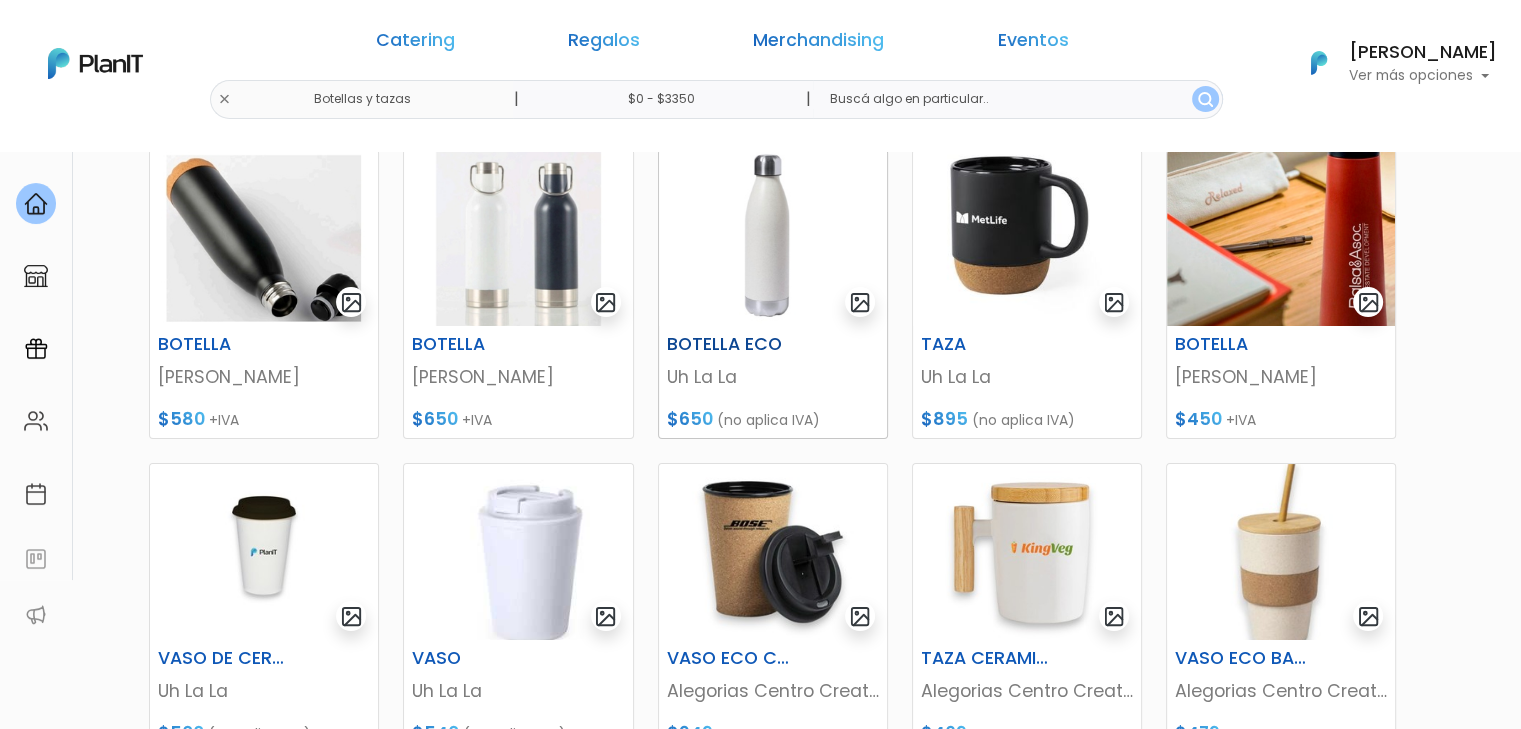 click at bounding box center [773, 238] 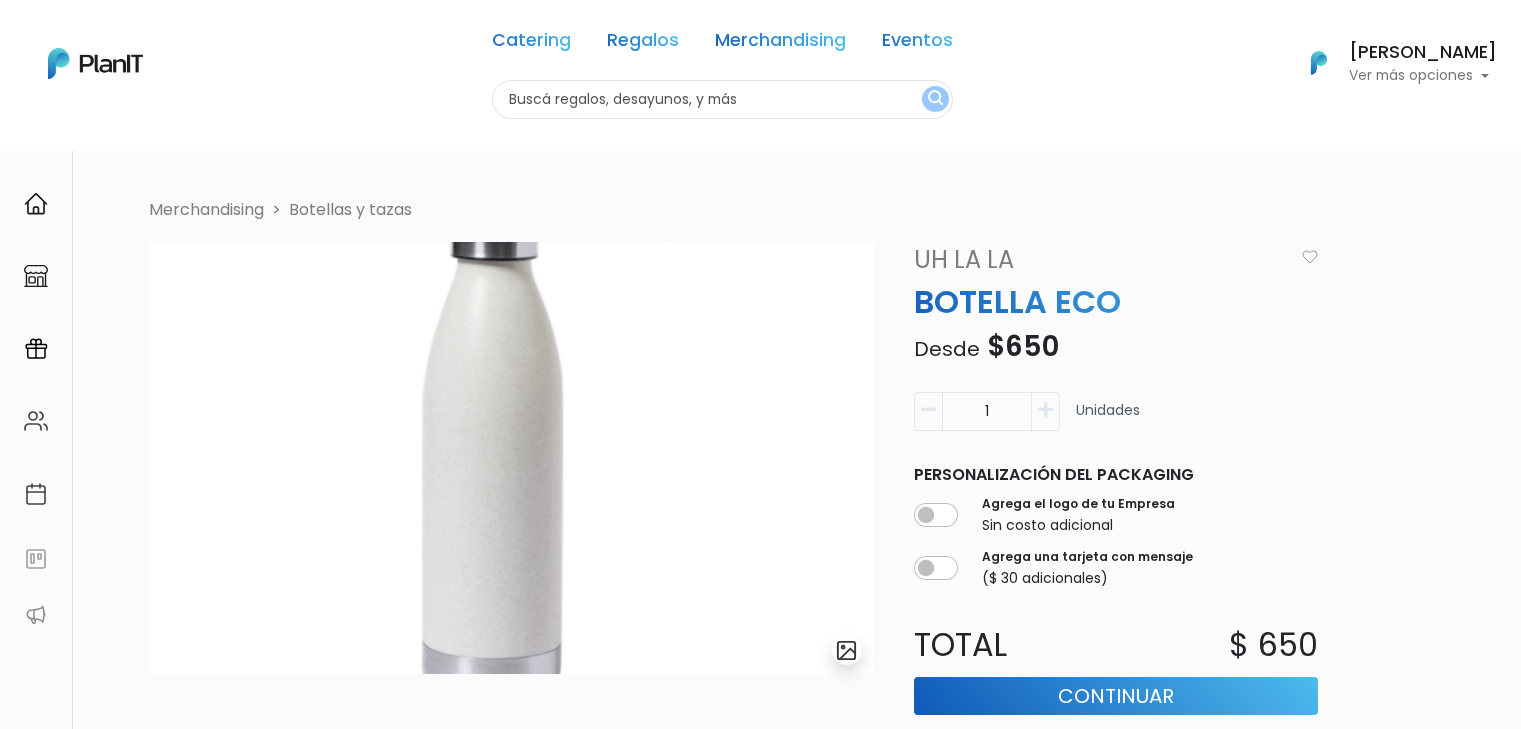 scroll, scrollTop: 0, scrollLeft: 0, axis: both 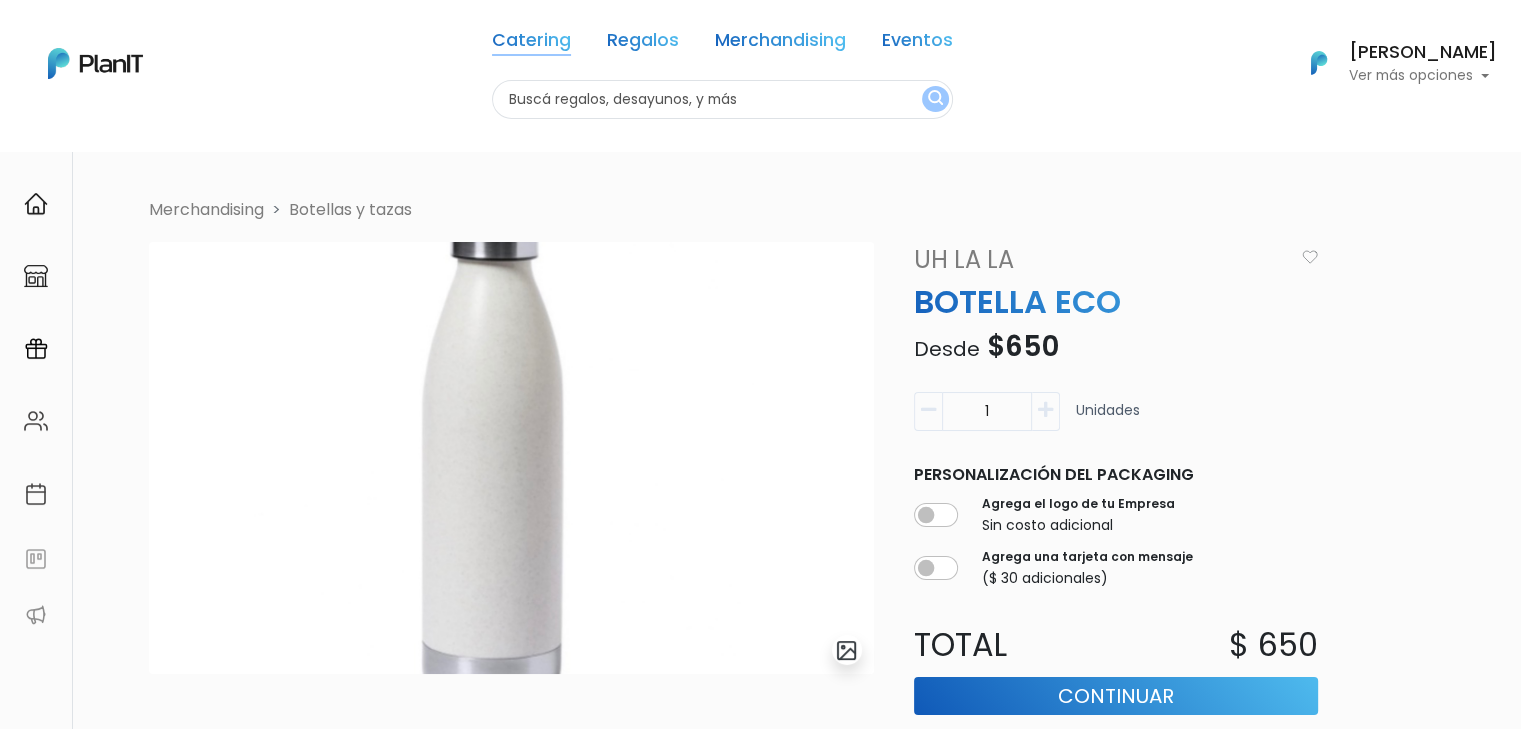 click on "Catering" at bounding box center (531, 44) 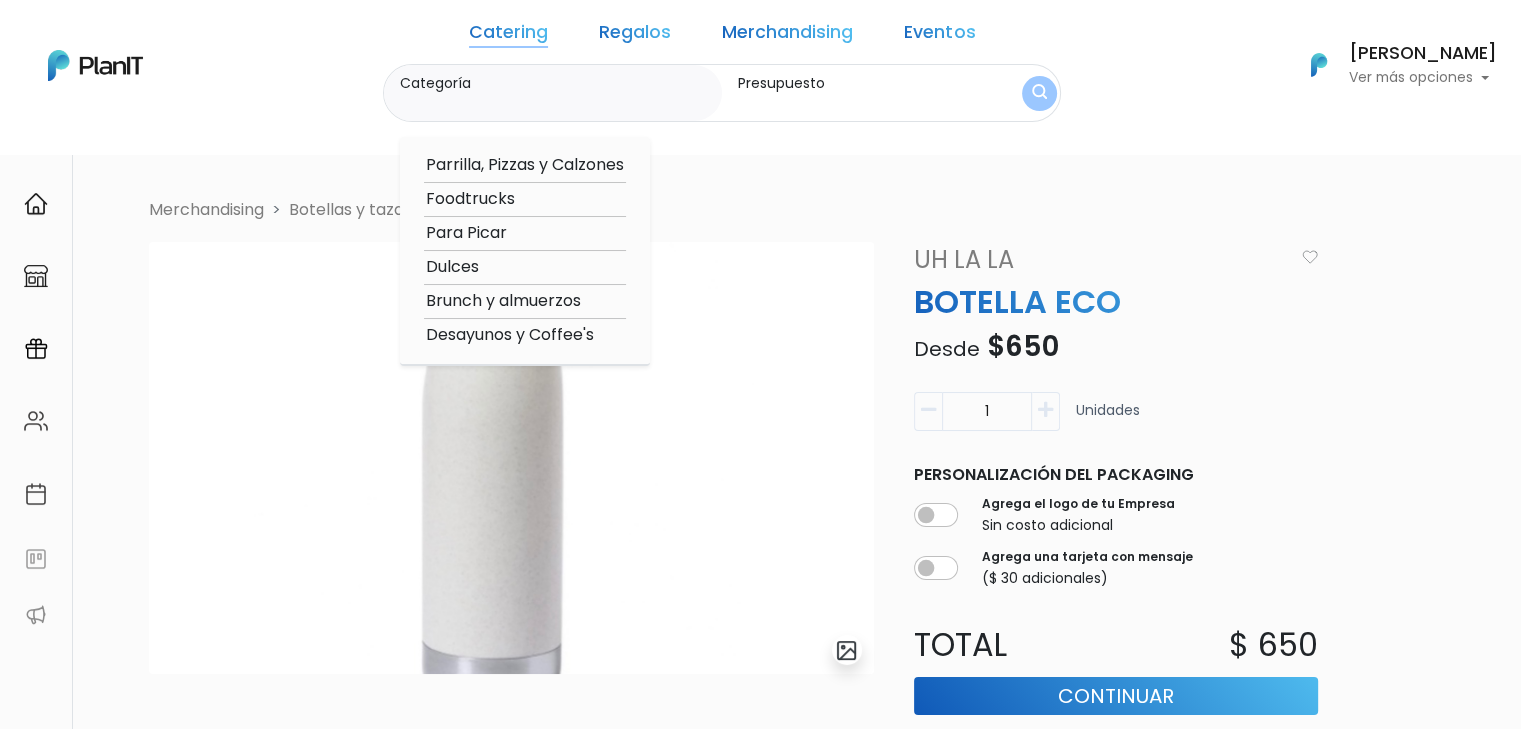 click on "Dulces" at bounding box center [525, 267] 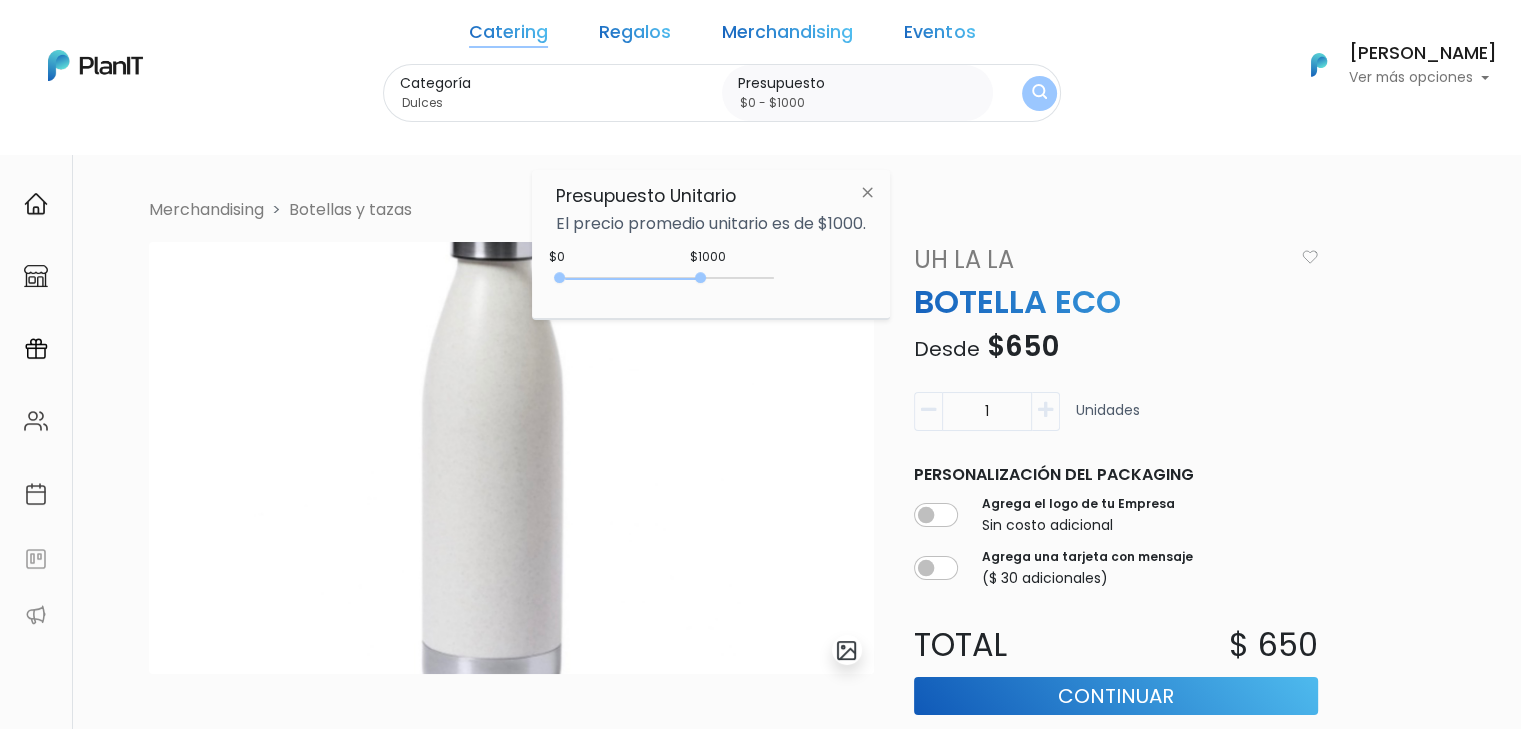 click at bounding box center (1039, 93) 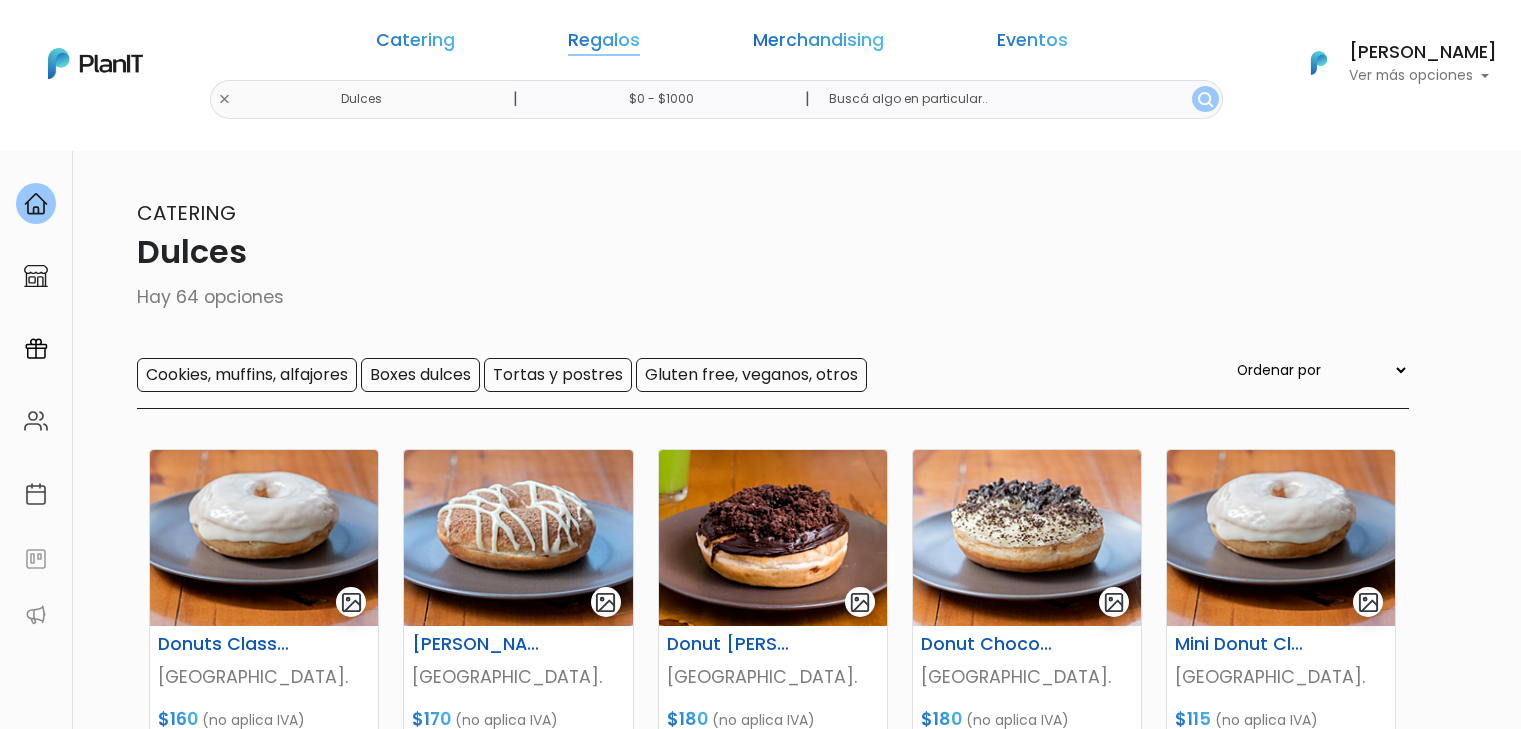 scroll, scrollTop: 0, scrollLeft: 0, axis: both 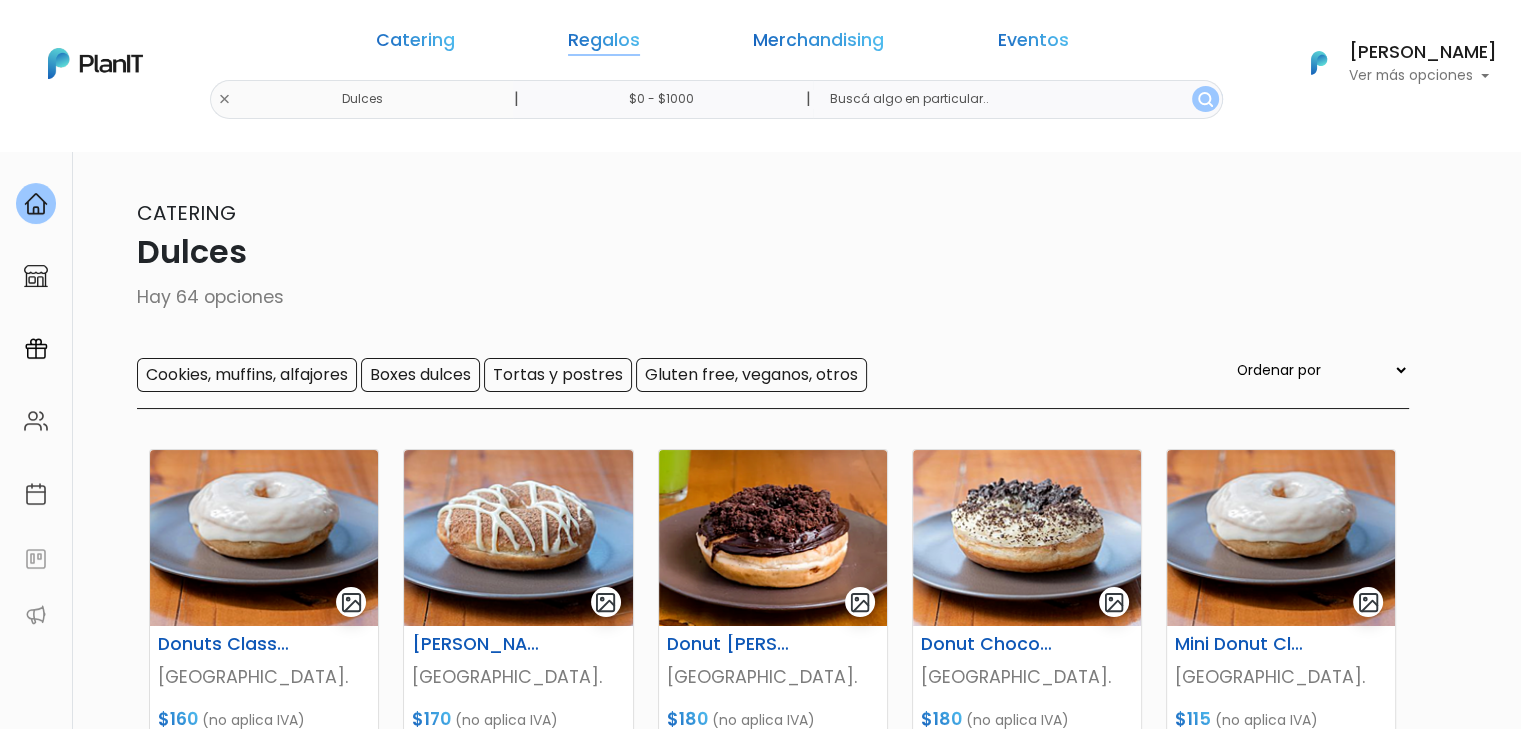 click on "Regalos" at bounding box center (604, 44) 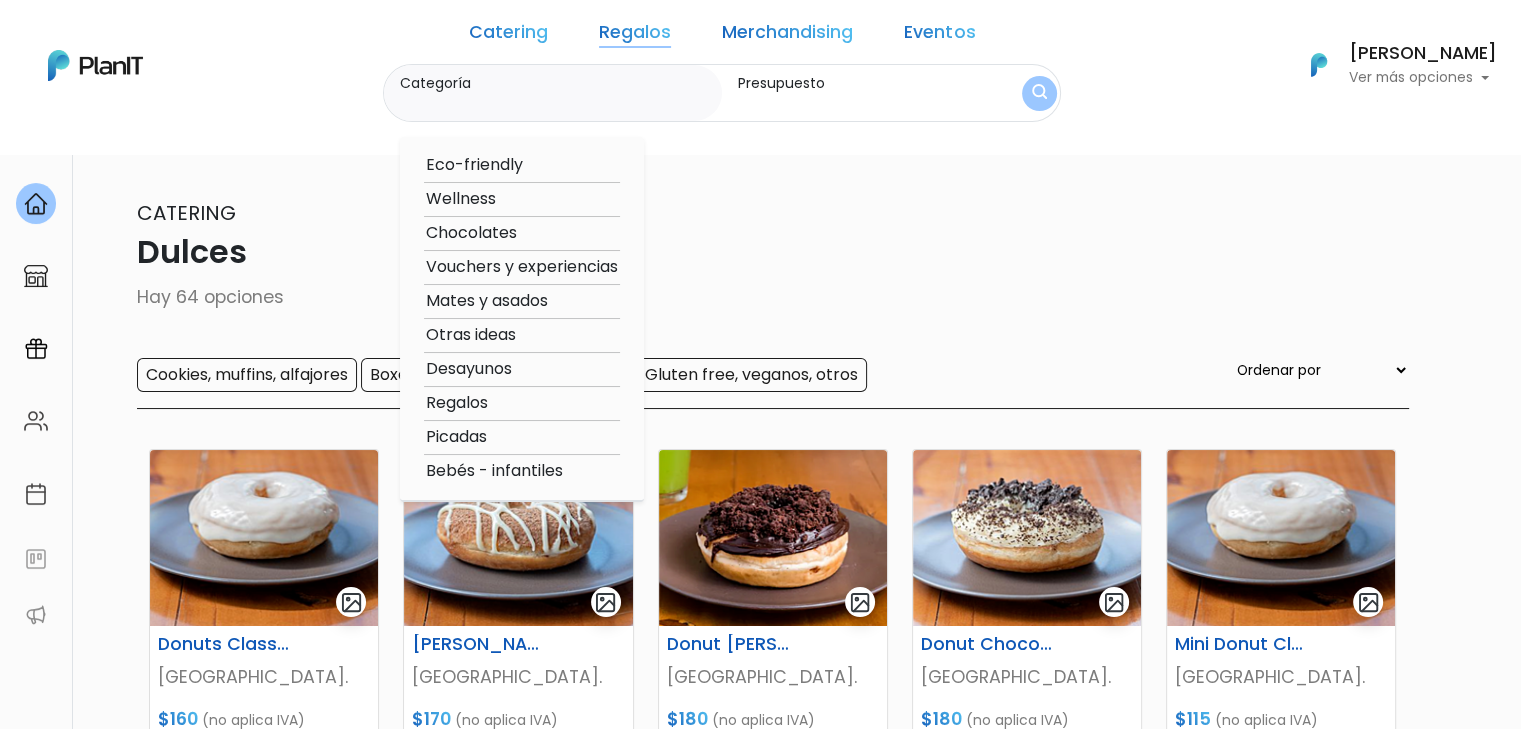 click on "Regalos" at bounding box center (522, 403) 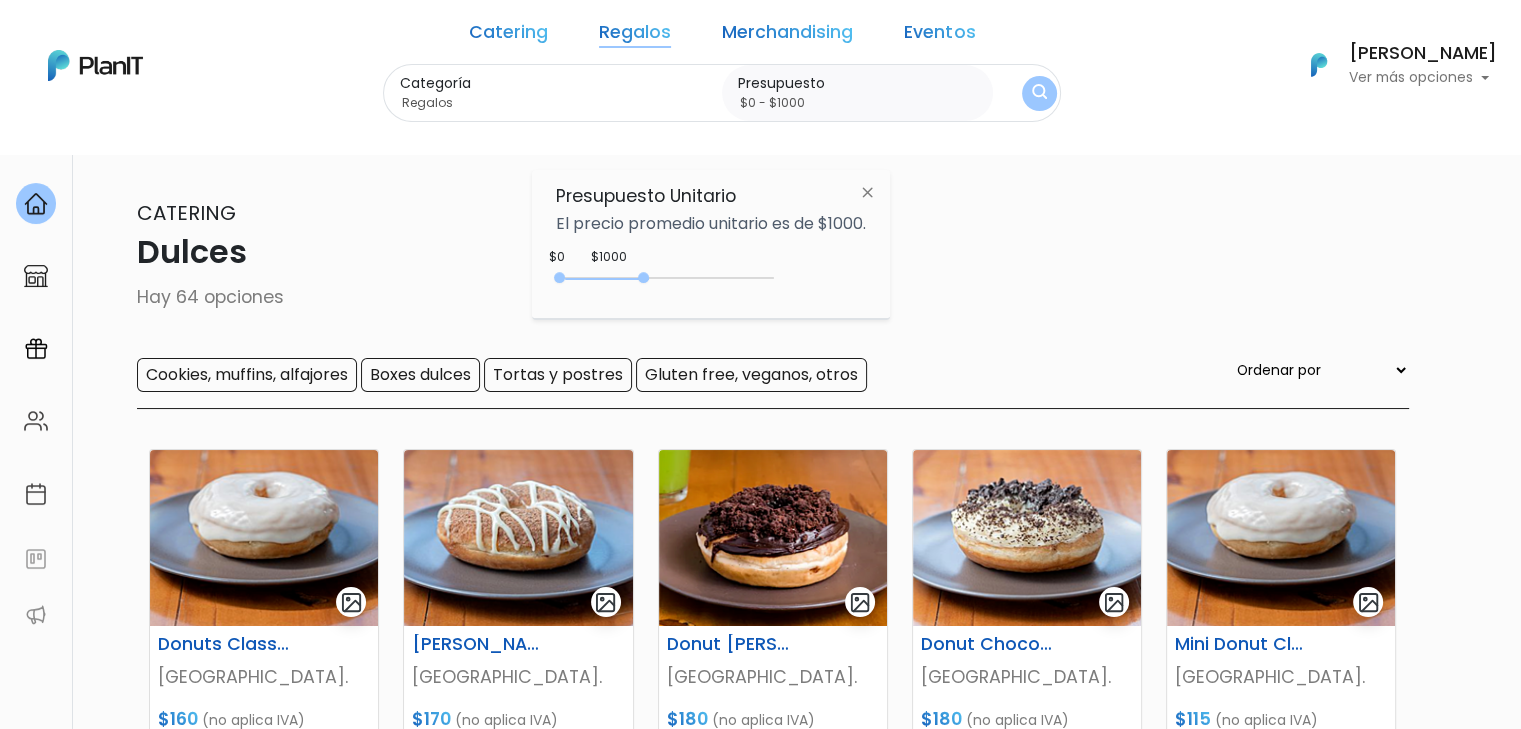 click on "0 : 2000 0 2000" at bounding box center [669, 282] 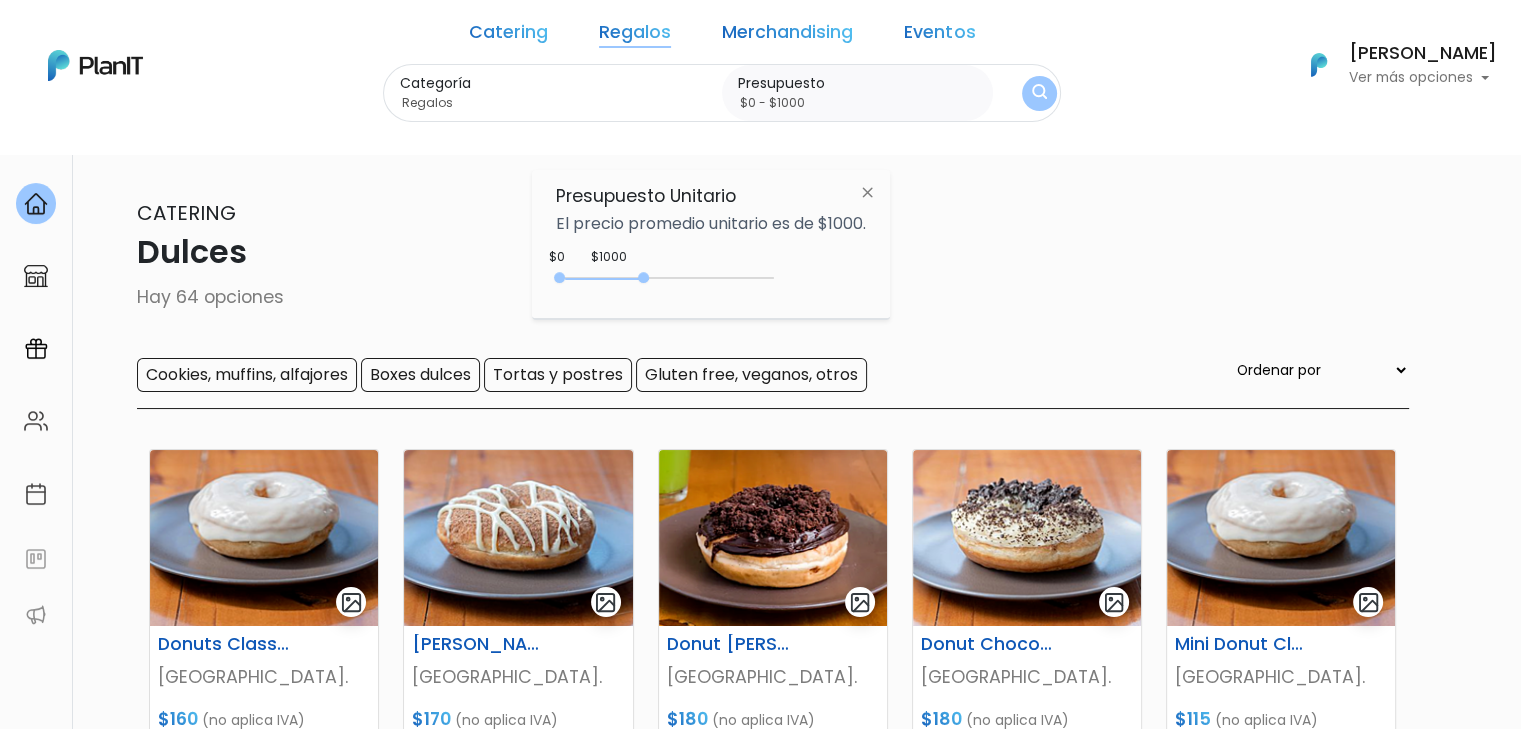 click at bounding box center [1040, 94] 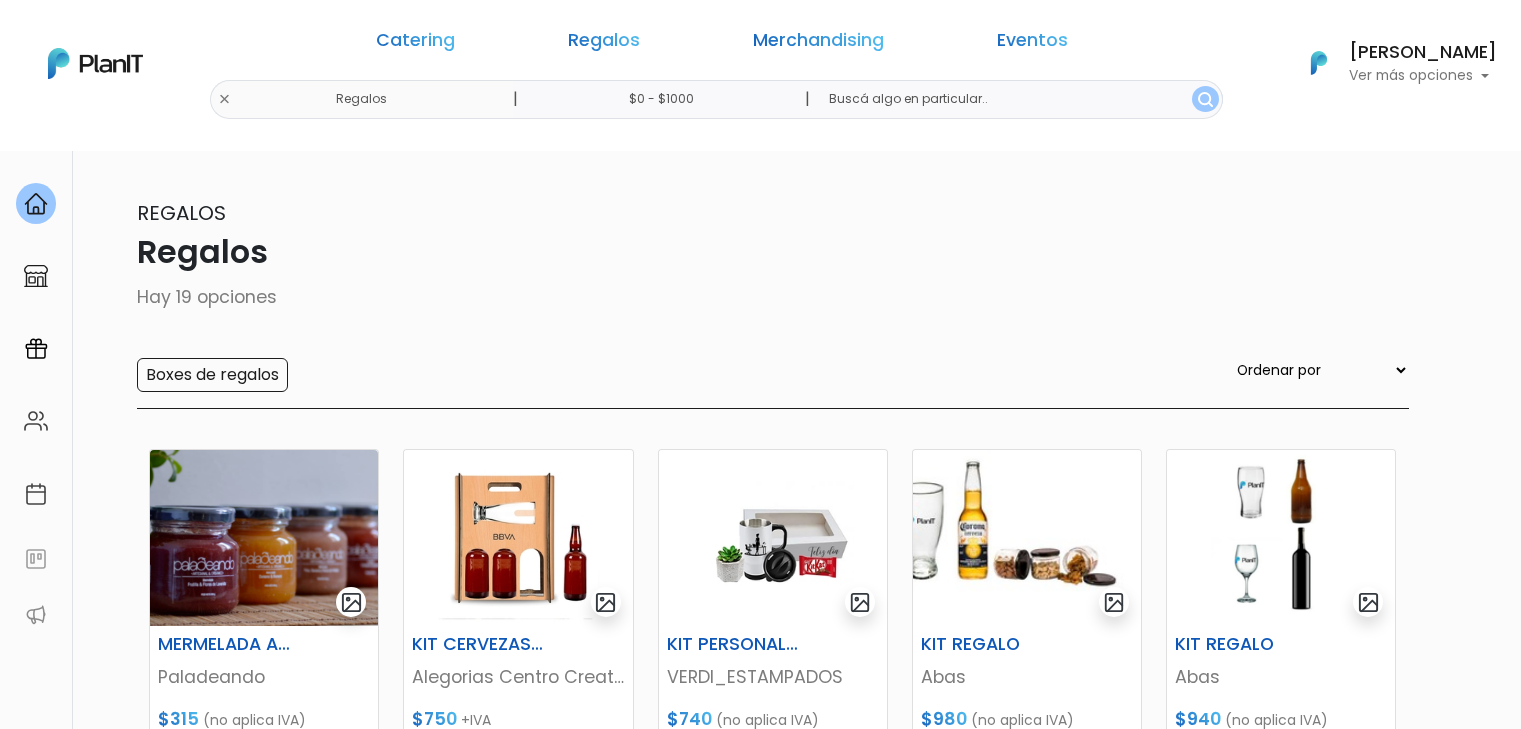scroll, scrollTop: 0, scrollLeft: 0, axis: both 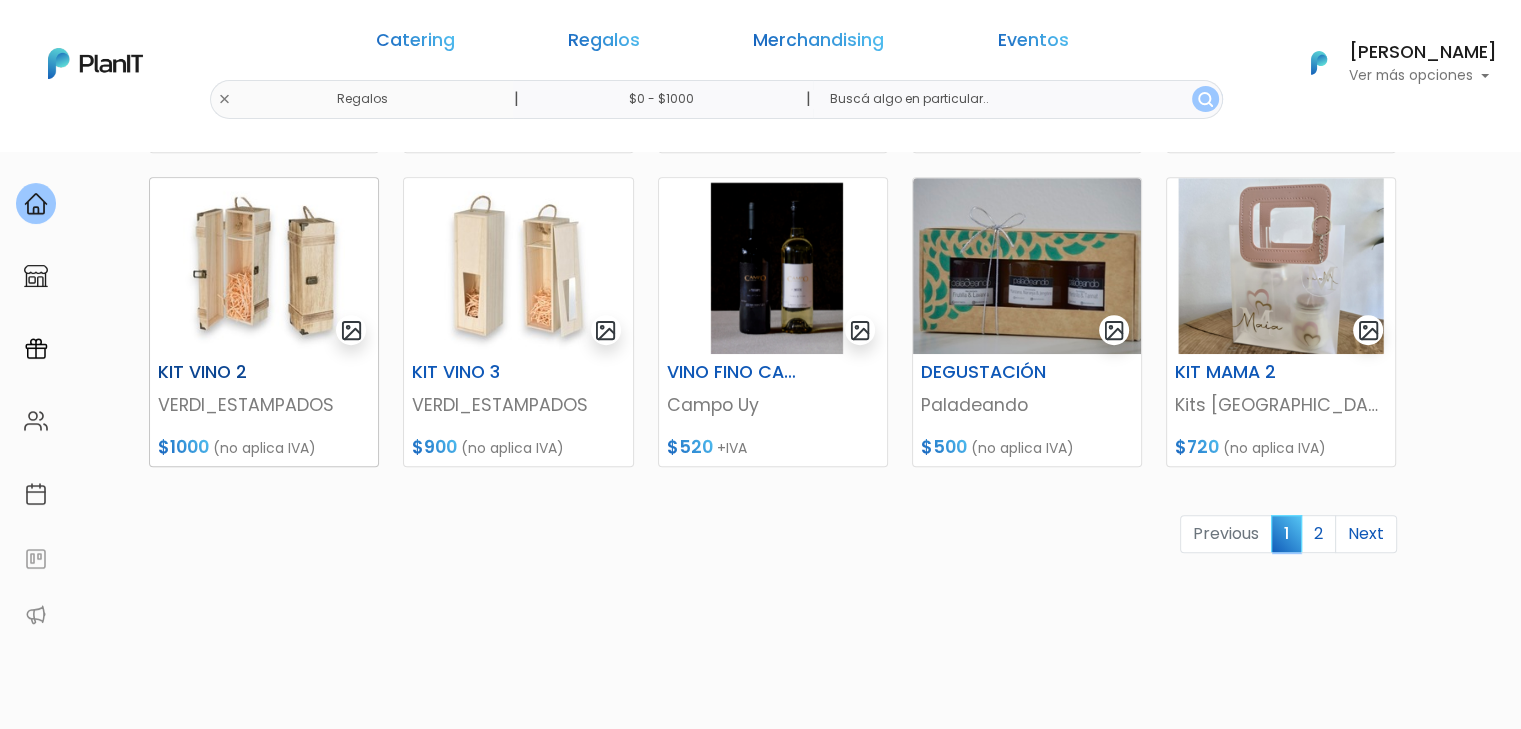 click at bounding box center [264, 266] 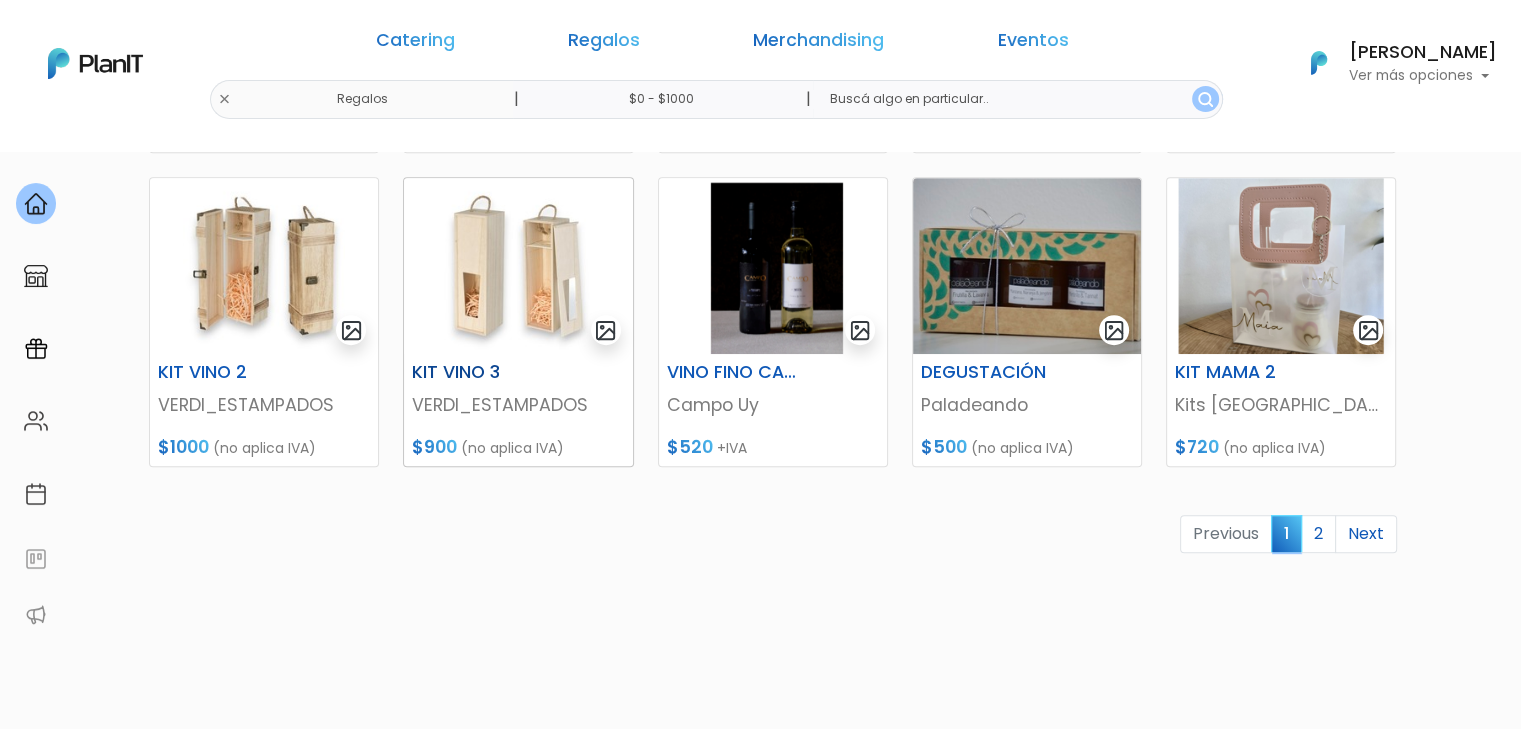 click at bounding box center [518, 266] 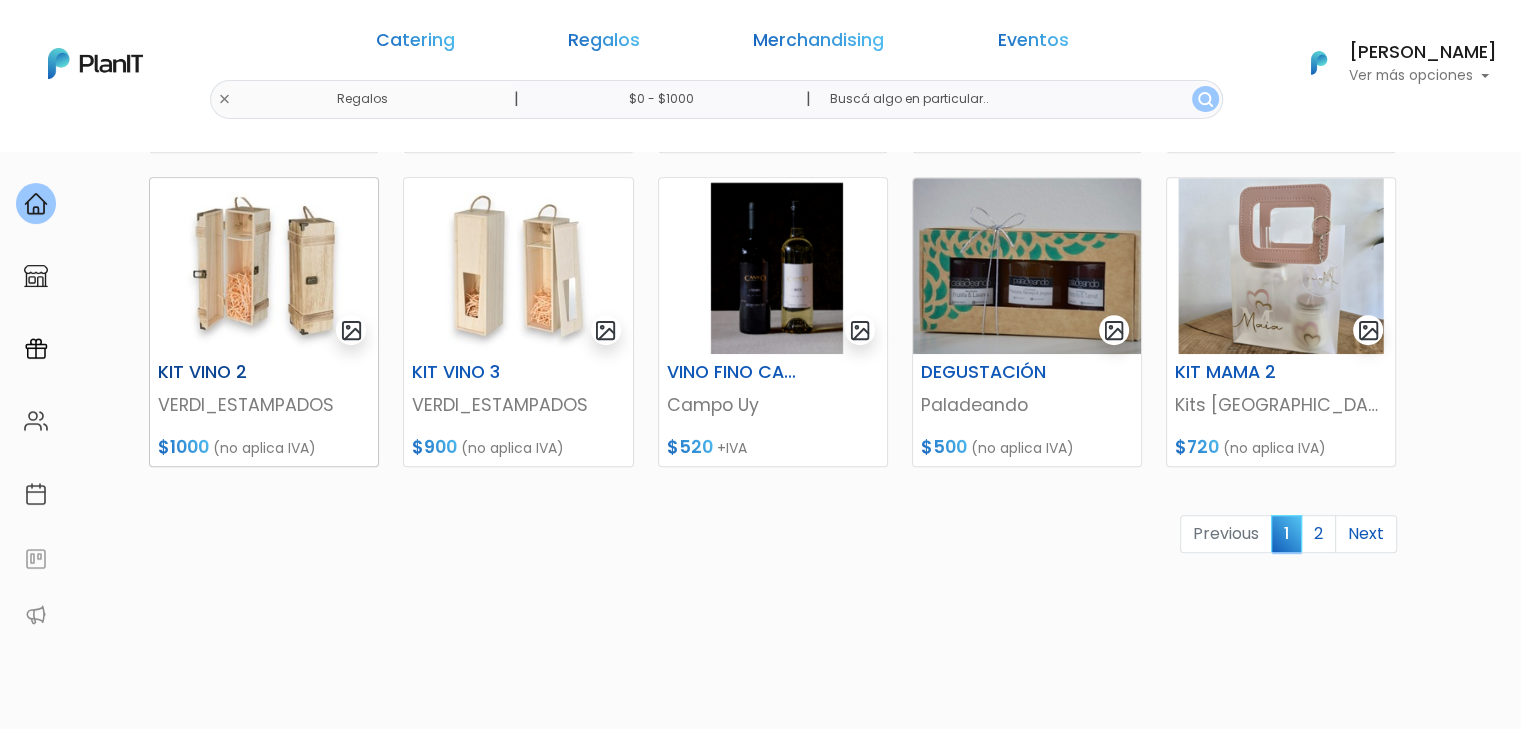 click at bounding box center (264, 266) 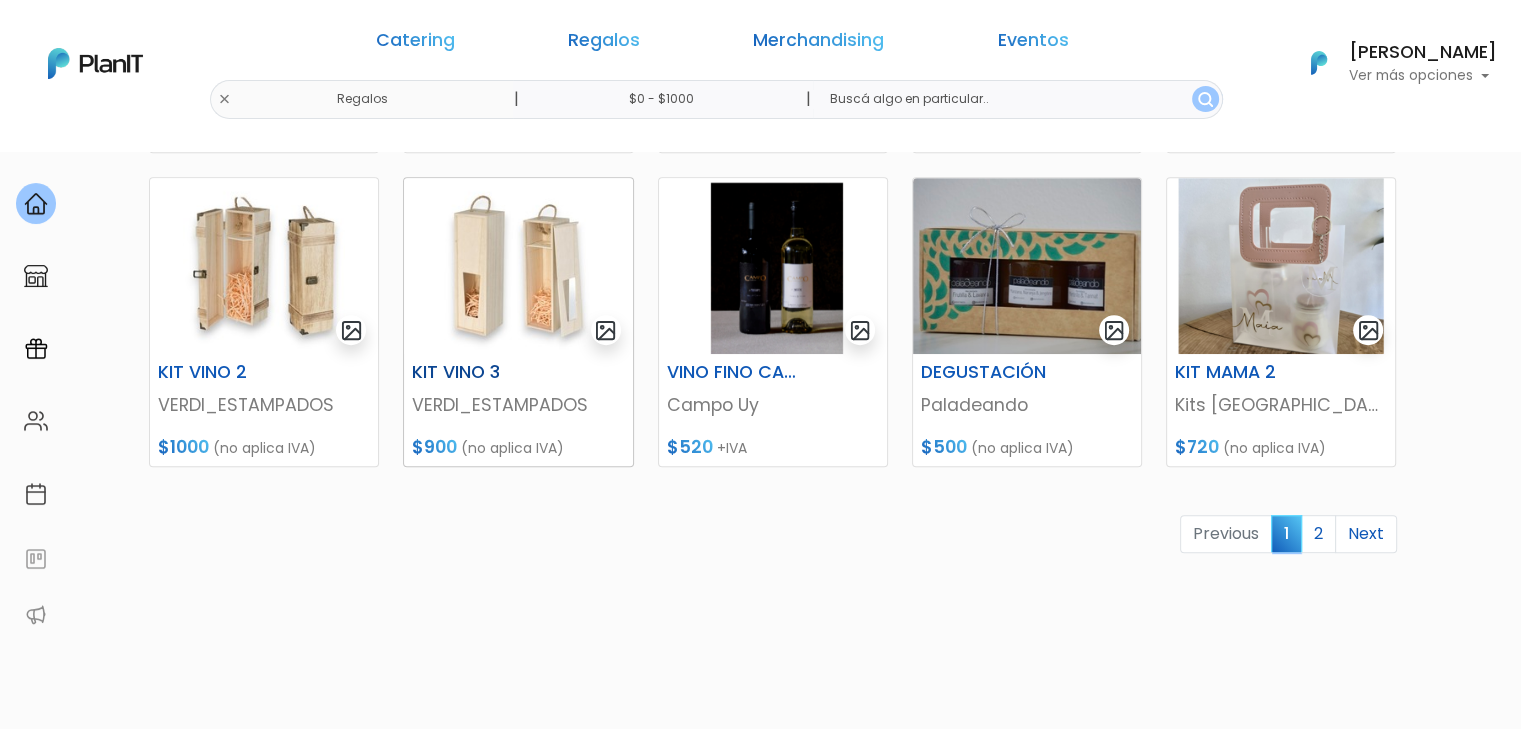 click at bounding box center (518, 266) 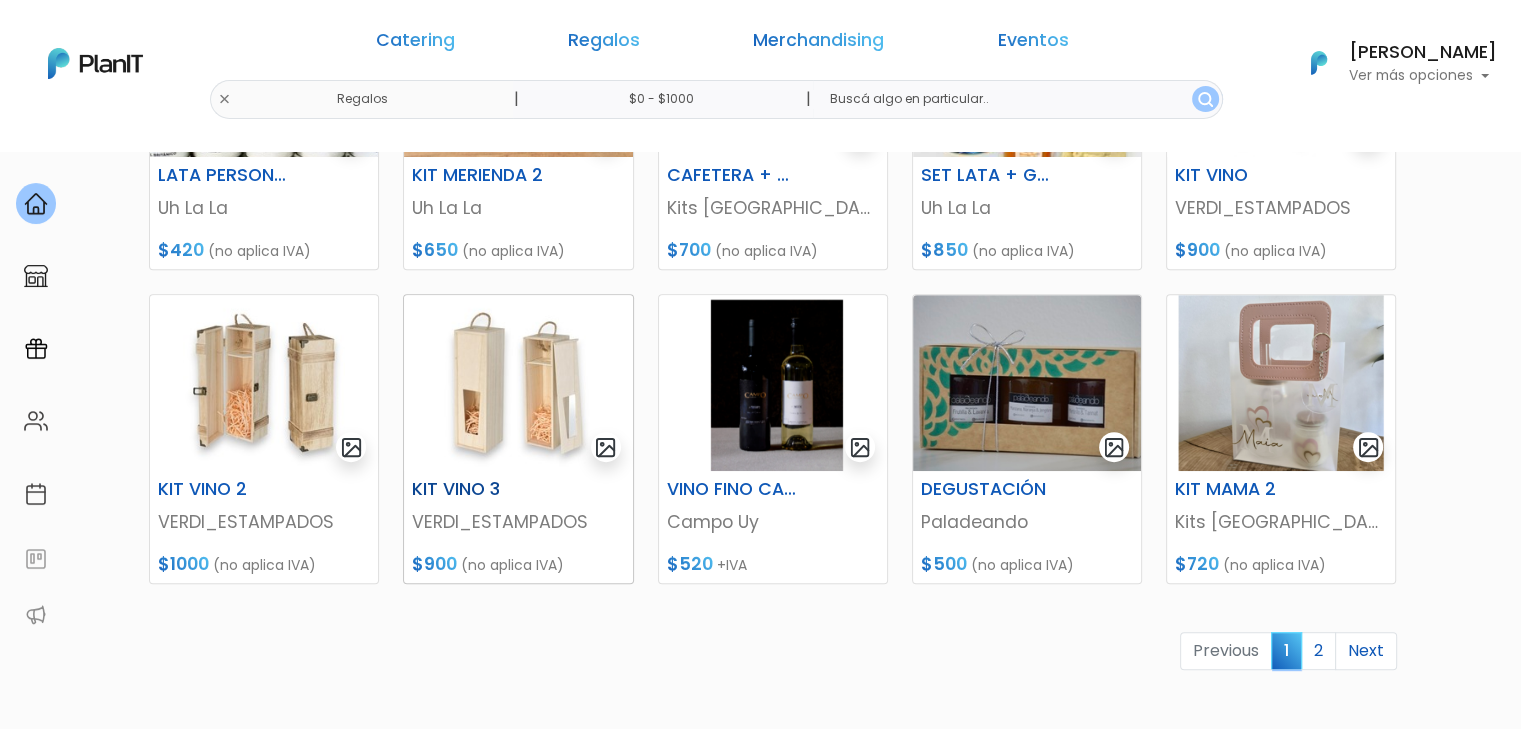 scroll, scrollTop: 800, scrollLeft: 0, axis: vertical 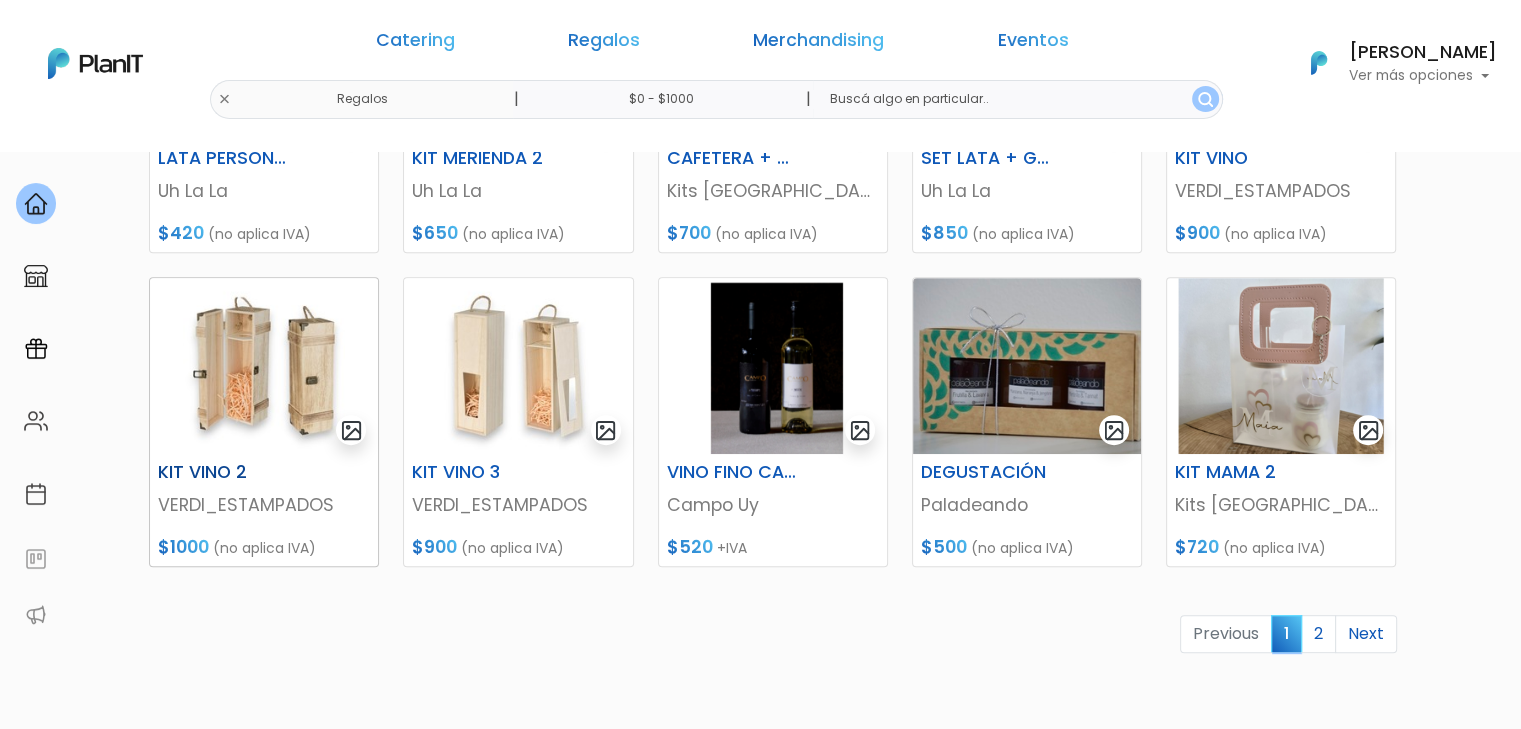 click at bounding box center (264, 366) 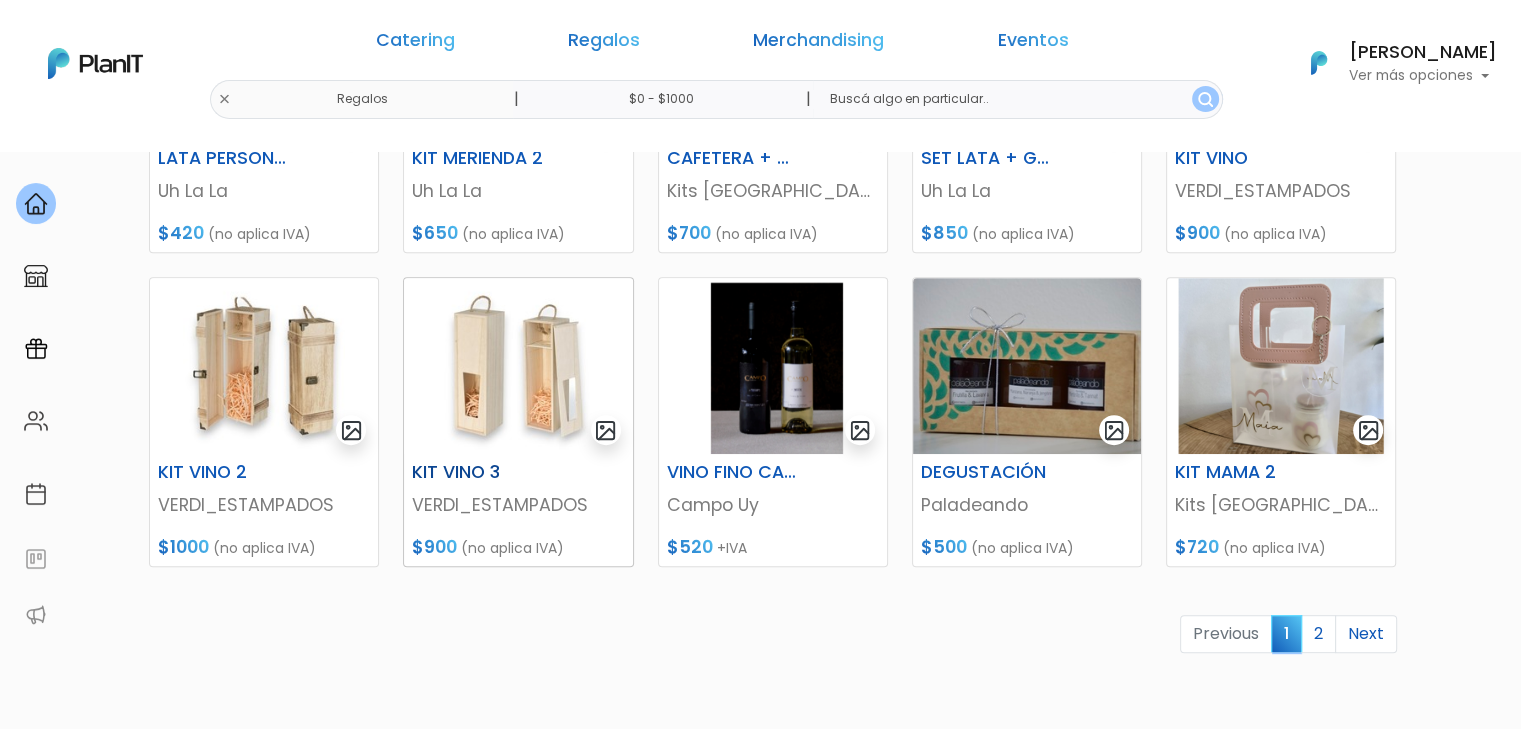 click at bounding box center [518, 366] 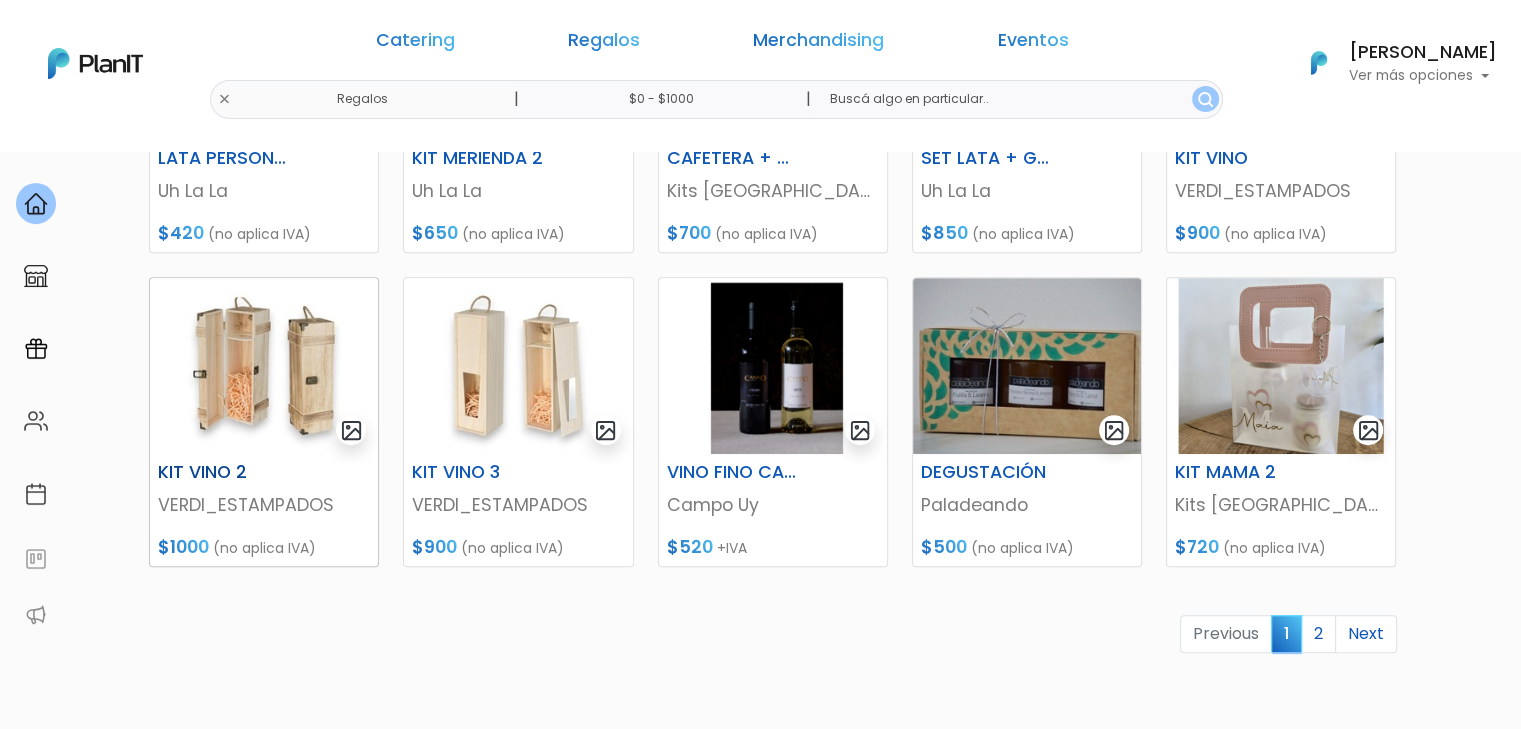 click at bounding box center (264, 366) 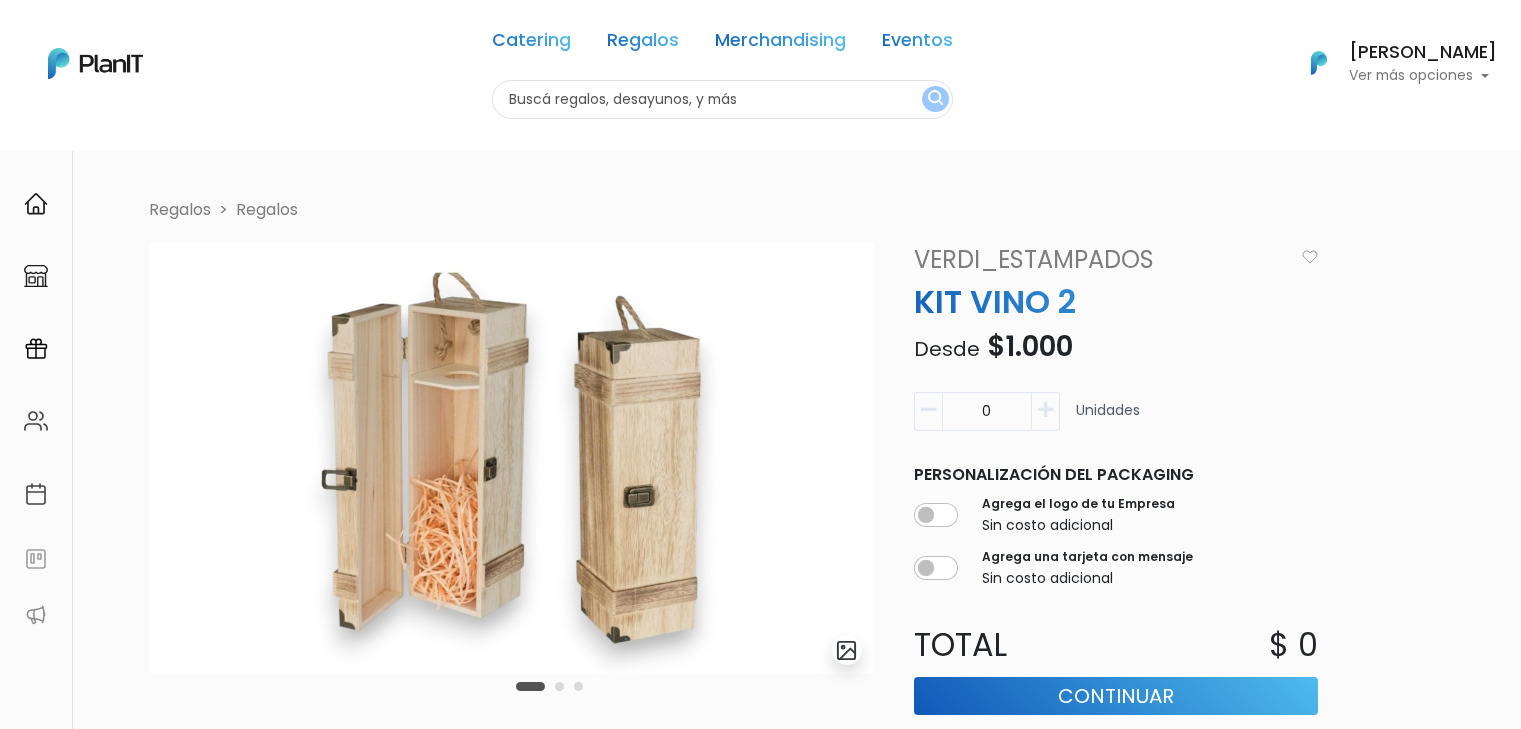 scroll, scrollTop: 0, scrollLeft: 0, axis: both 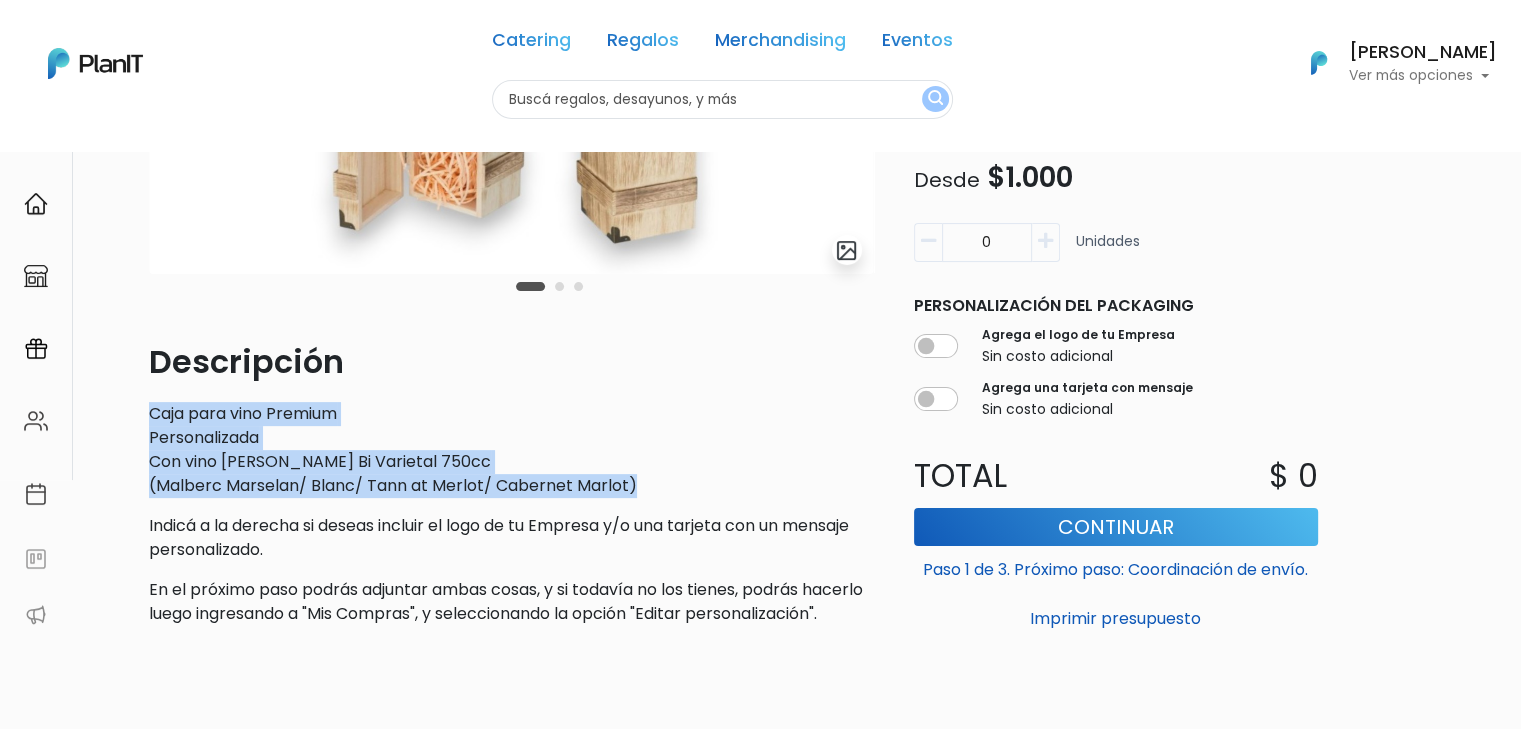 drag, startPoint x: 148, startPoint y: 409, endPoint x: 653, endPoint y: 491, distance: 511.6141 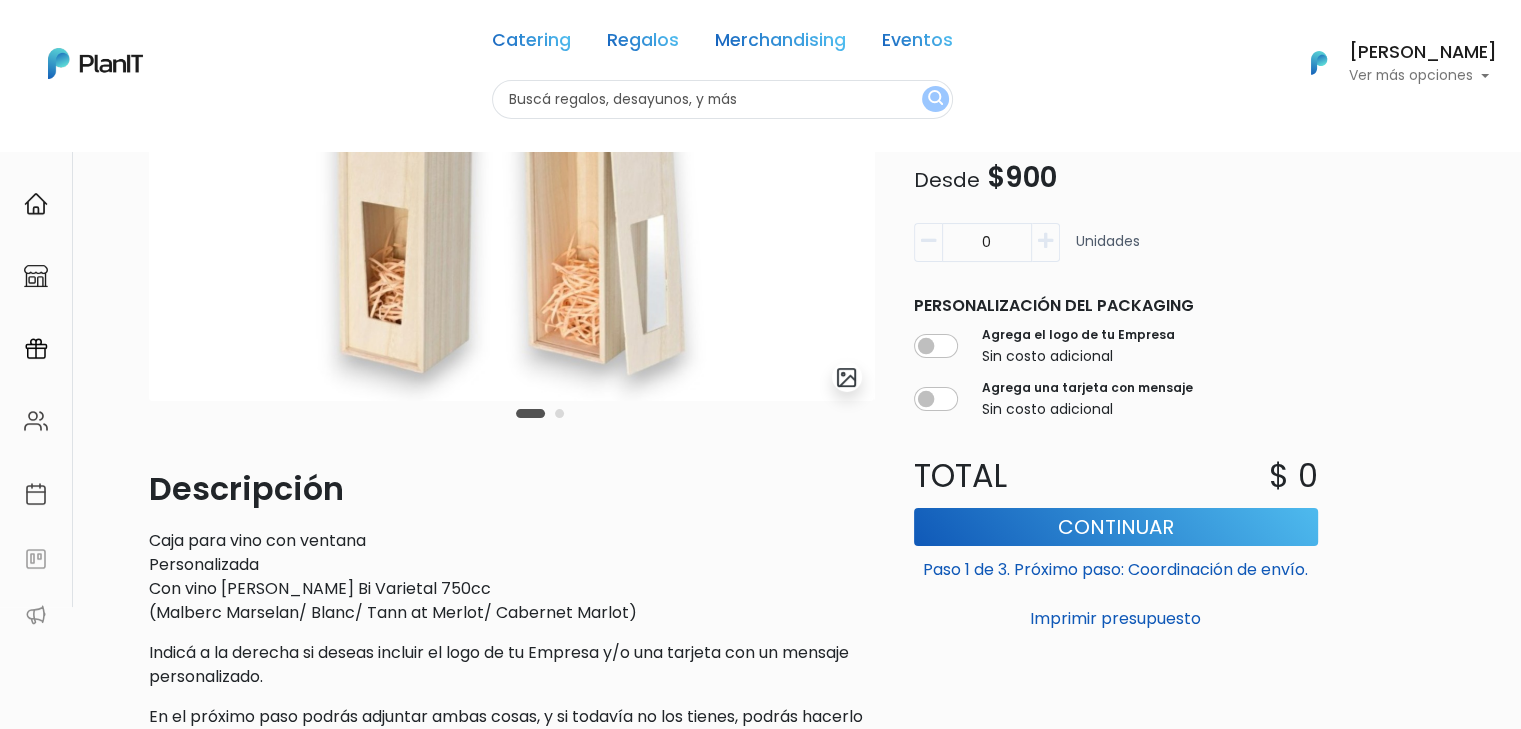 scroll, scrollTop: 500, scrollLeft: 0, axis: vertical 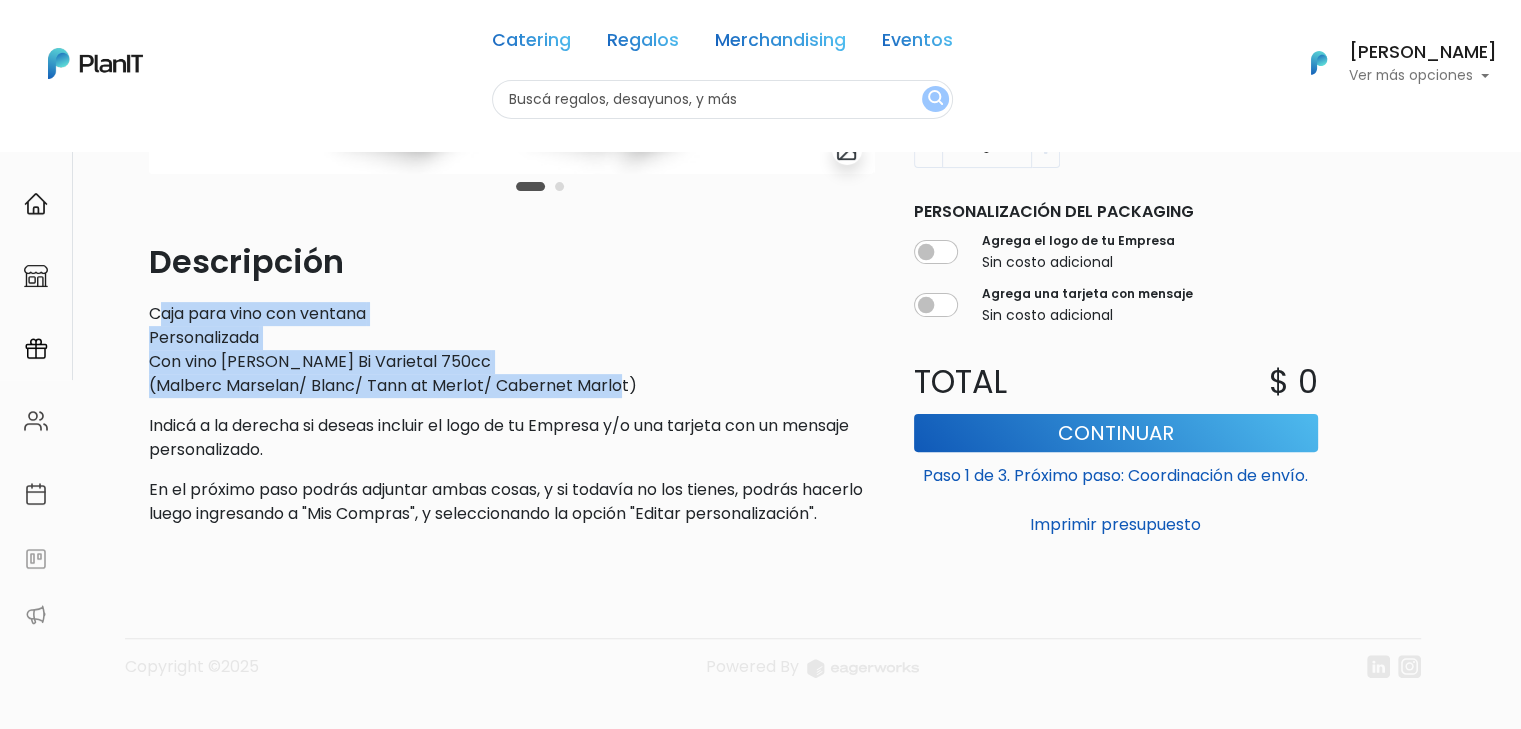 drag, startPoint x: 150, startPoint y: 307, endPoint x: 644, endPoint y: 395, distance: 501.77686 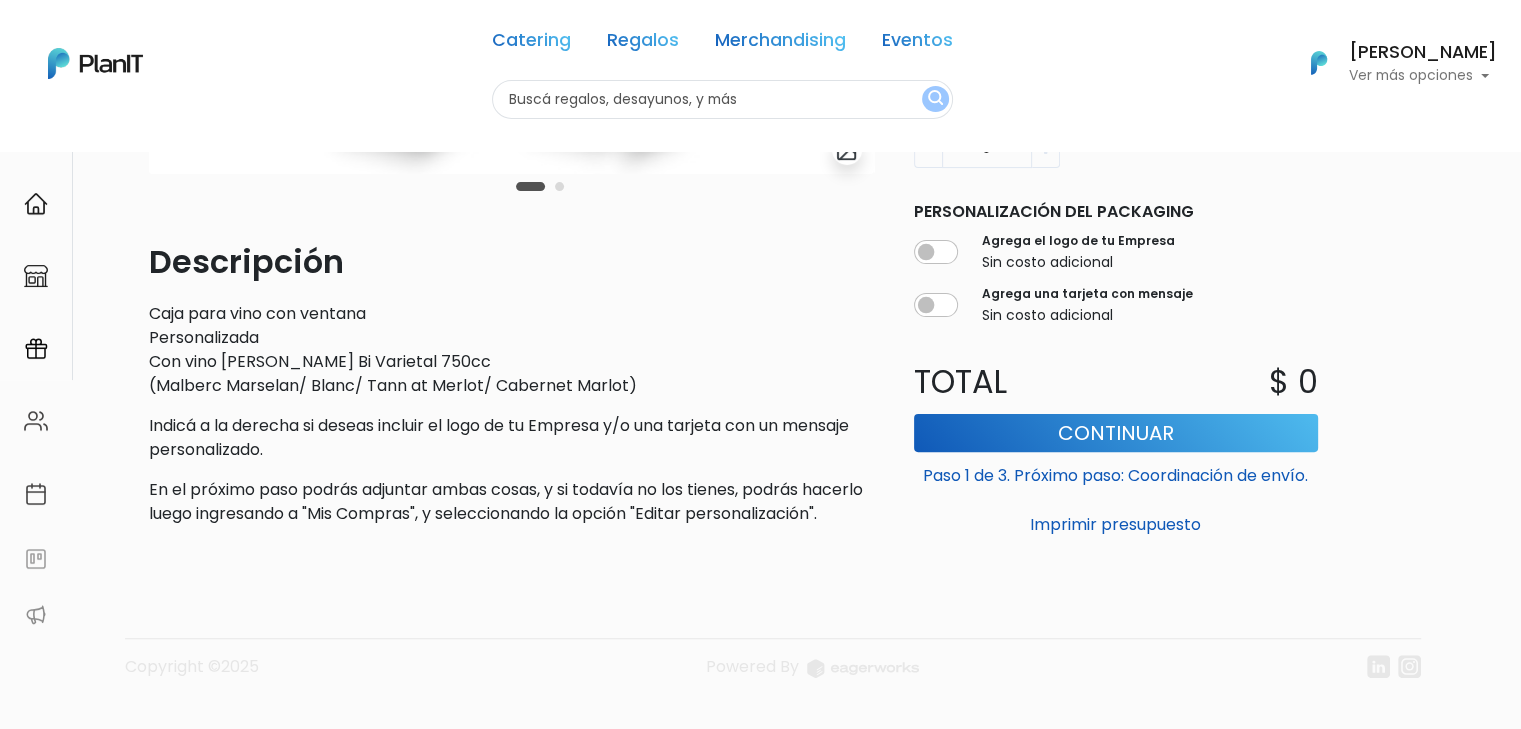 click on "Caja para vino con ventana
Personalizada
Con vino Don Pascual Bi Varietal 750cc
(Malberc Marselan/ Blanc/ Tann at Merlot/ Cabernet Marlot)" at bounding box center [511, 350] 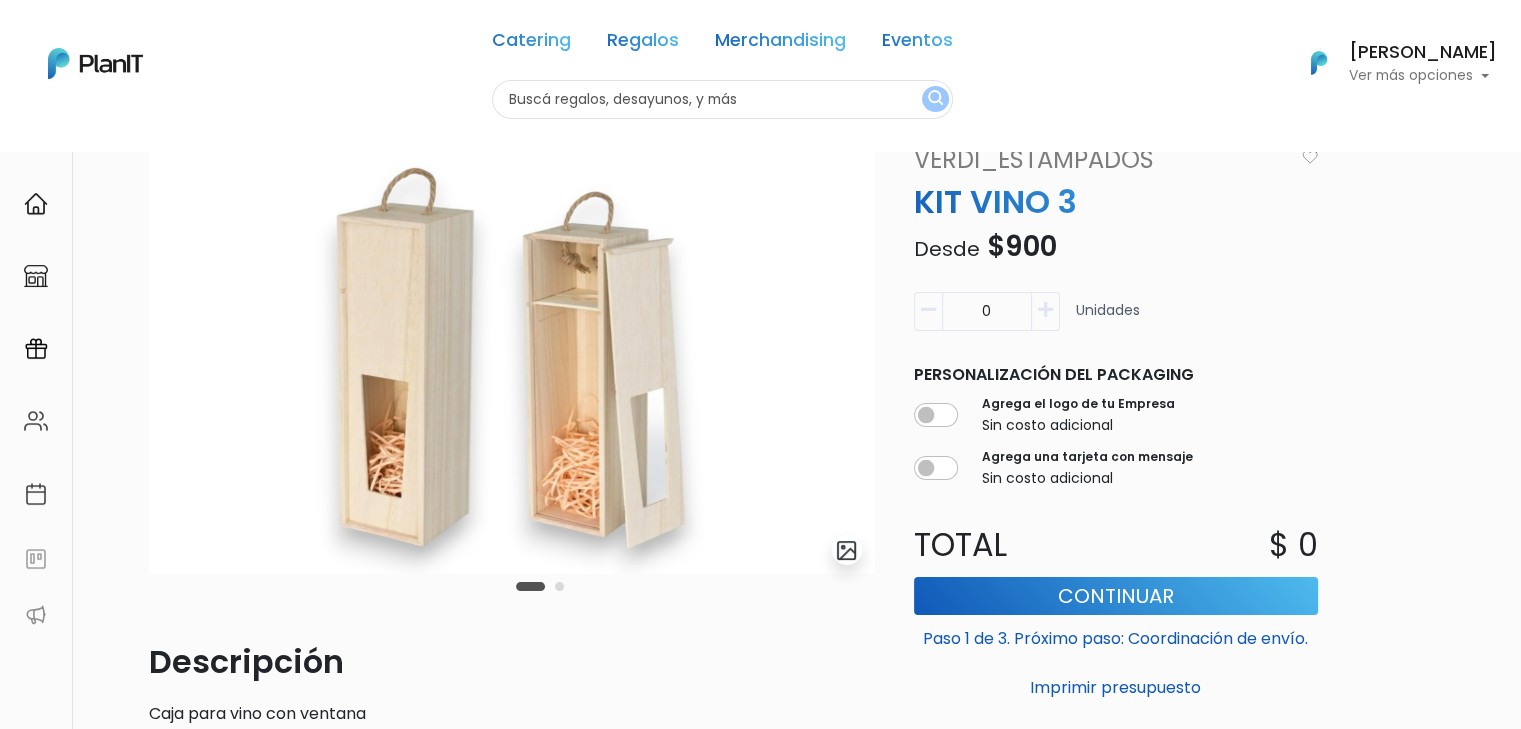 scroll, scrollTop: 0, scrollLeft: 0, axis: both 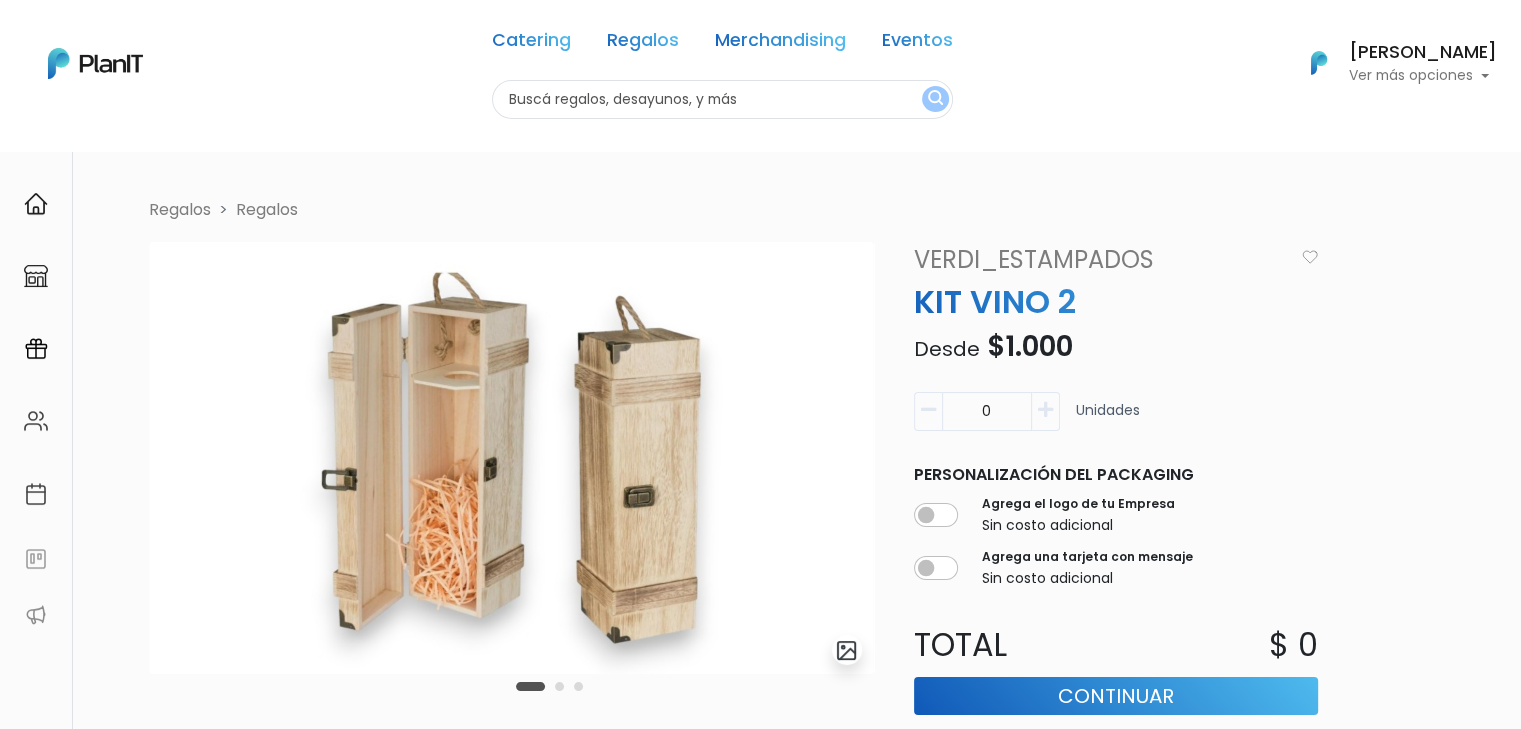 drag, startPoint x: 589, startPoint y: 667, endPoint x: 566, endPoint y: 679, distance: 25.942244 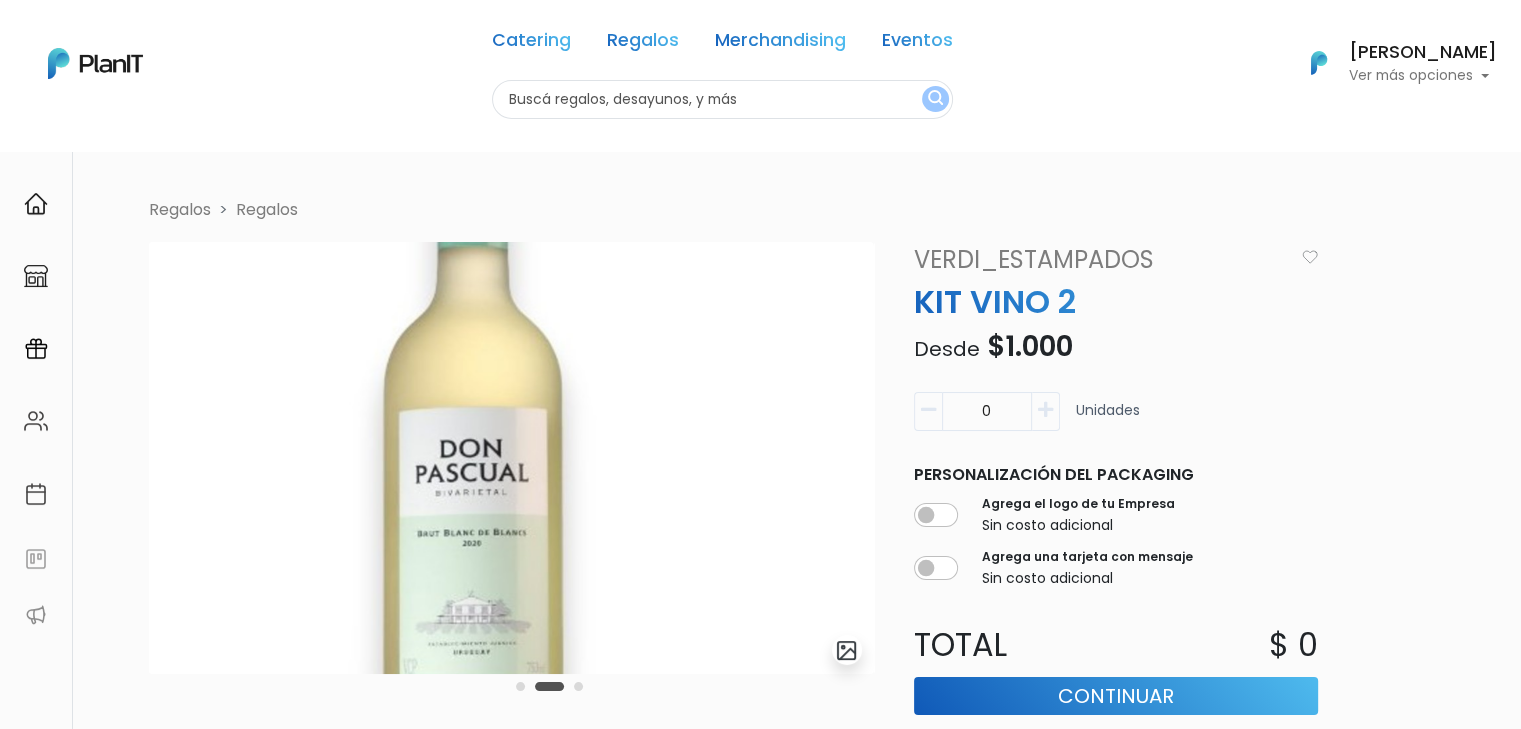 click at bounding box center [549, 686] 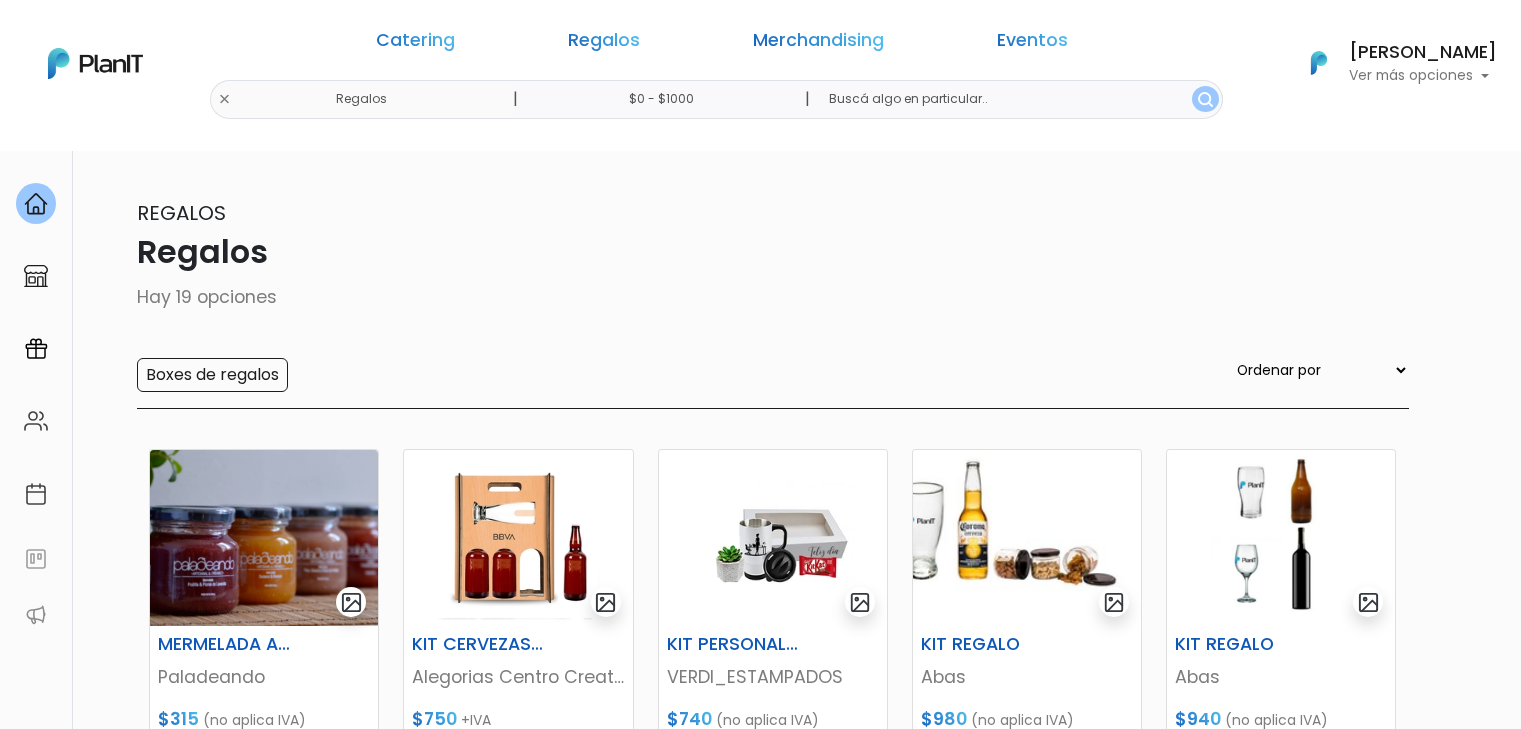 scroll, scrollTop: 706, scrollLeft: 0, axis: vertical 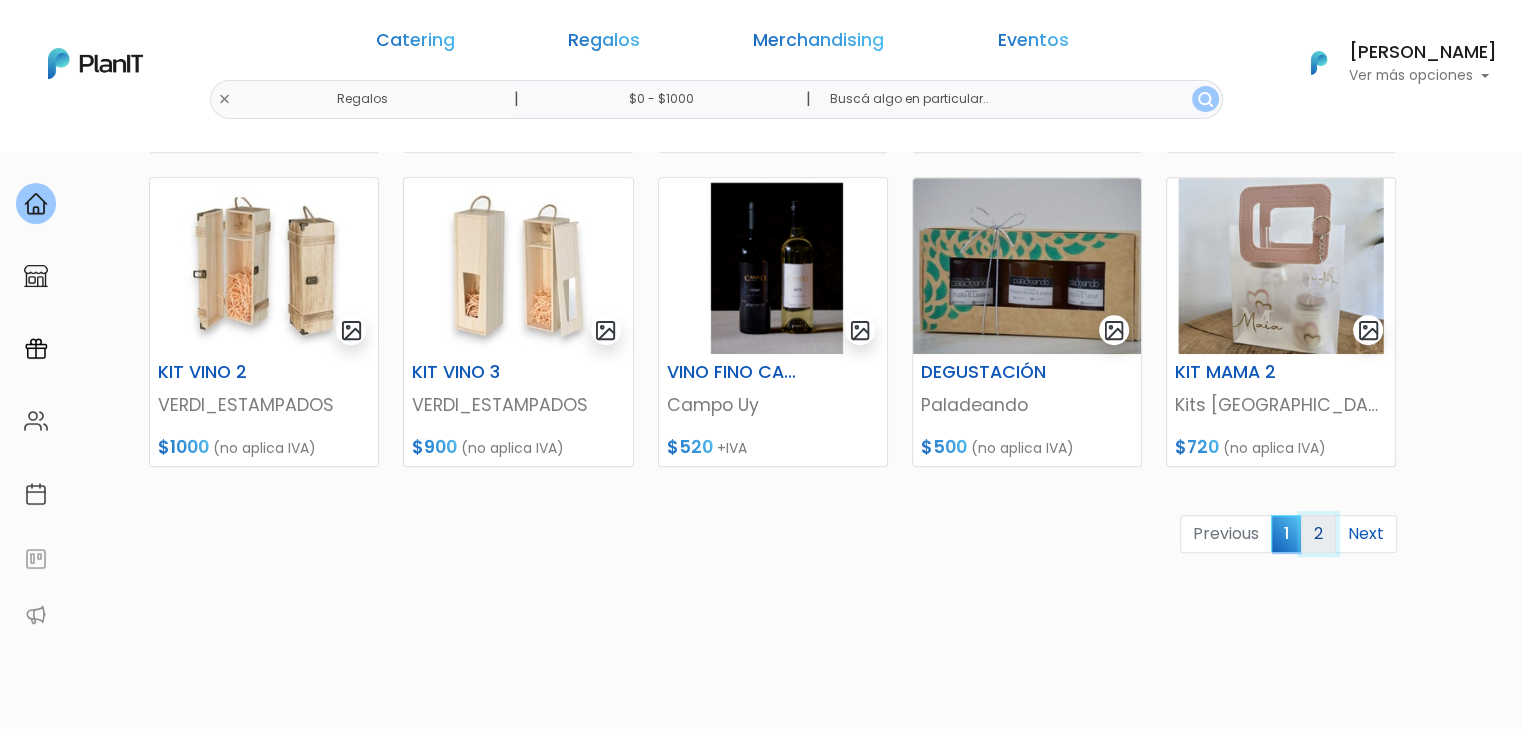 click on "2" at bounding box center [1318, 534] 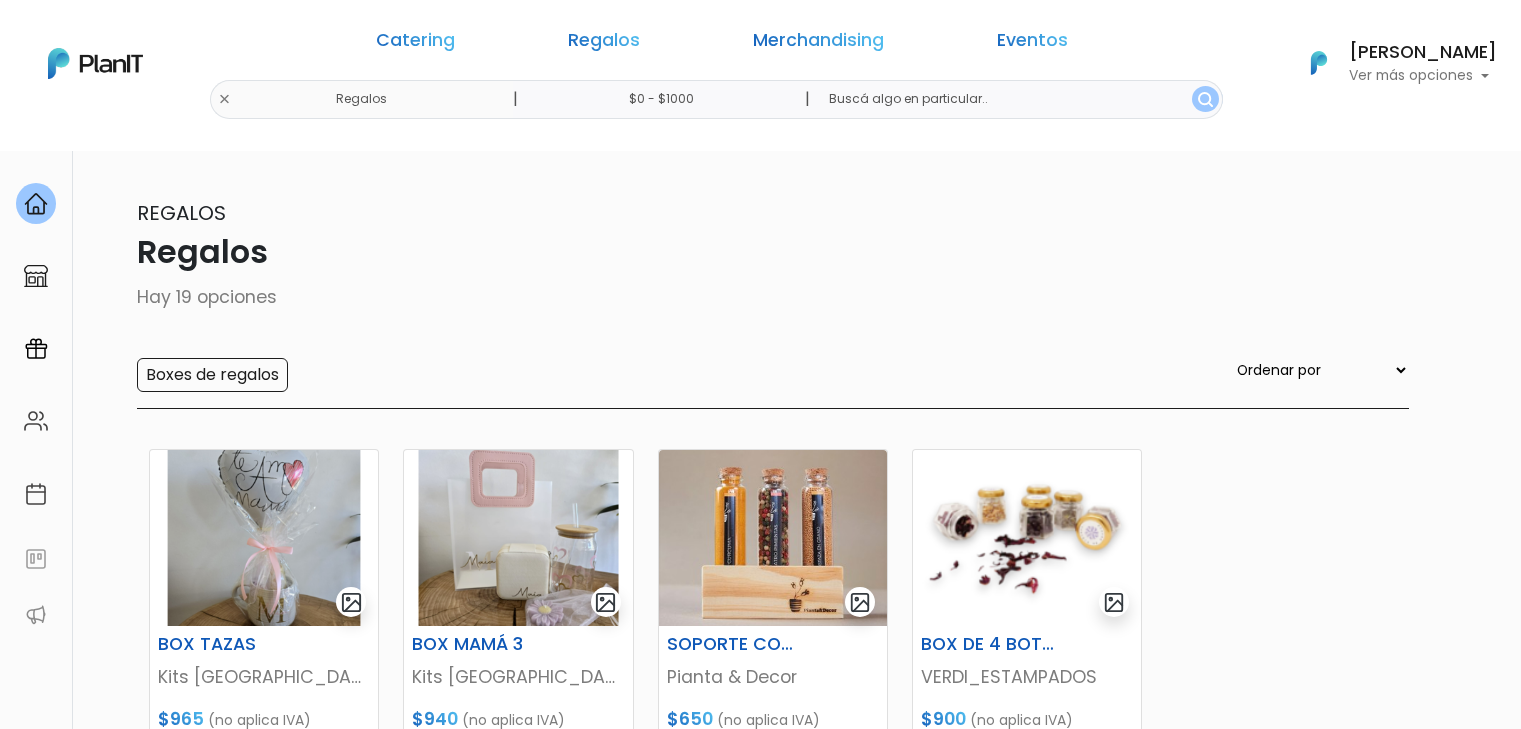 scroll, scrollTop: 0, scrollLeft: 0, axis: both 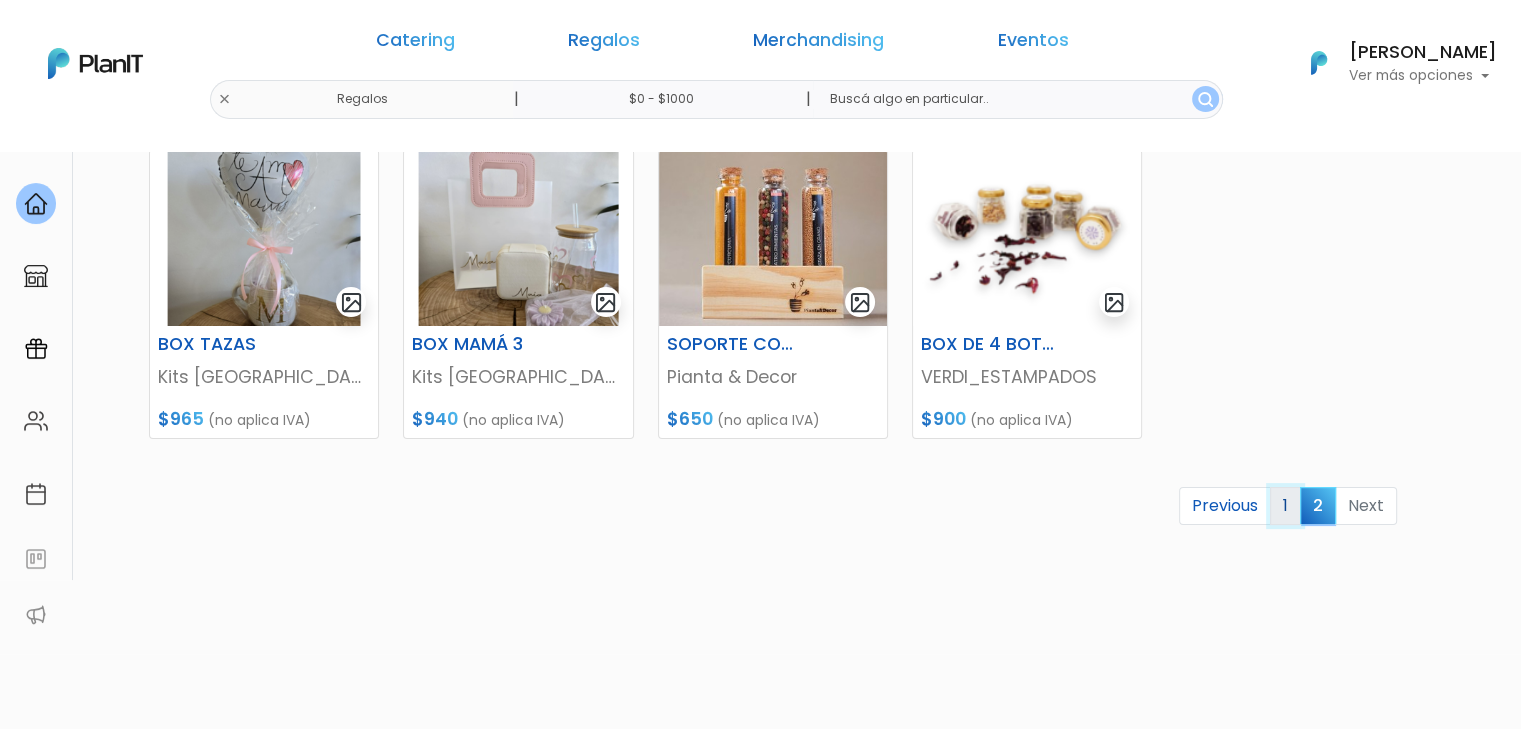 click on "1" at bounding box center (1285, 506) 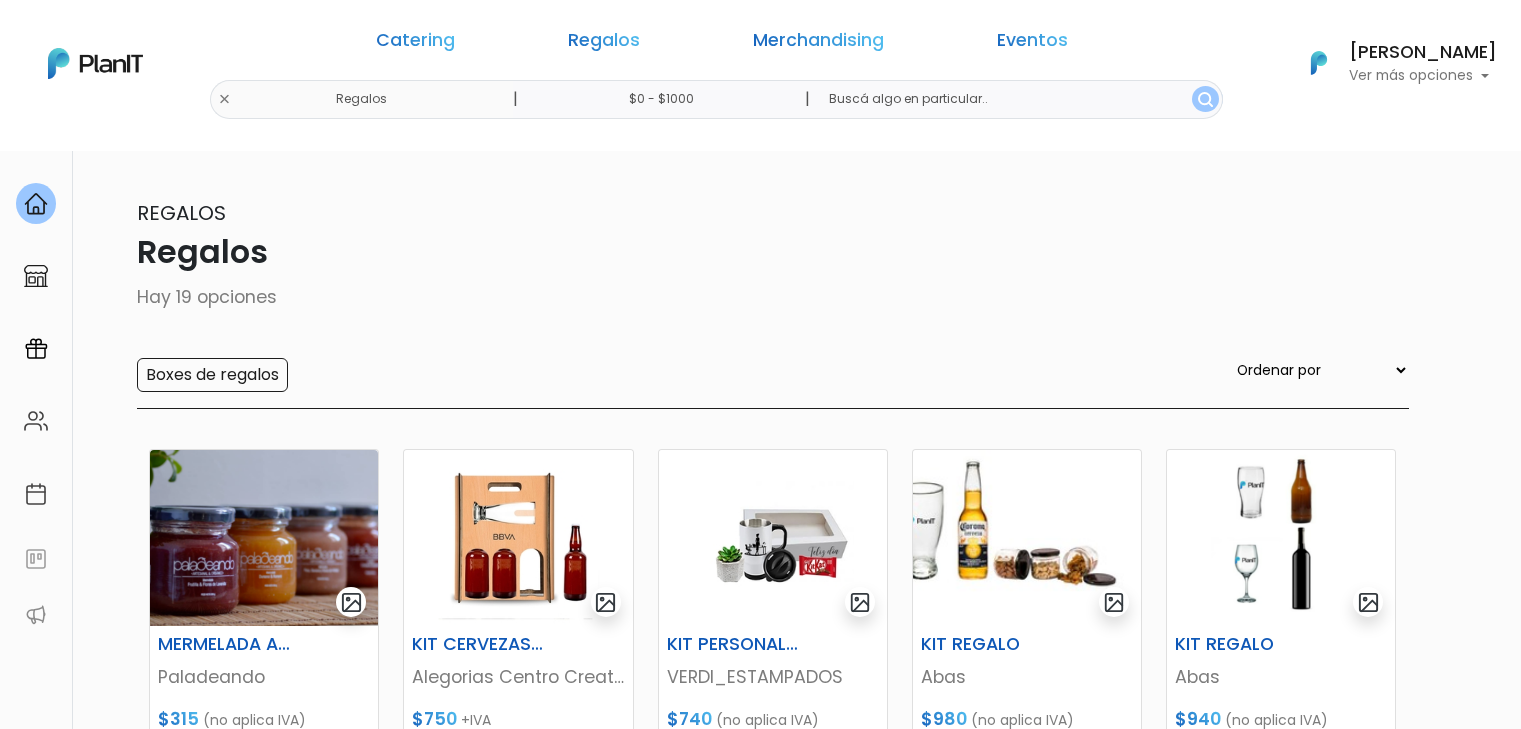 scroll, scrollTop: 0, scrollLeft: 0, axis: both 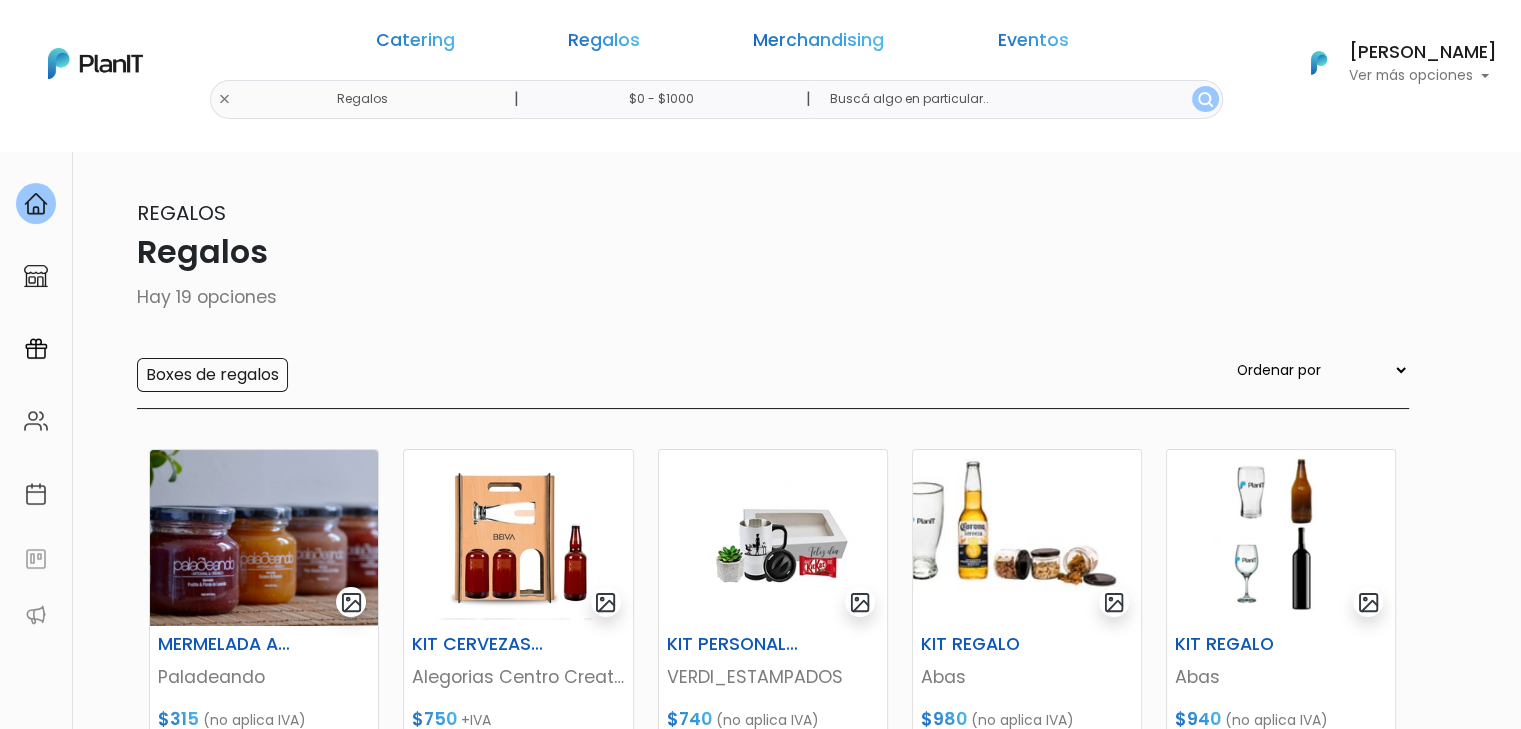 click on "$0 - $1000" at bounding box center (665, 99) 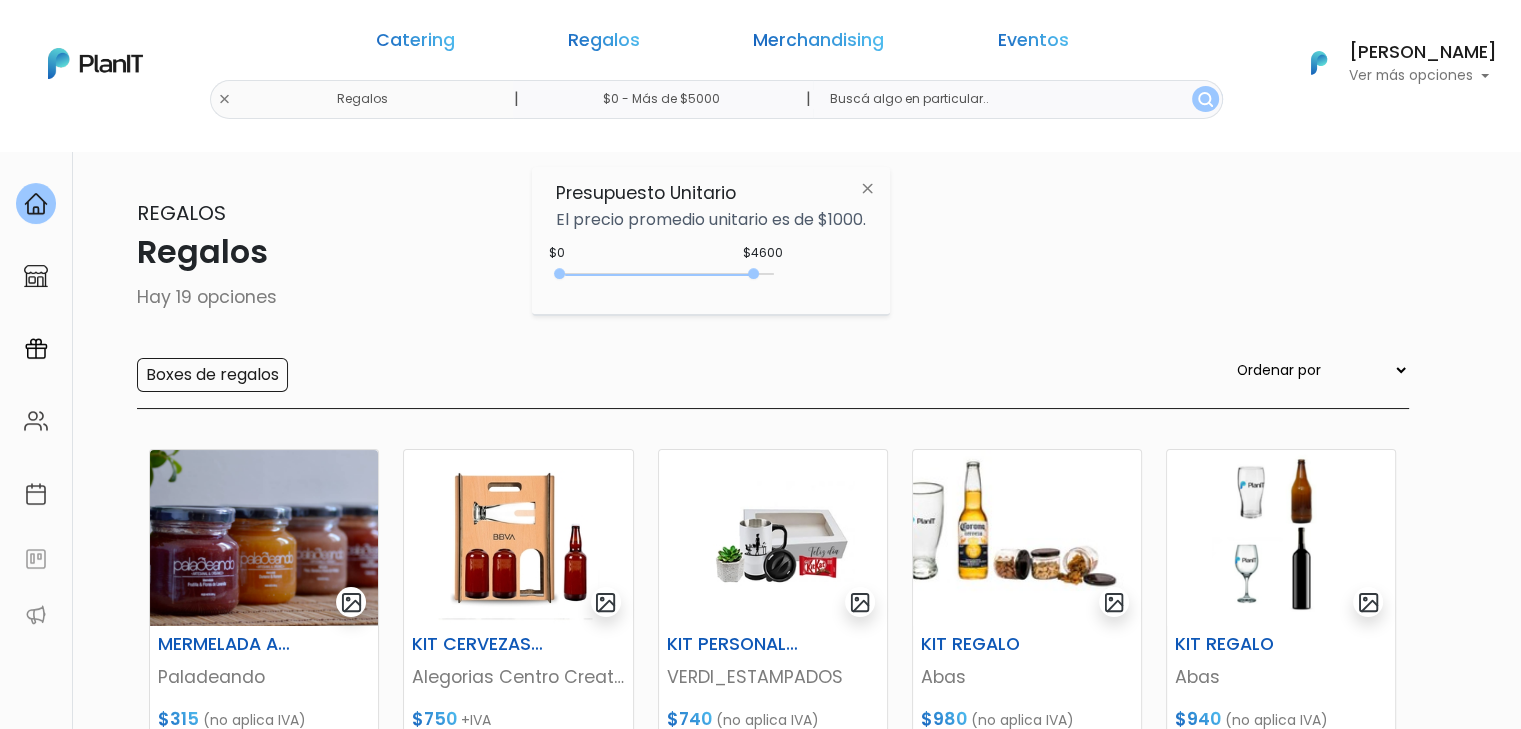 type on "$0 - Más de $5000" 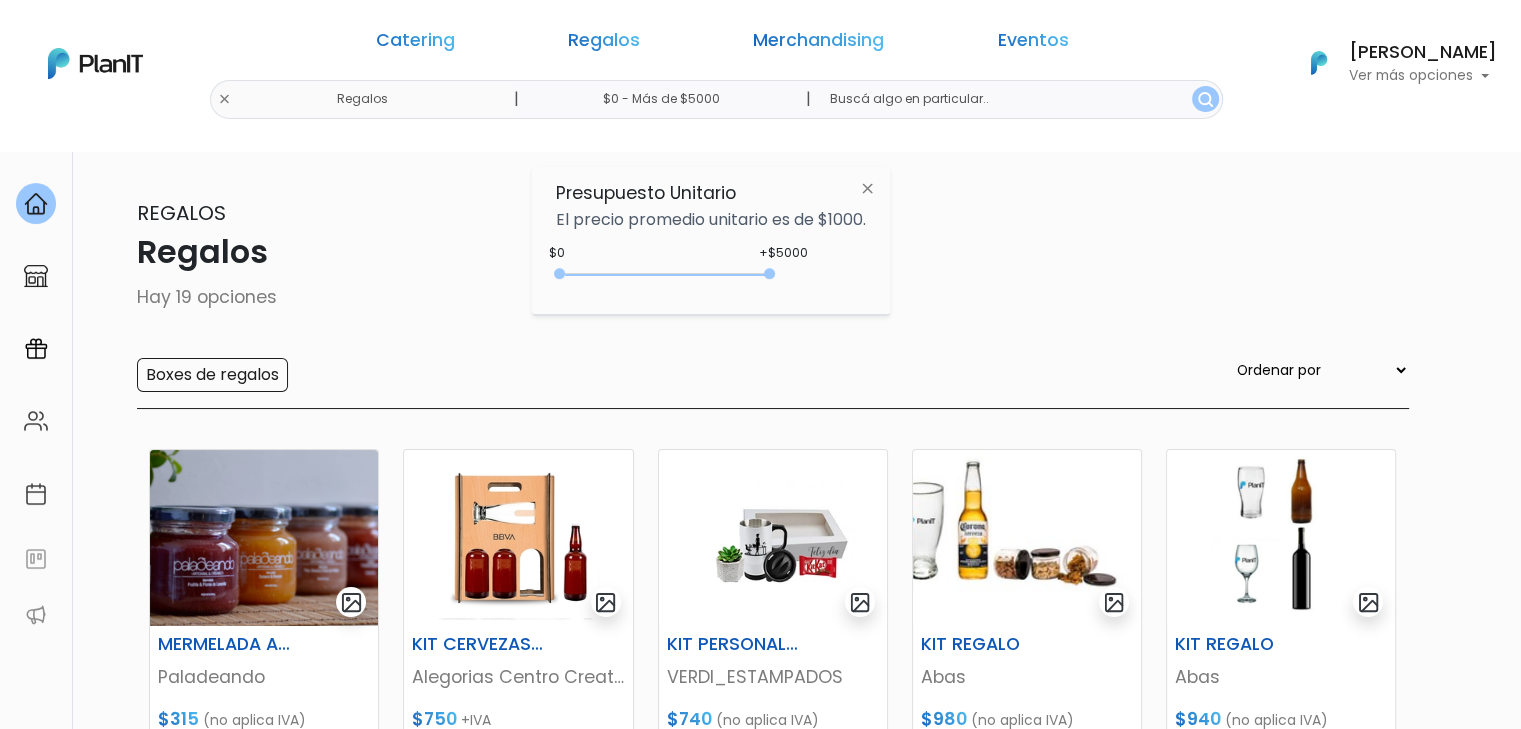 click at bounding box center [1017, 99] 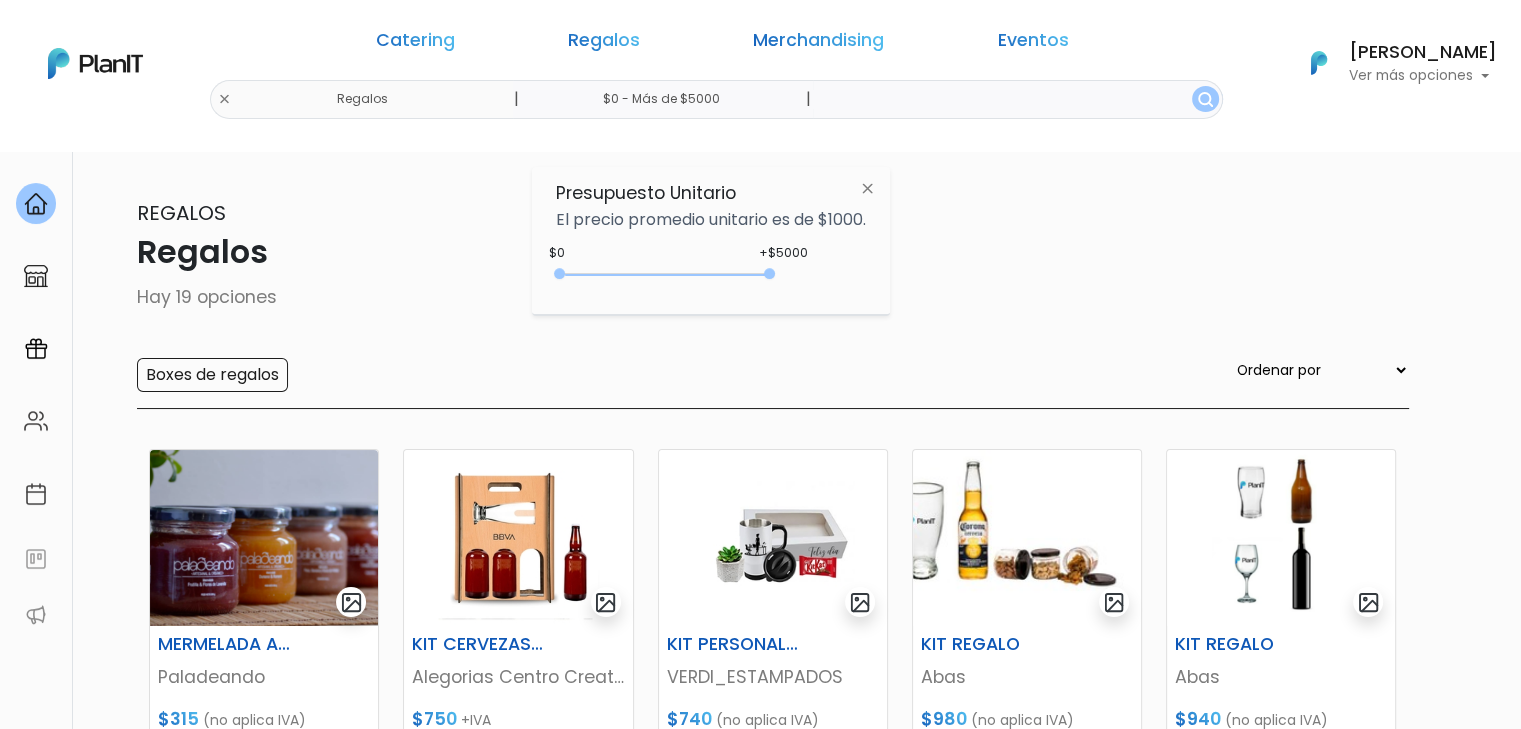 click at bounding box center [1205, 99] 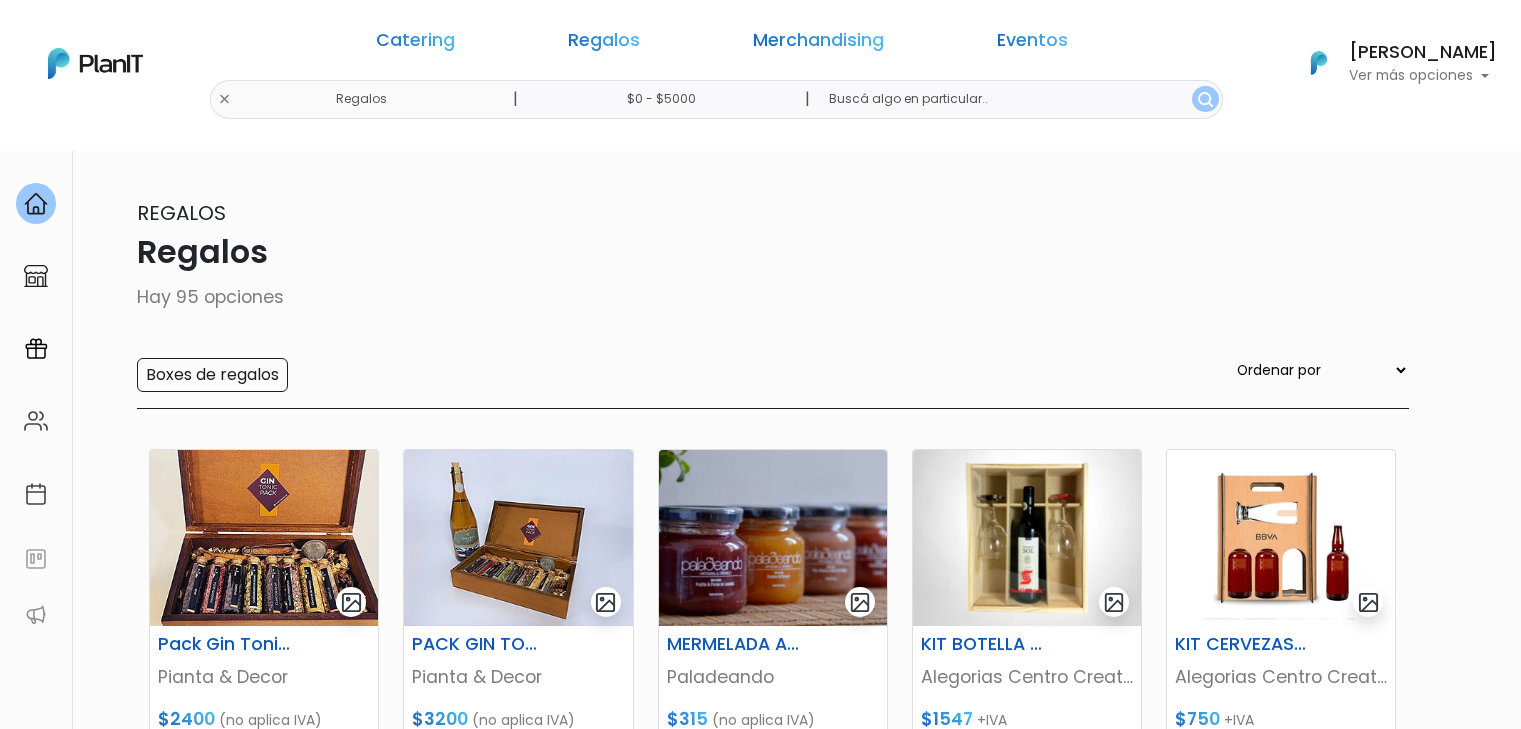 scroll, scrollTop: 0, scrollLeft: 0, axis: both 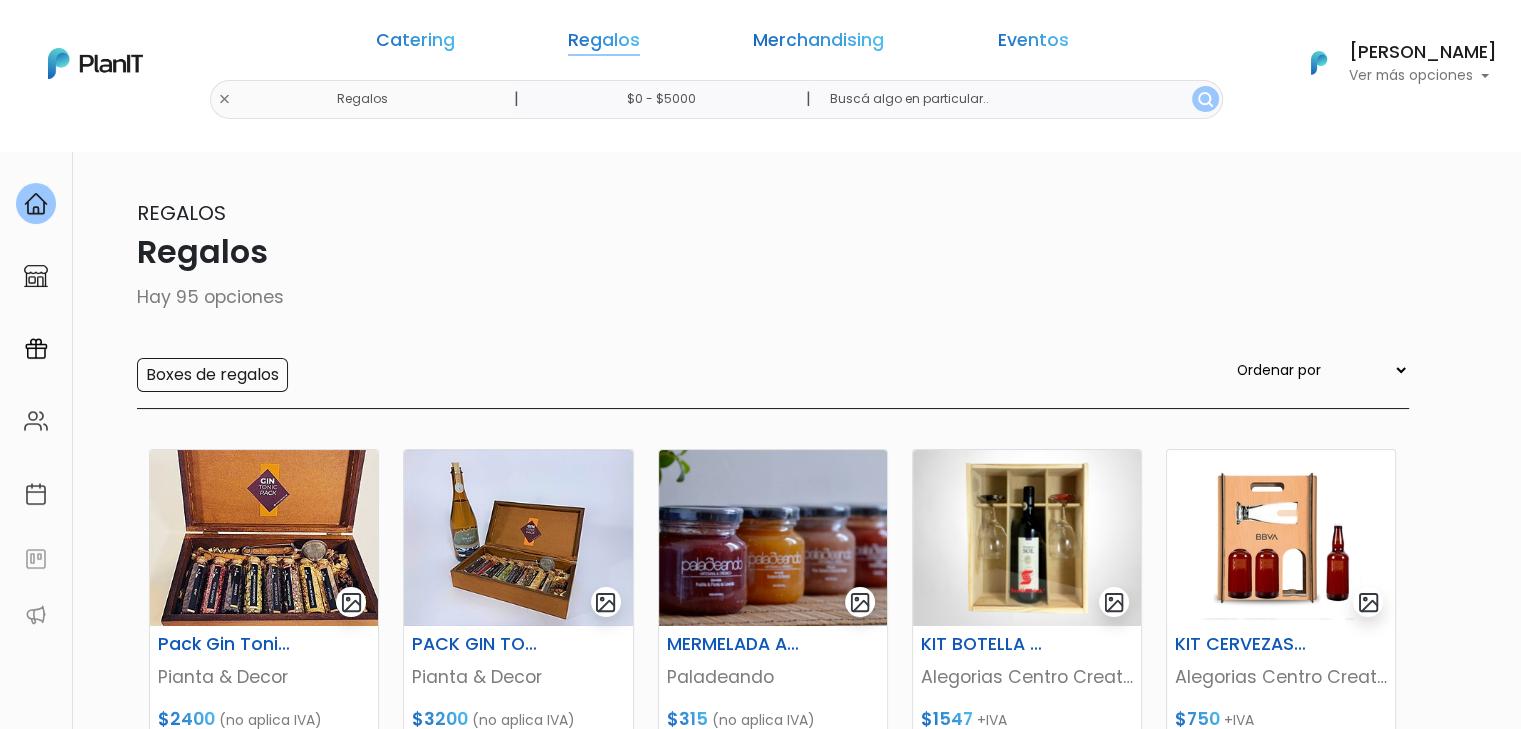 click on "Regalos" at bounding box center (604, 44) 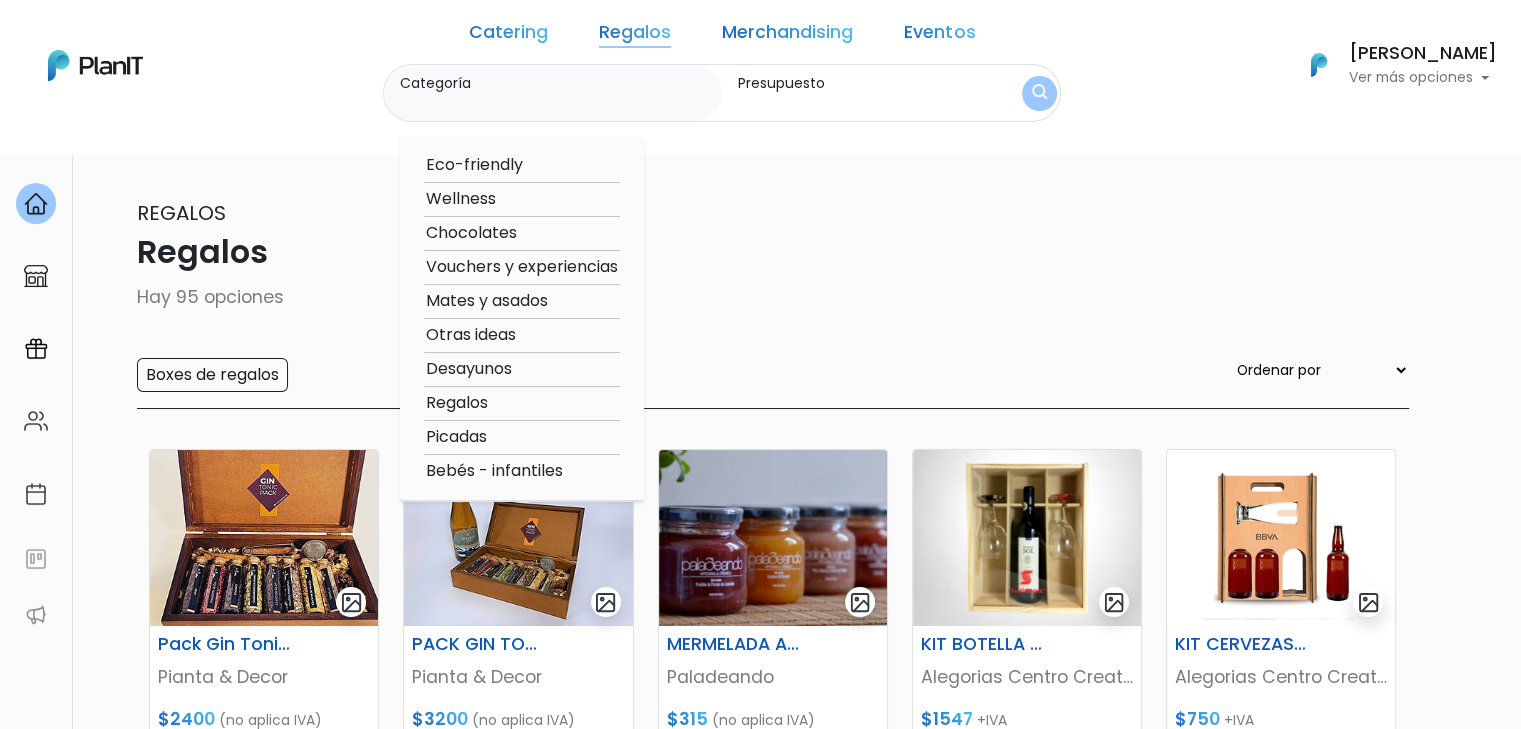 click on "Vouchers y experiencias" at bounding box center [522, 267] 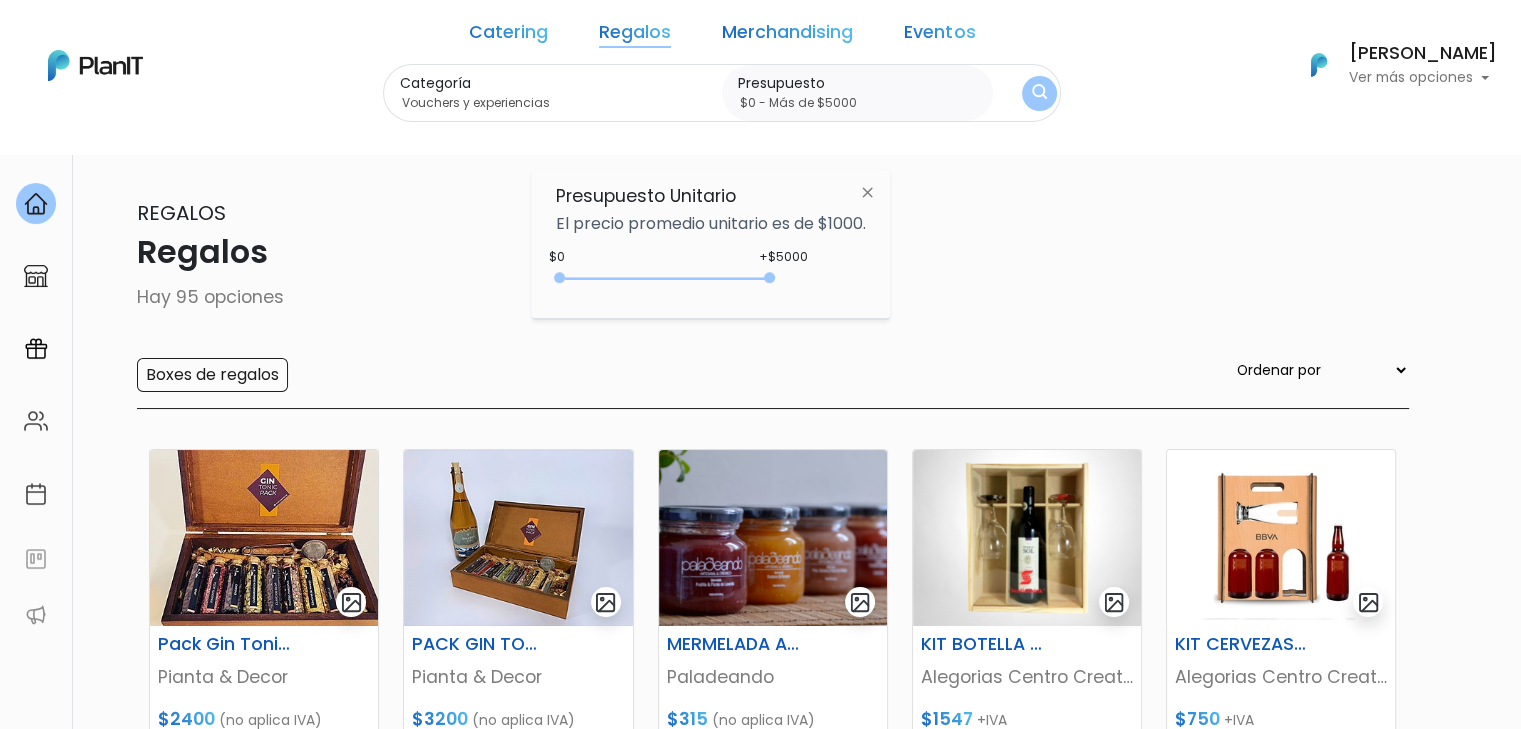 click on "95 resultados
Regalos
Regalos
Hay 95 opciones
Boxes de regalos
Ordenar por Menor Precio
Mayor Precio
Reviews
Últimos ingresos
Pack Gin Tonic 1
Pianta & Decor
$2400
(no aplica IVA)
PACK GIN TONIC 2
Pianta & Decor" at bounding box center [761, 866] 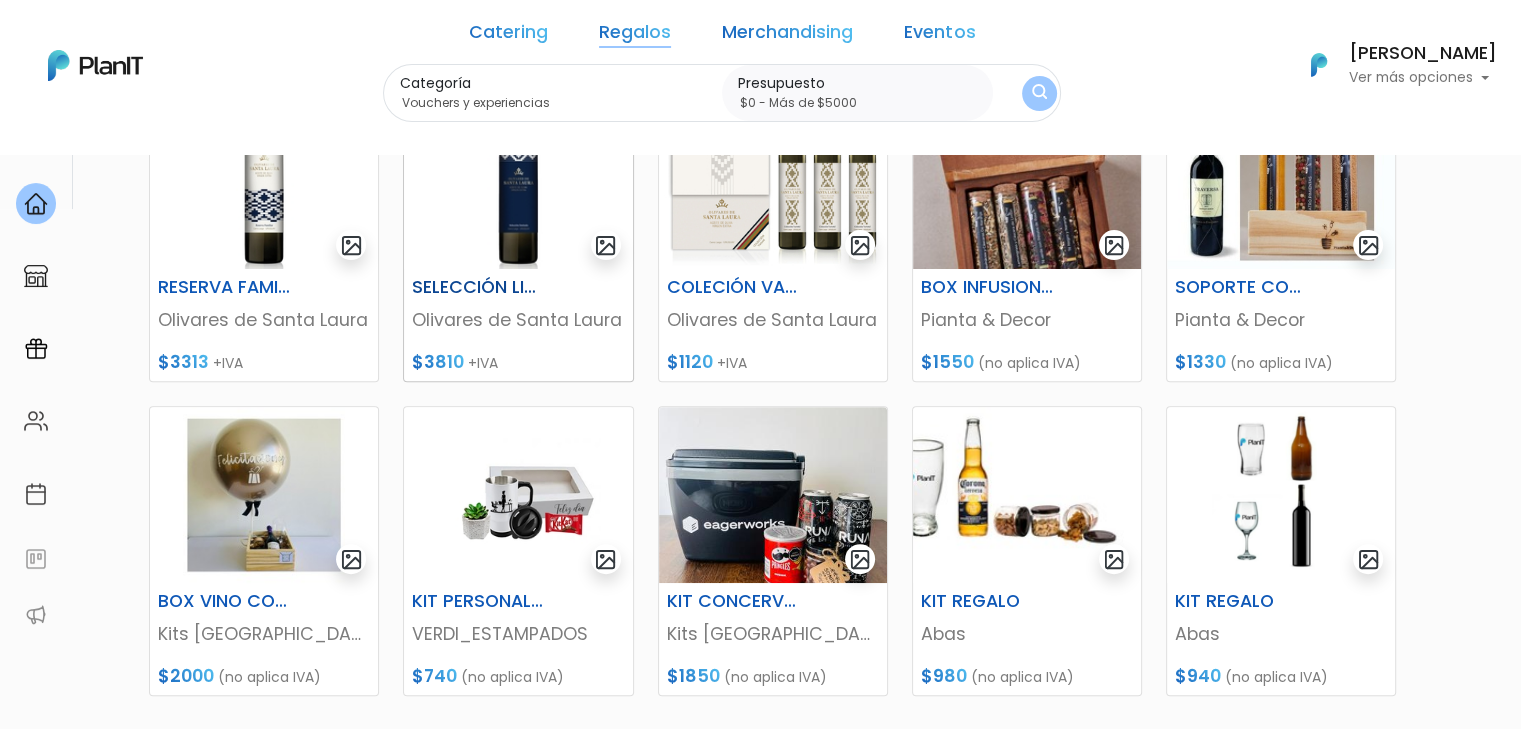 scroll, scrollTop: 600, scrollLeft: 0, axis: vertical 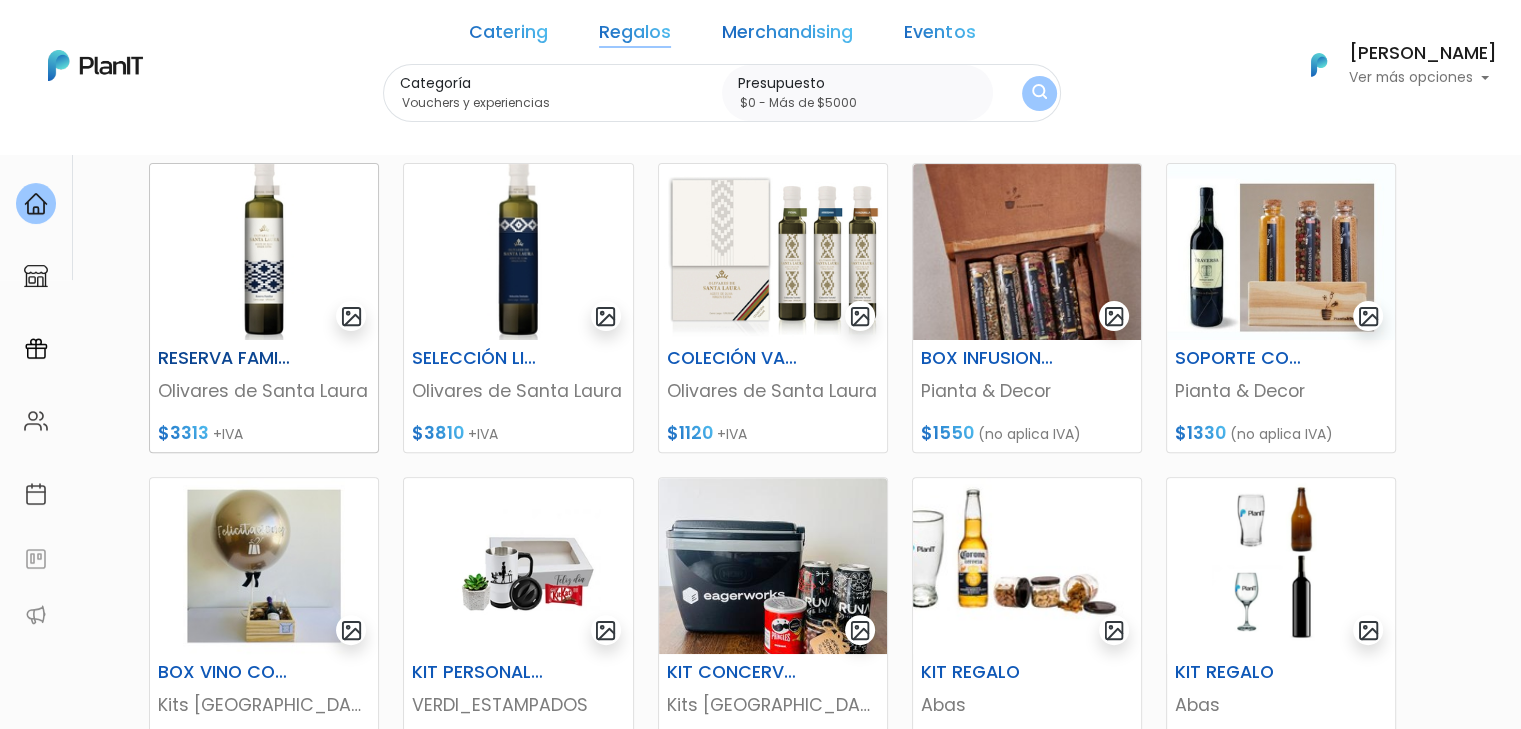 click at bounding box center [264, 252] 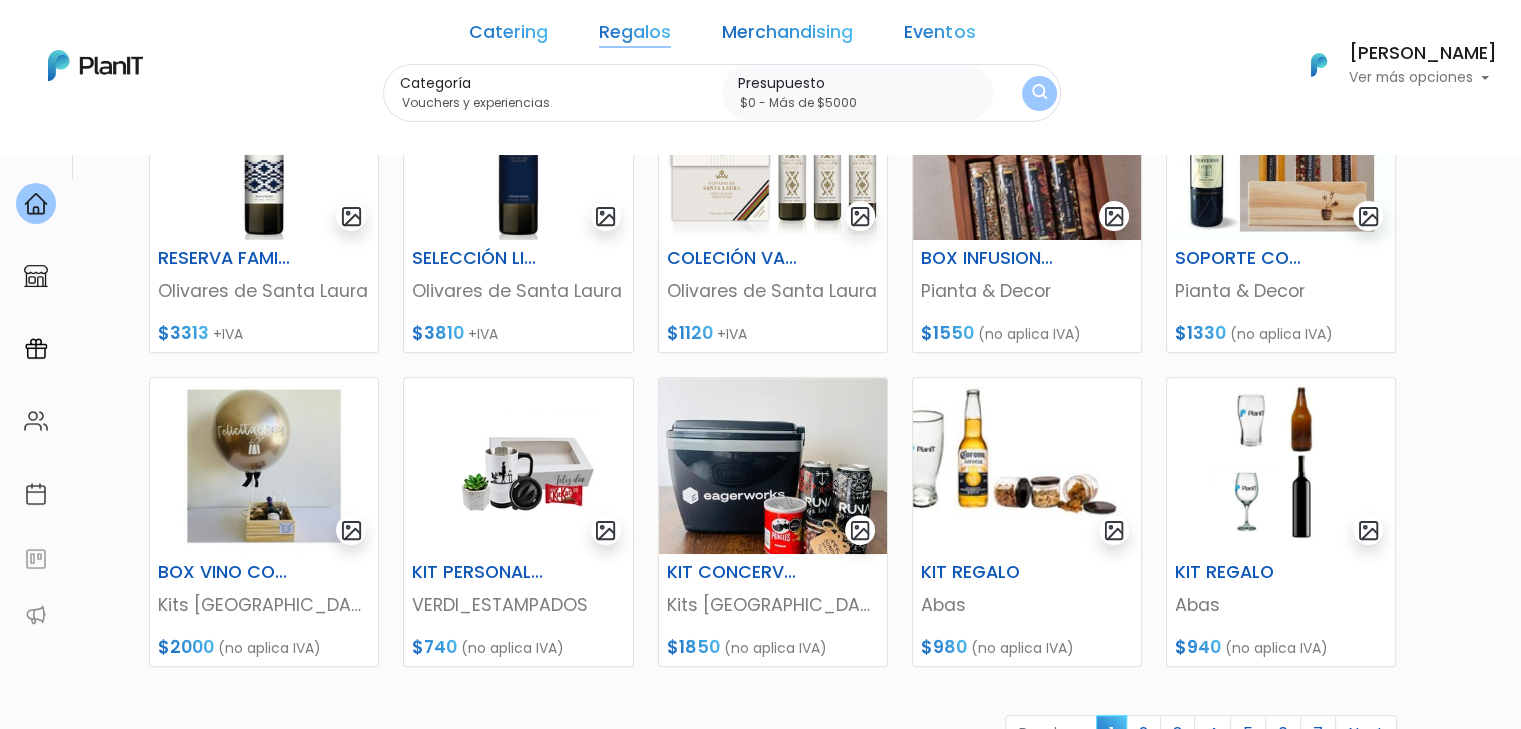 scroll, scrollTop: 620, scrollLeft: 0, axis: vertical 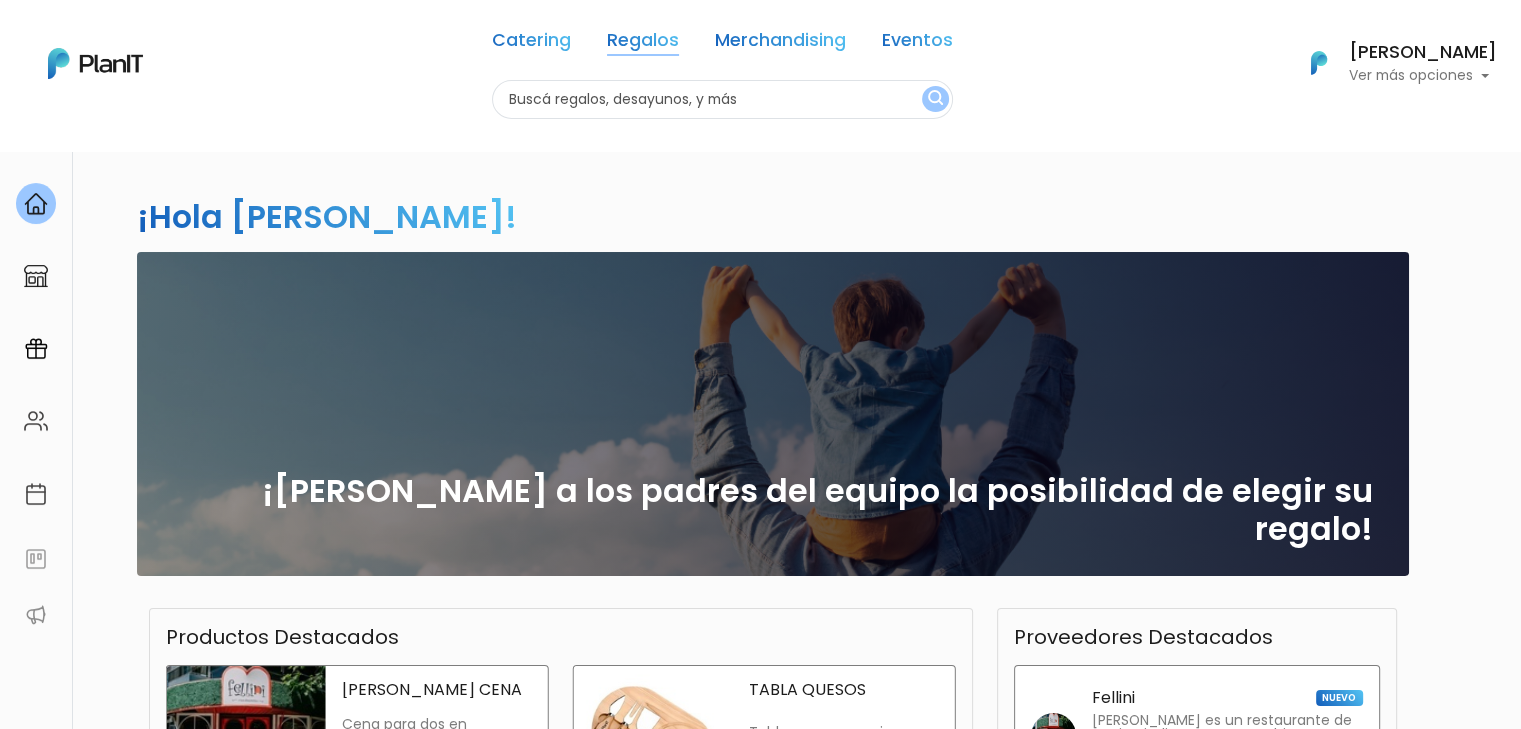 click on "Regalos" at bounding box center (643, 44) 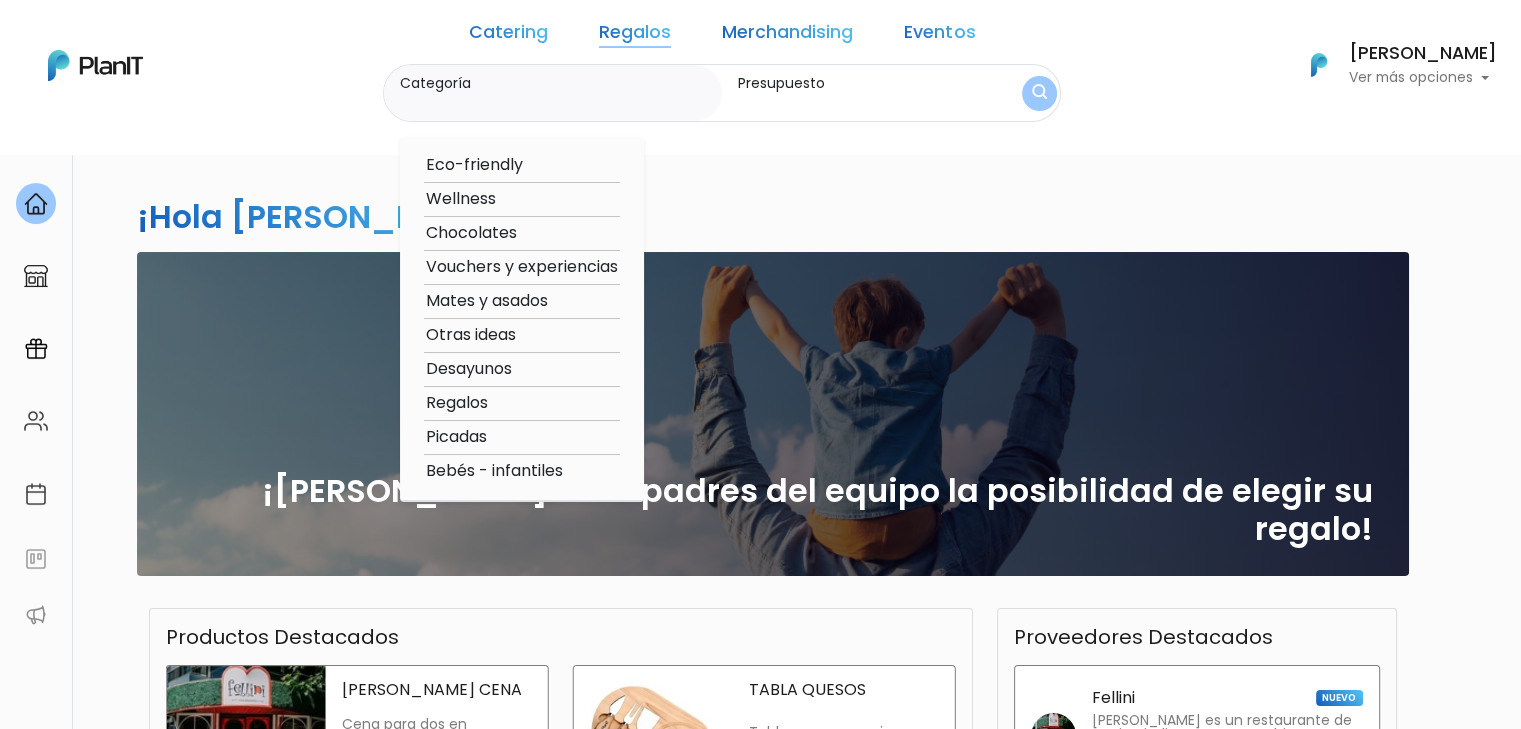 scroll, scrollTop: 0, scrollLeft: 0, axis: both 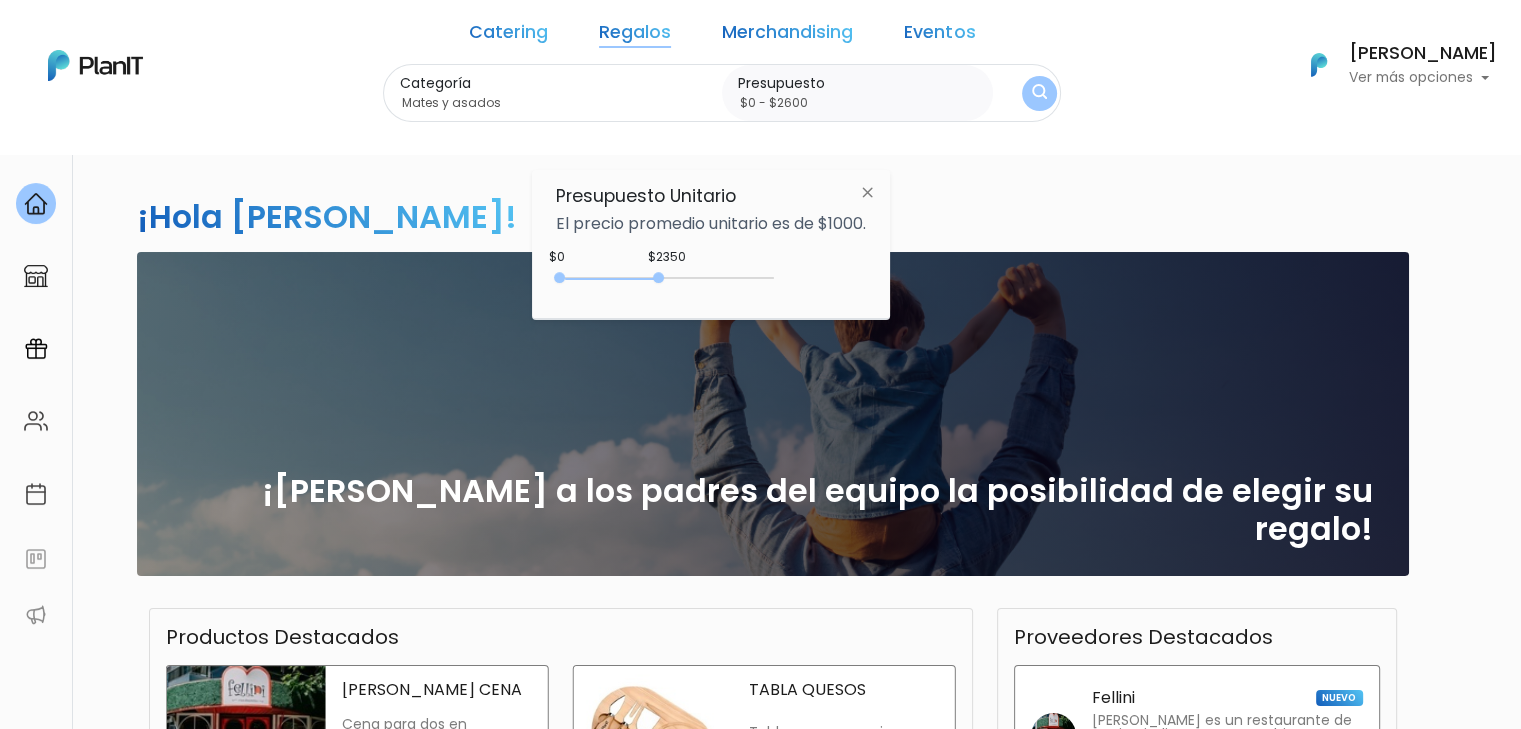 type on "$0 - $2750" 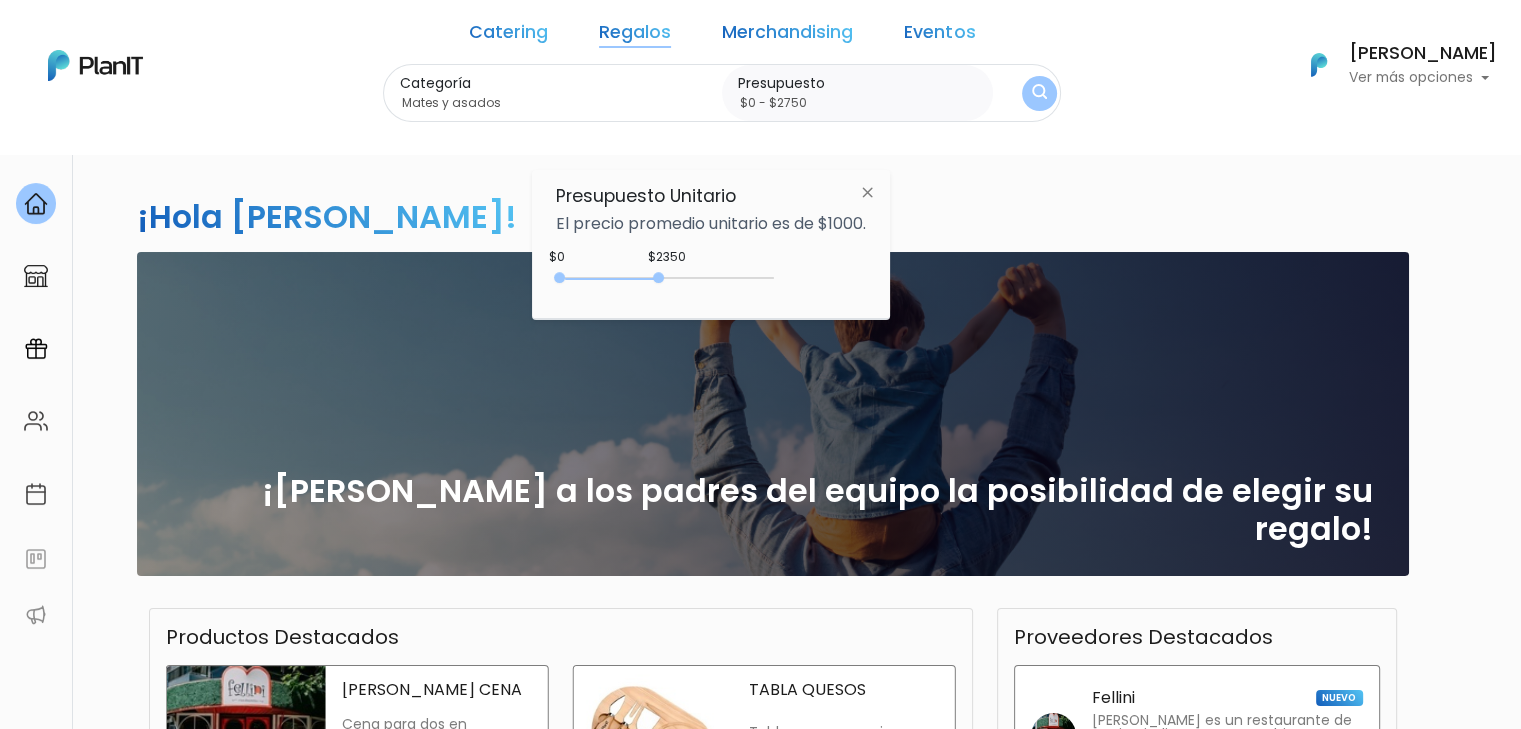 drag, startPoint x: 616, startPoint y: 274, endPoint x: 679, endPoint y: 274, distance: 63 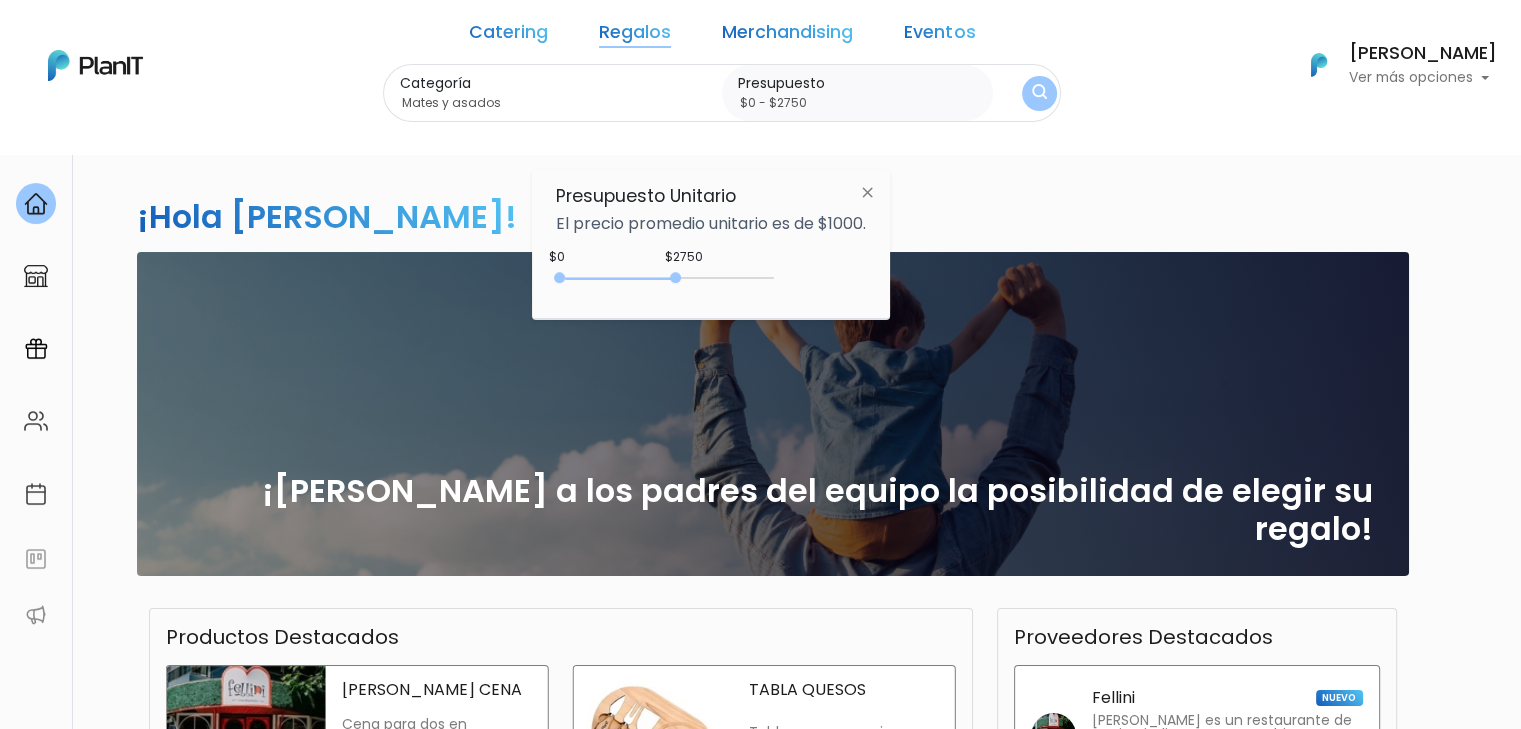click at bounding box center (1039, 93) 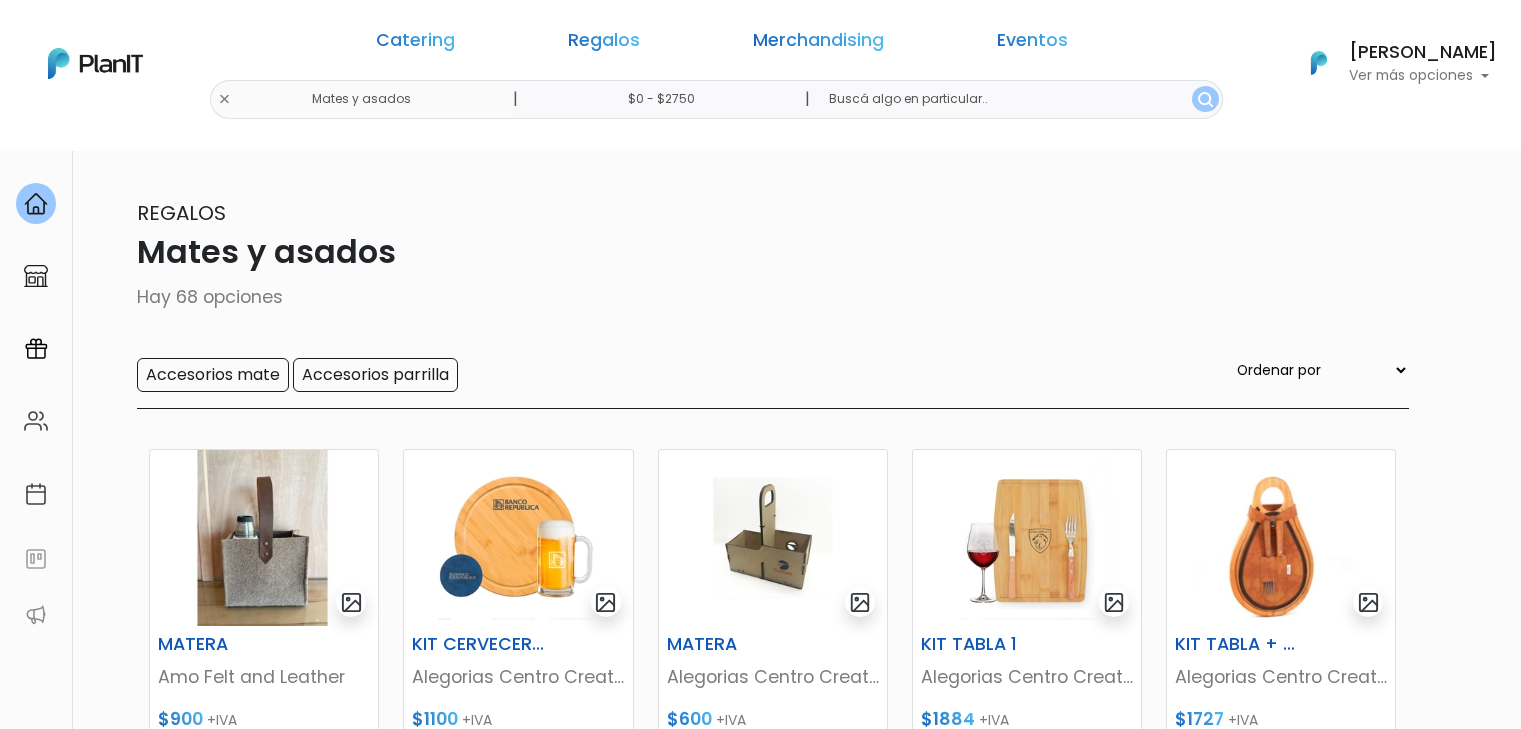 scroll, scrollTop: 0, scrollLeft: 0, axis: both 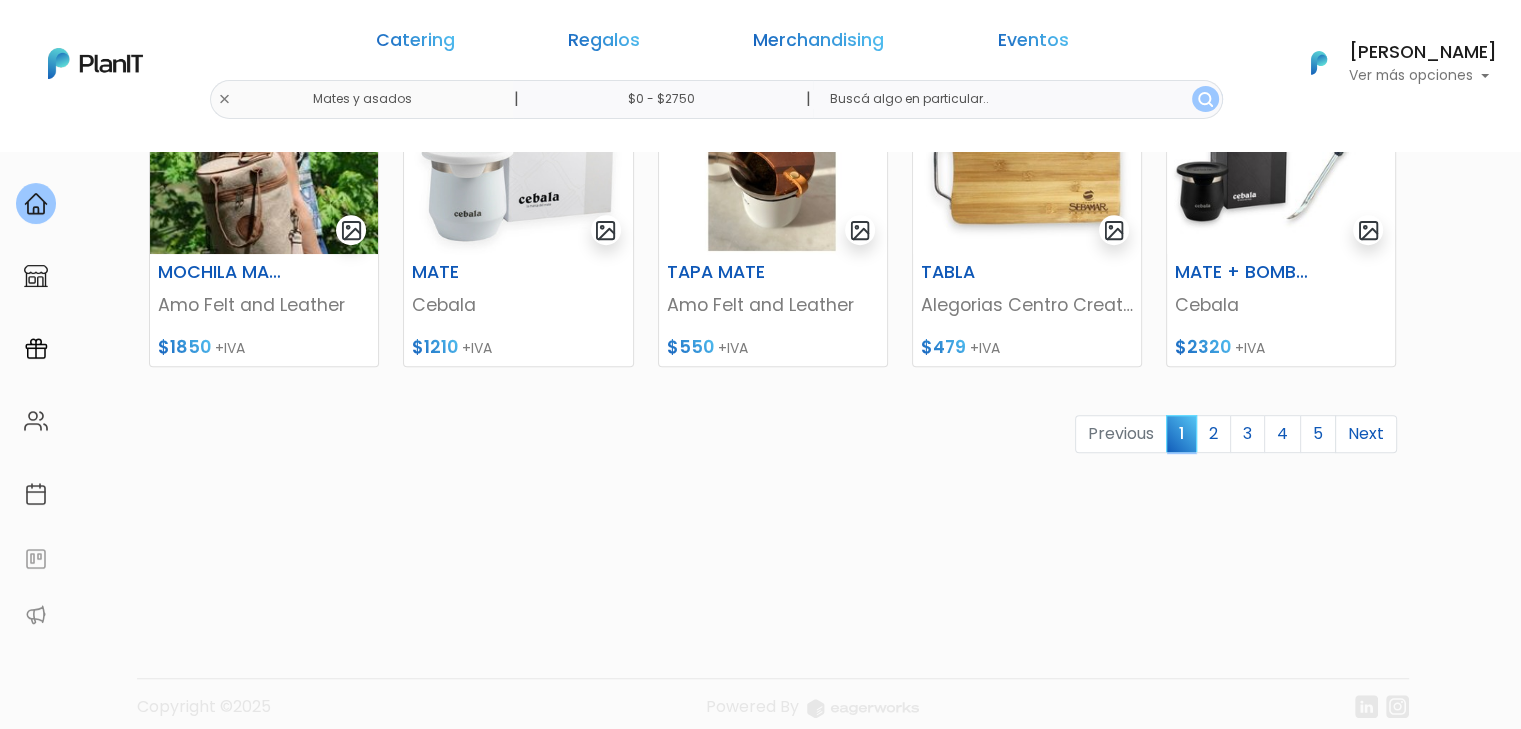 click on "J" at bounding box center (1323, 1890) 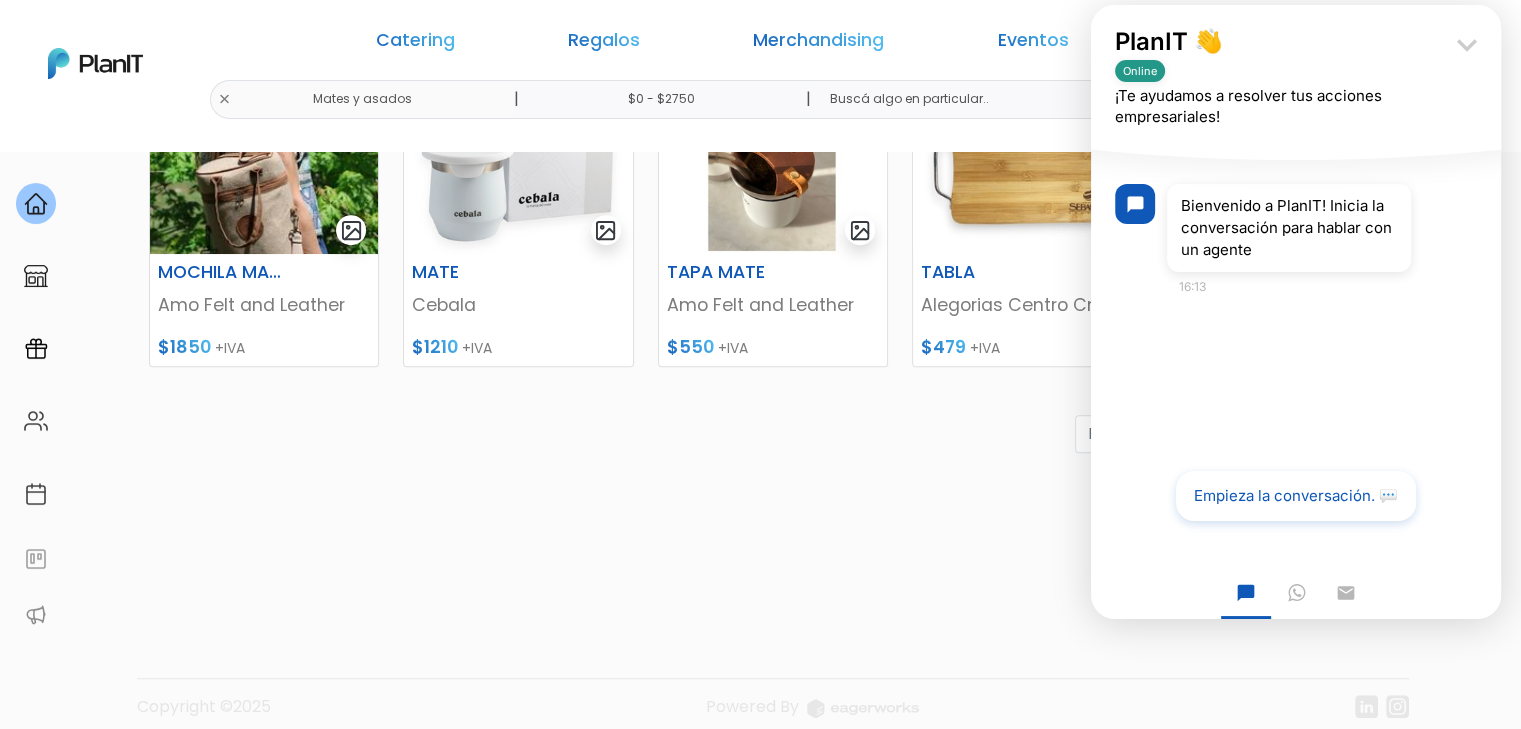click on "keyboard_arrow_down" at bounding box center [1467, 45] 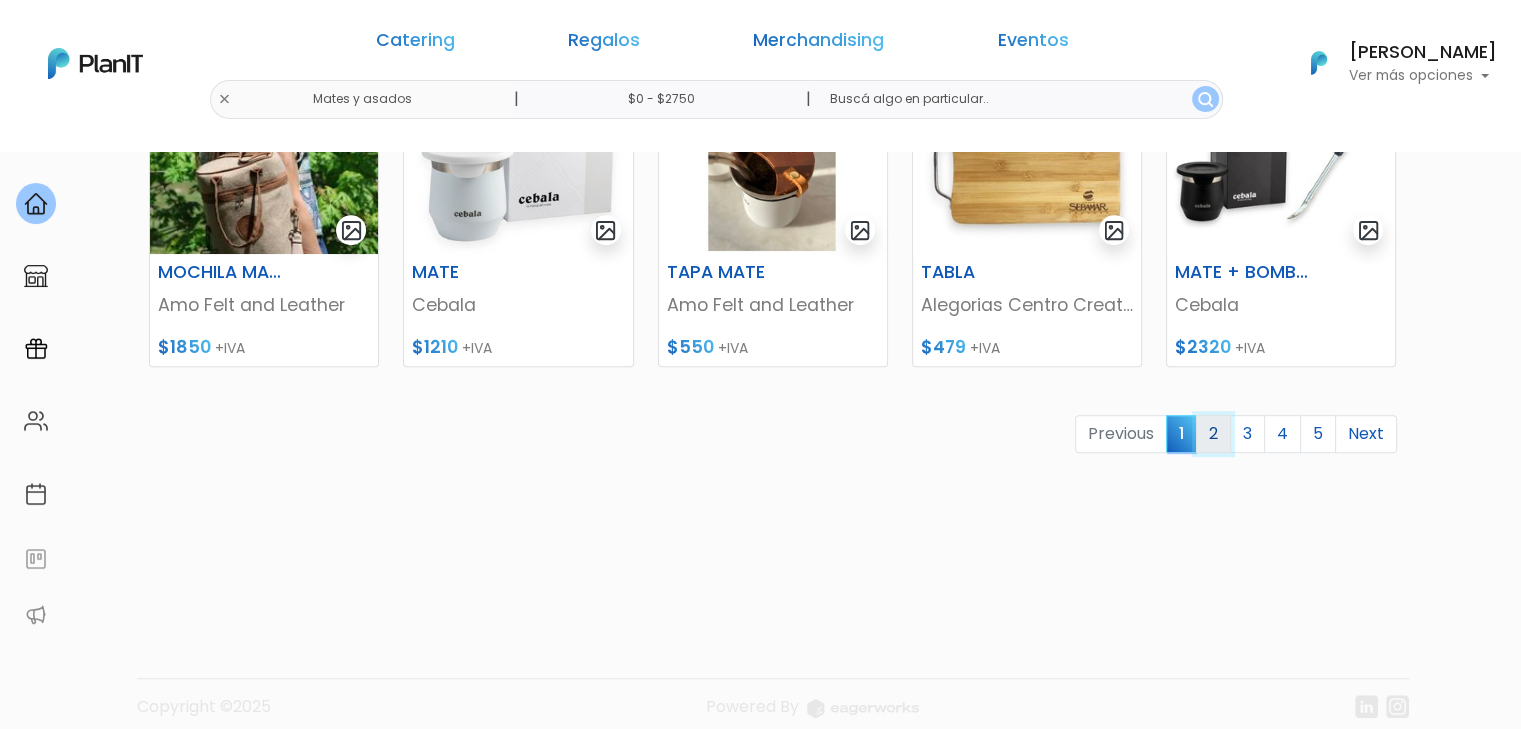 click on "2" at bounding box center (1213, 434) 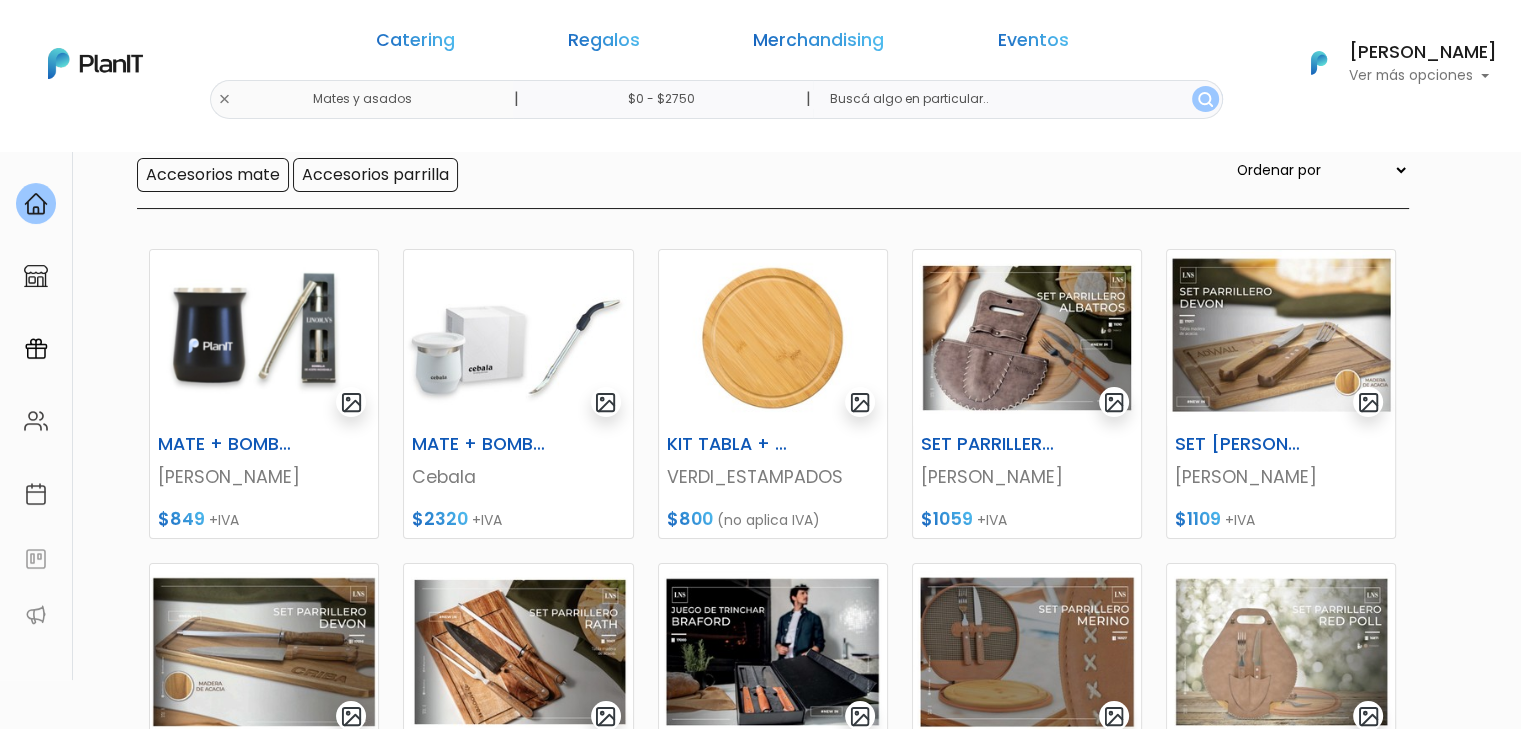 scroll, scrollTop: 452, scrollLeft: 0, axis: vertical 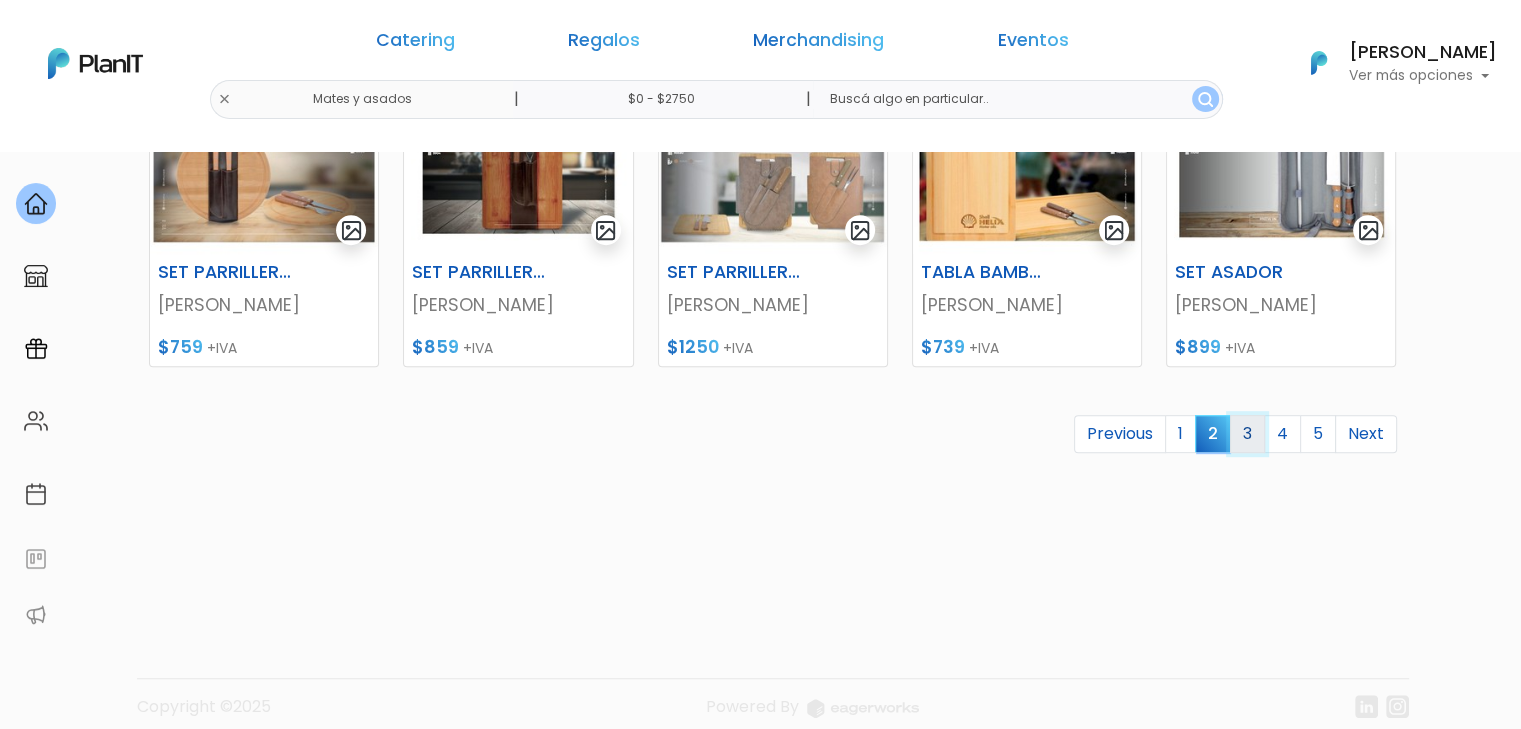 click on "3" at bounding box center [1247, 434] 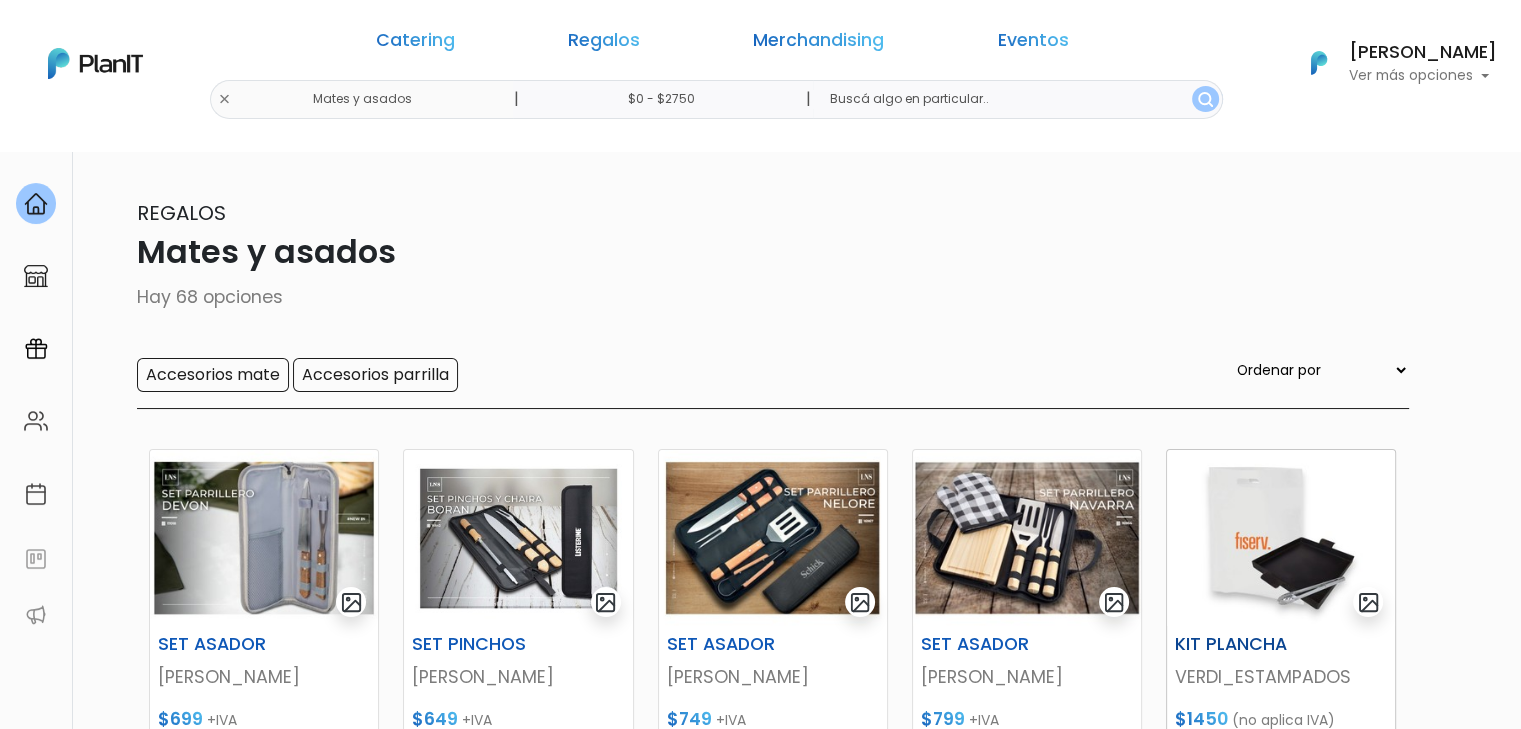 scroll, scrollTop: 200, scrollLeft: 0, axis: vertical 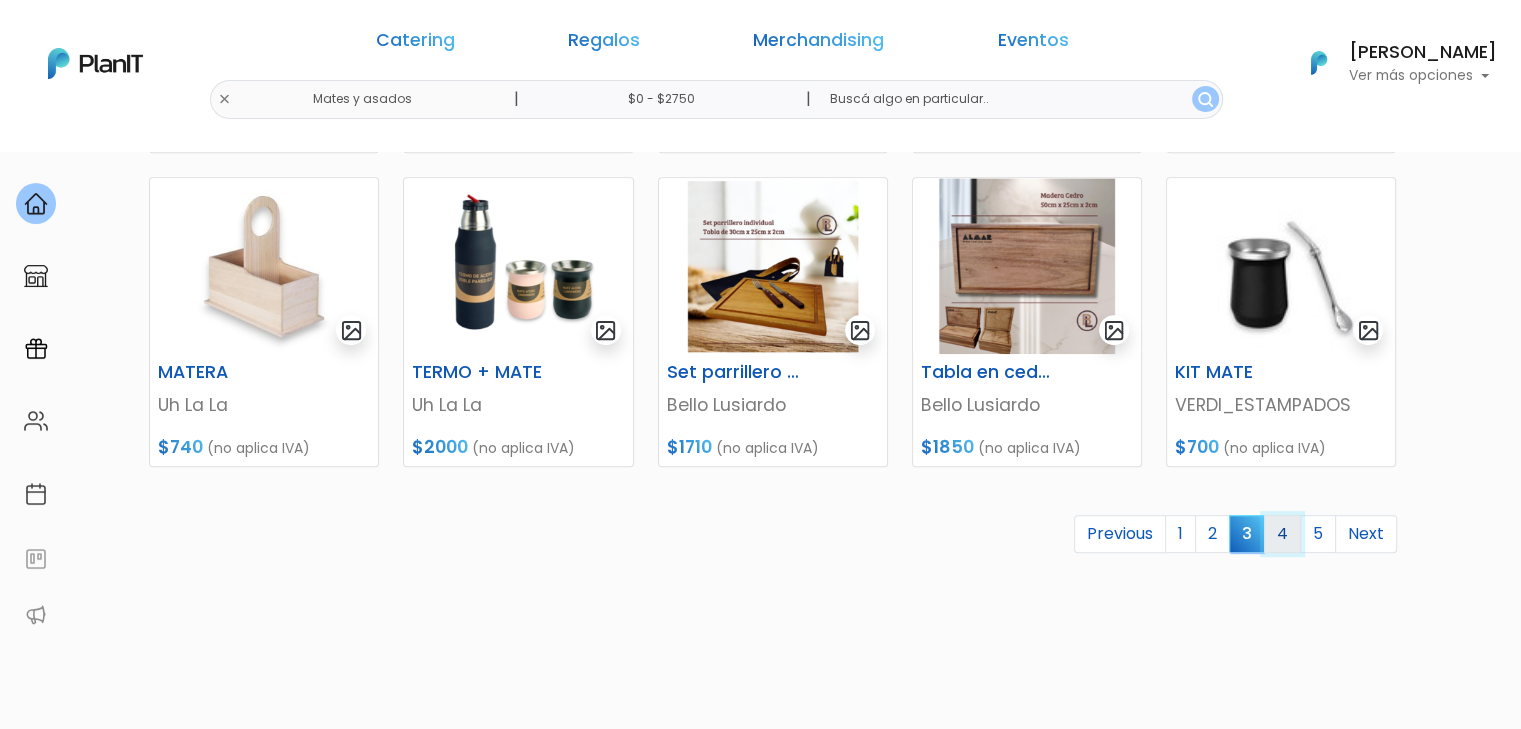 click on "4" at bounding box center [1282, 534] 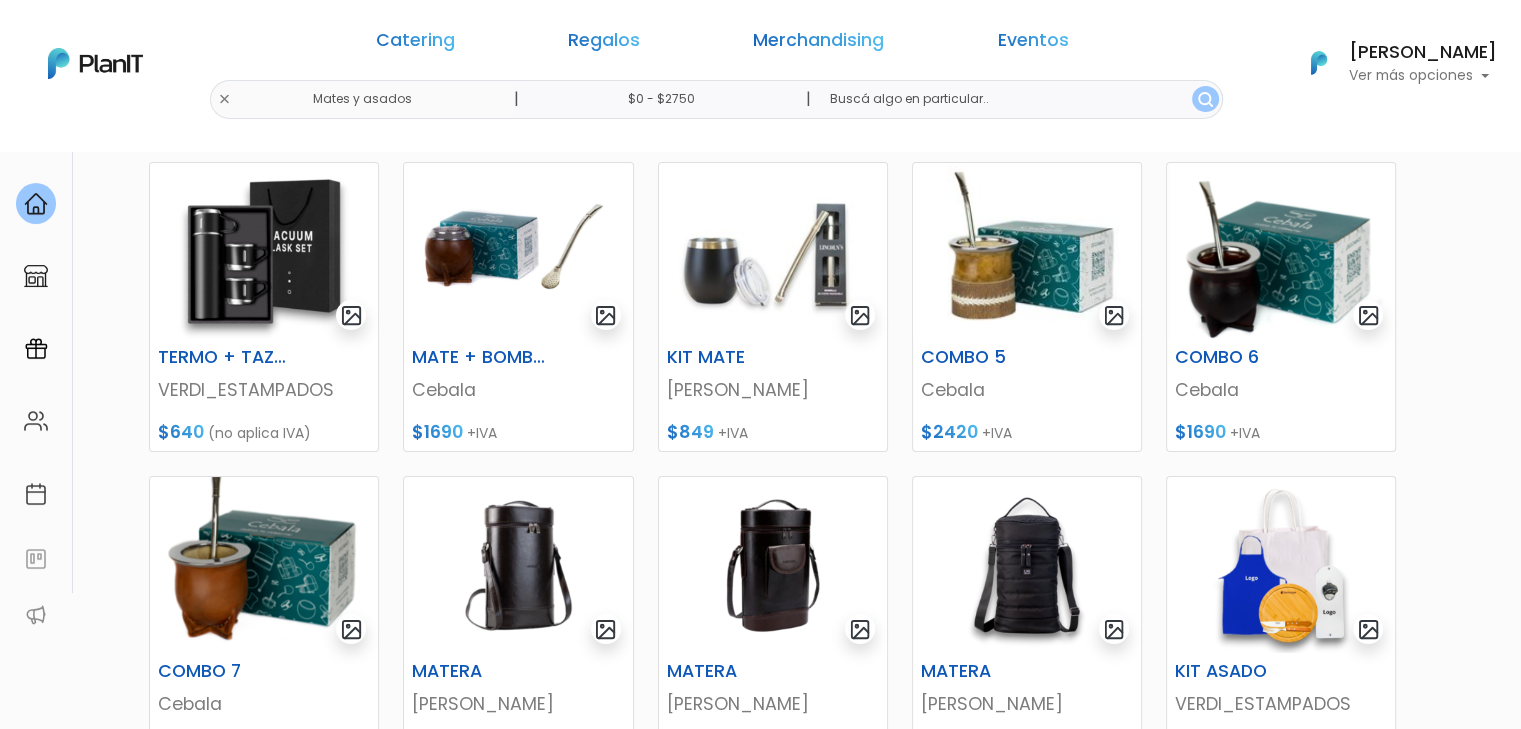 scroll, scrollTop: 300, scrollLeft: 0, axis: vertical 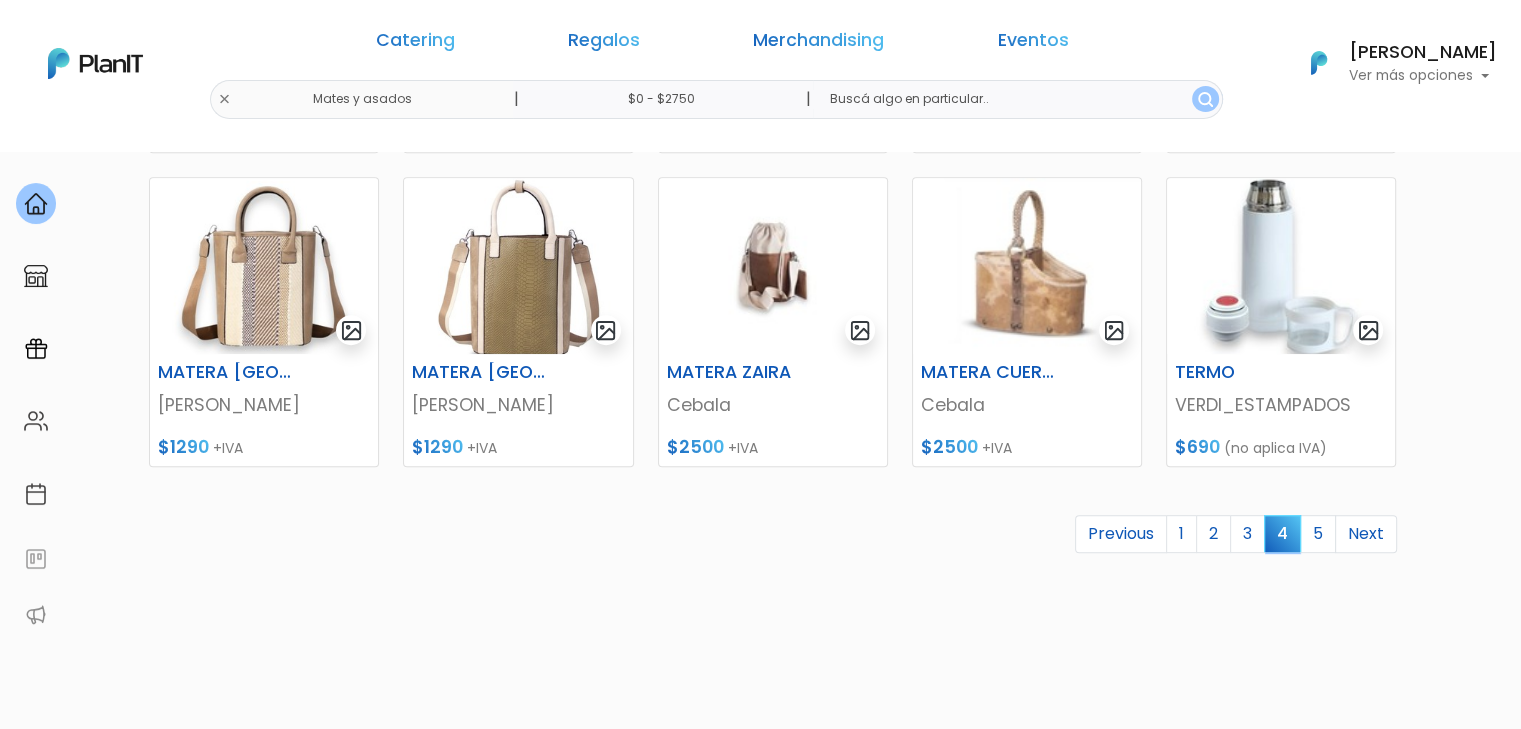 drag, startPoint x: 2439, startPoint y: 2285, endPoint x: 1319, endPoint y: 1992, distance: 1157.6913 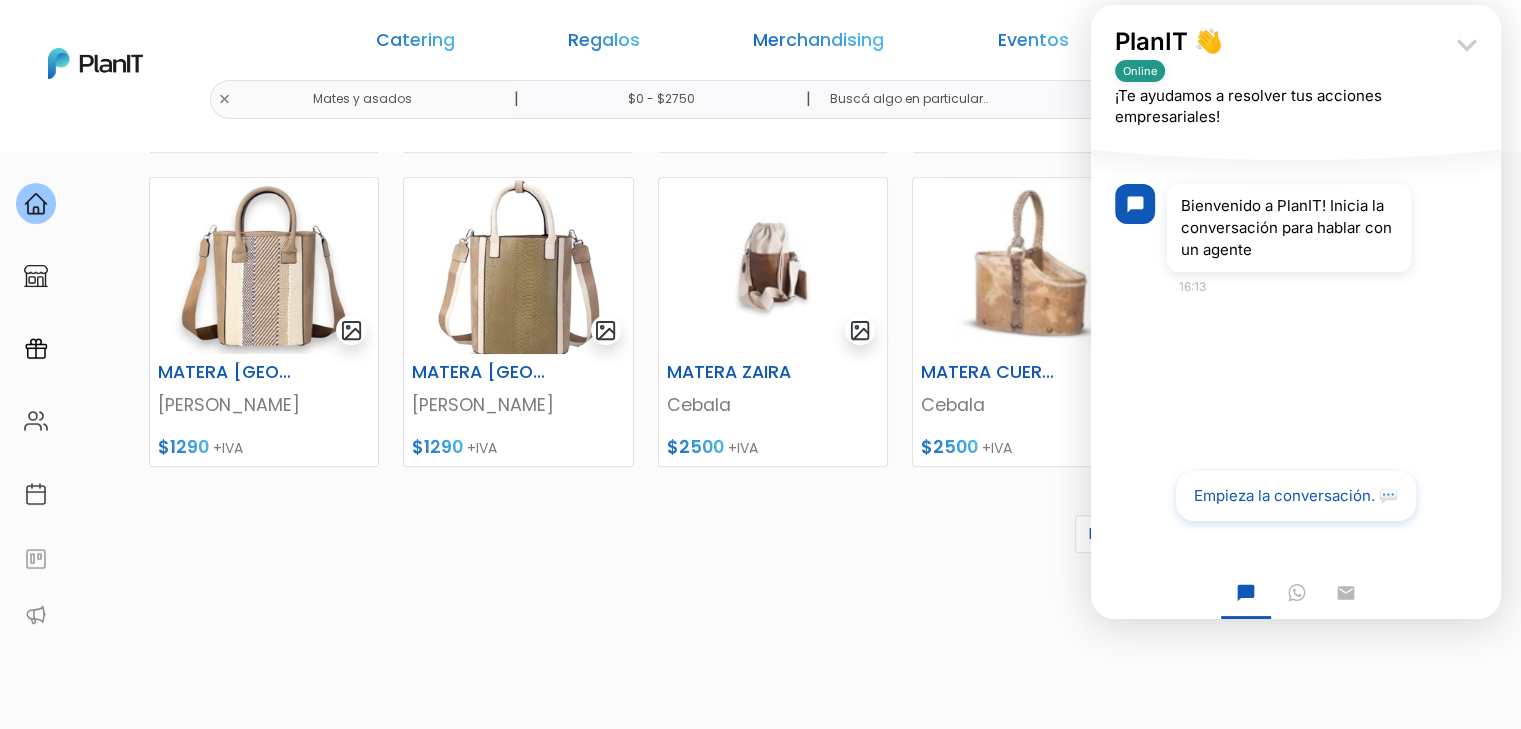 click on "keyboard_arrow_down" at bounding box center (1467, 45) 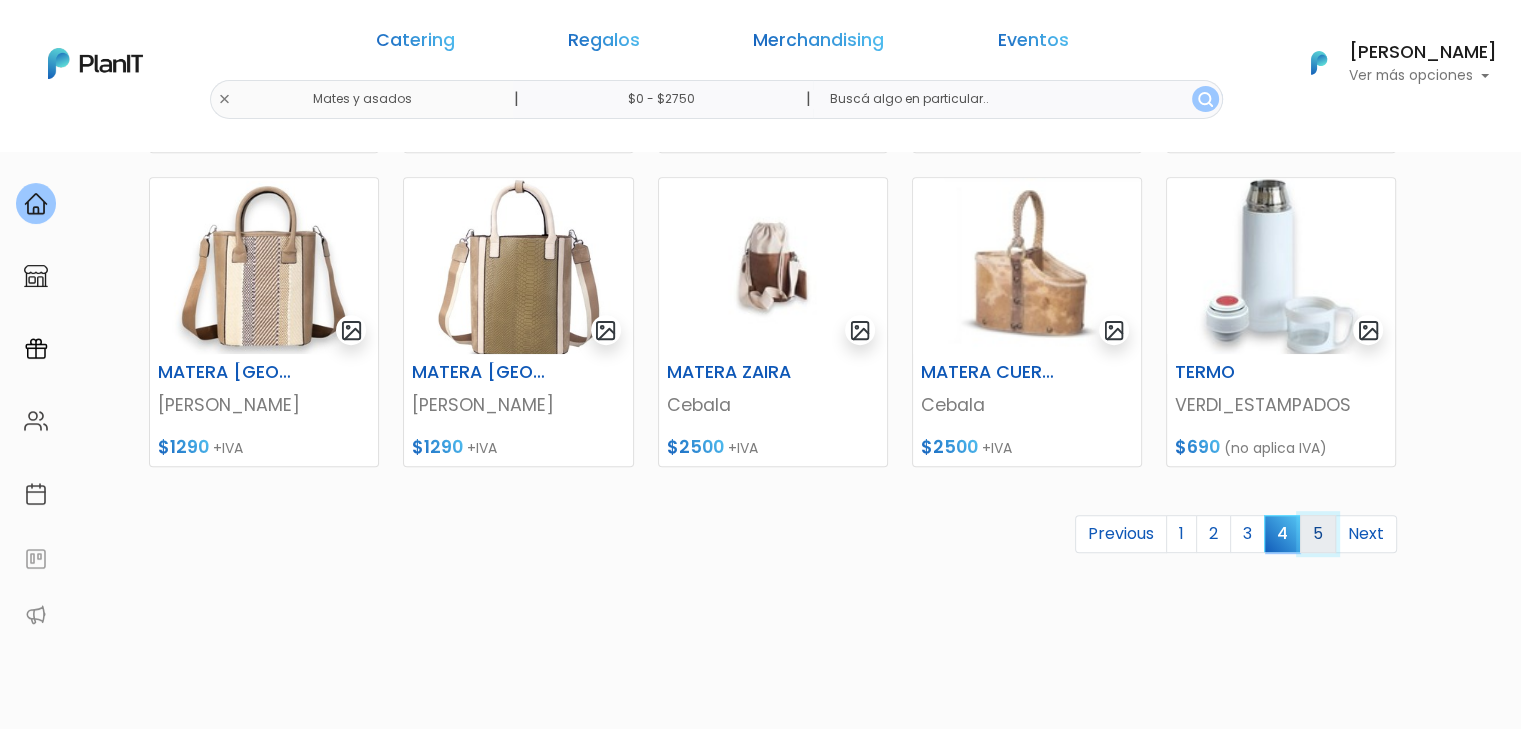 click on "5" at bounding box center [1318, 534] 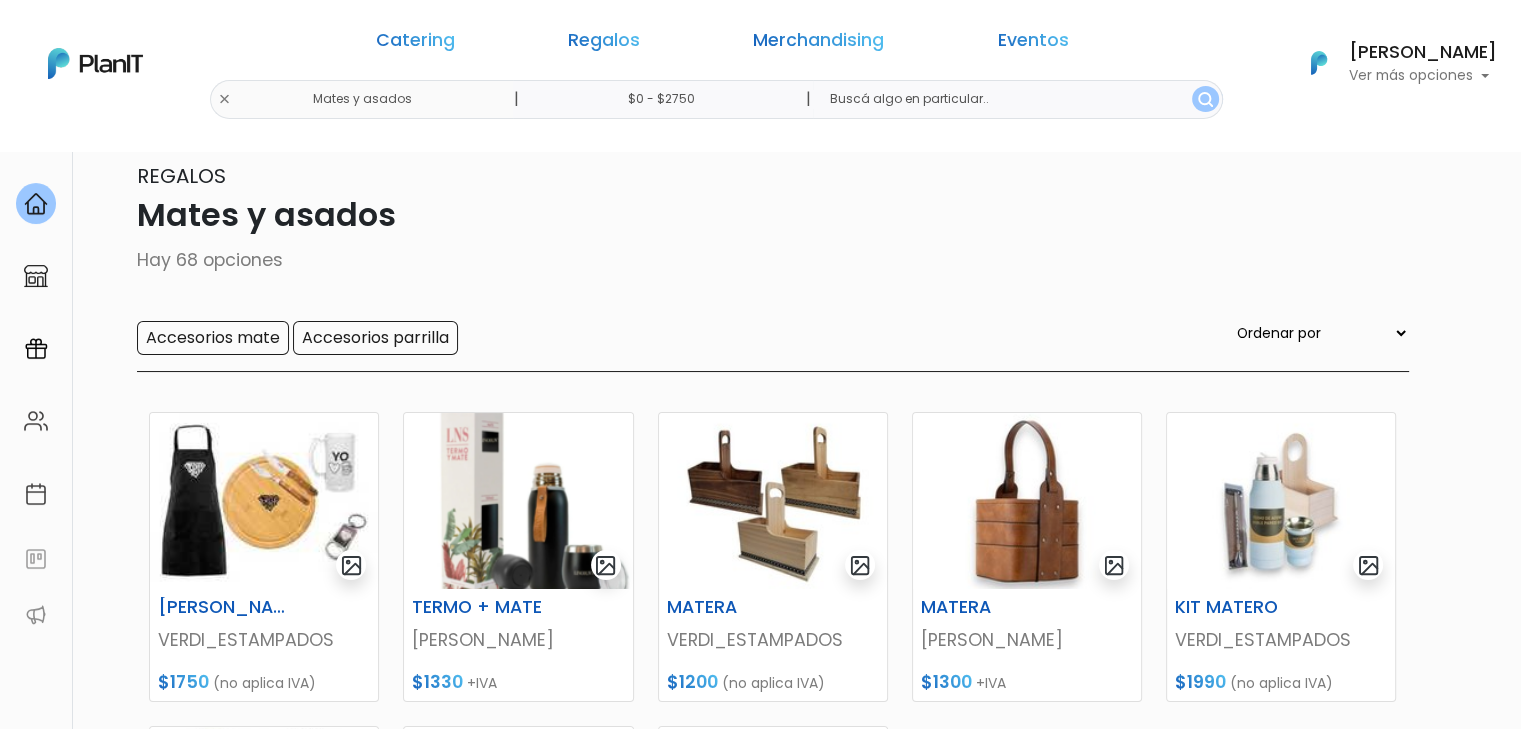 scroll, scrollTop: 500, scrollLeft: 0, axis: vertical 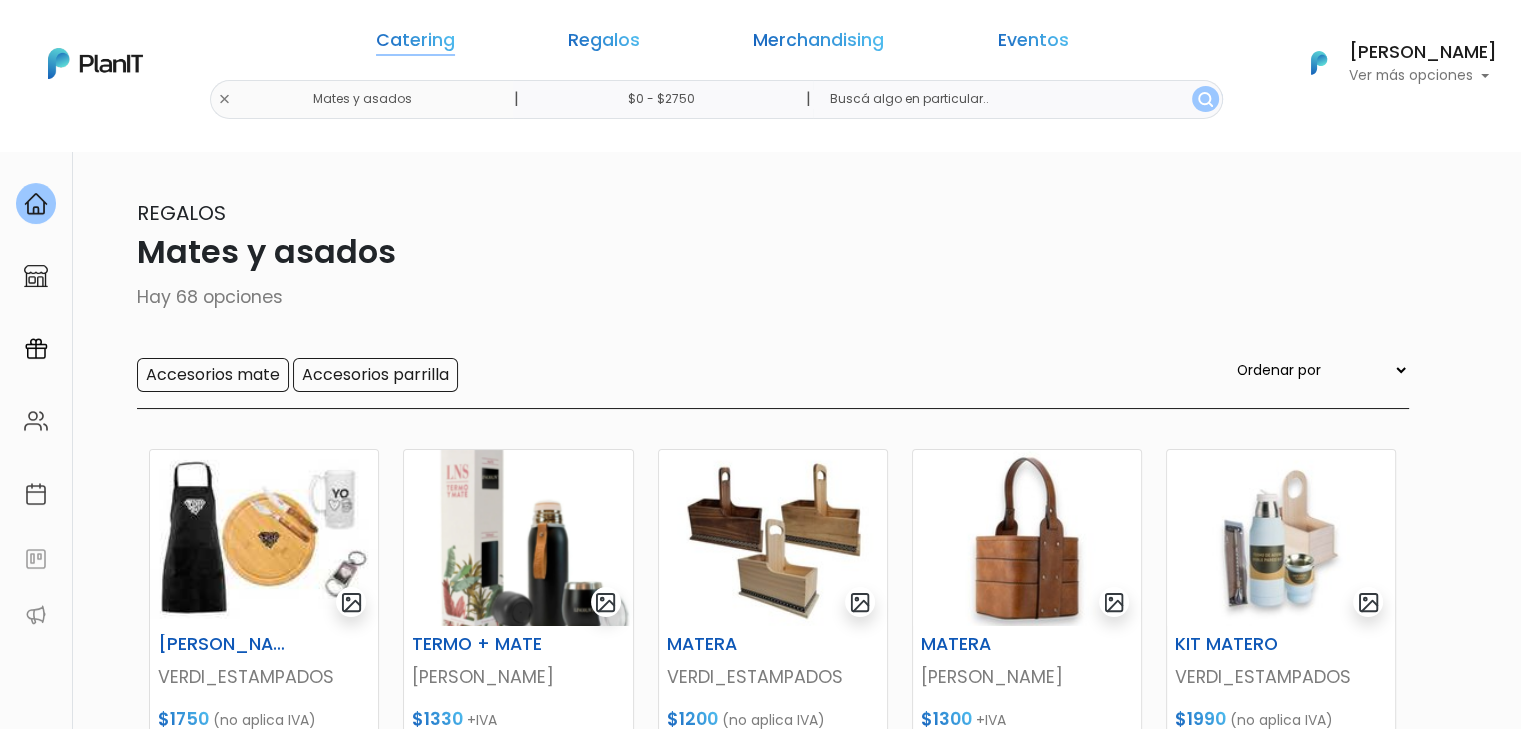 click on "Catering" at bounding box center (415, 44) 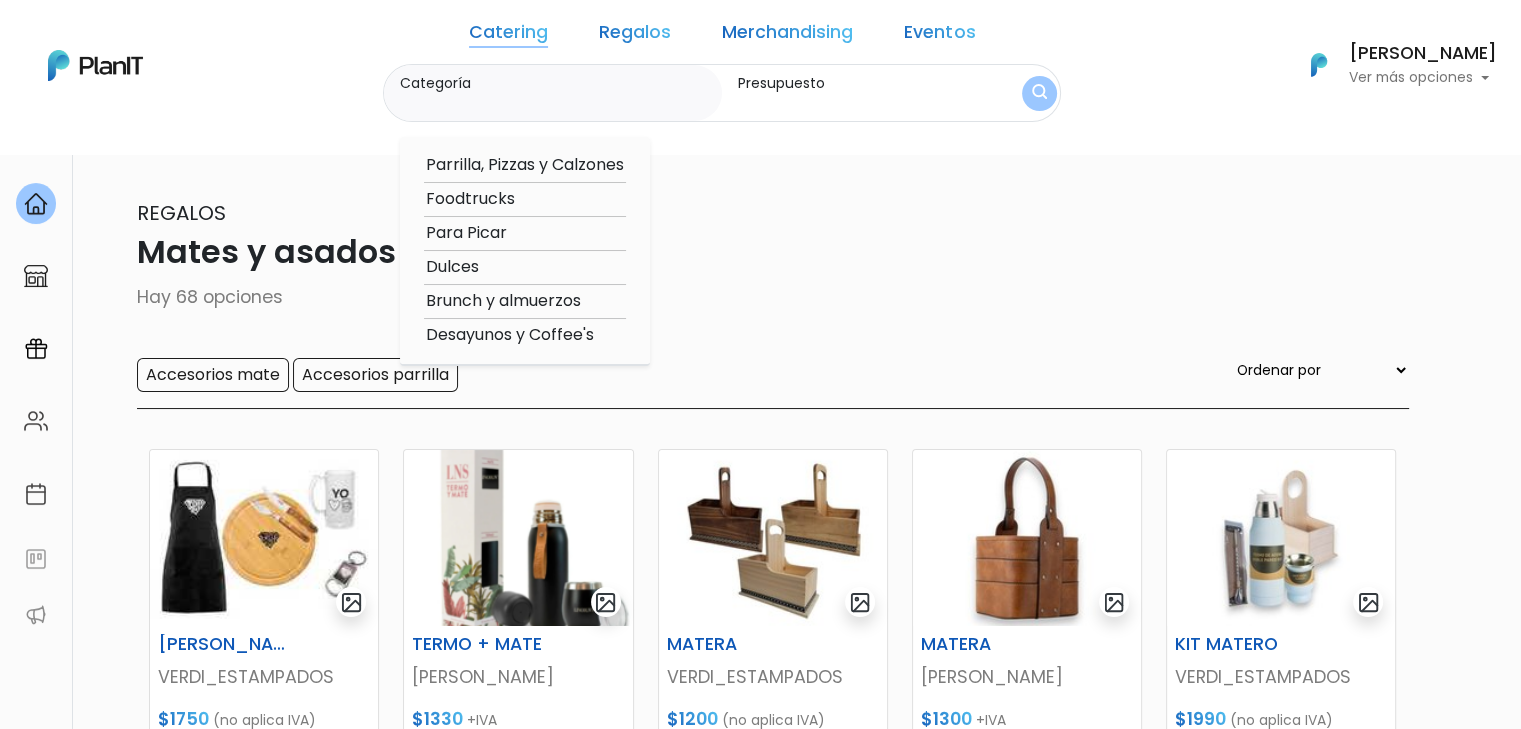 click on "Merchandising" at bounding box center (787, 36) 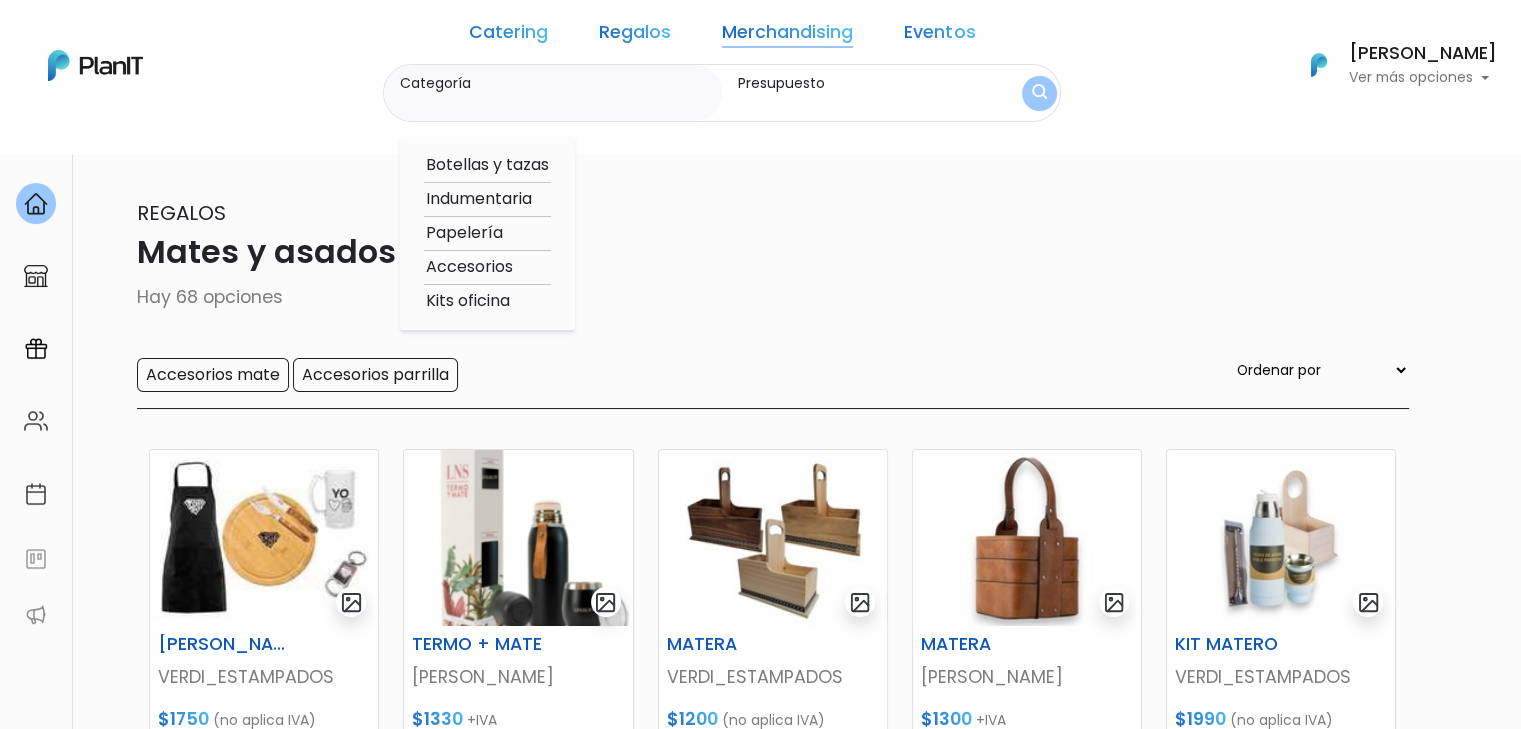 click on "Catering" at bounding box center (508, 36) 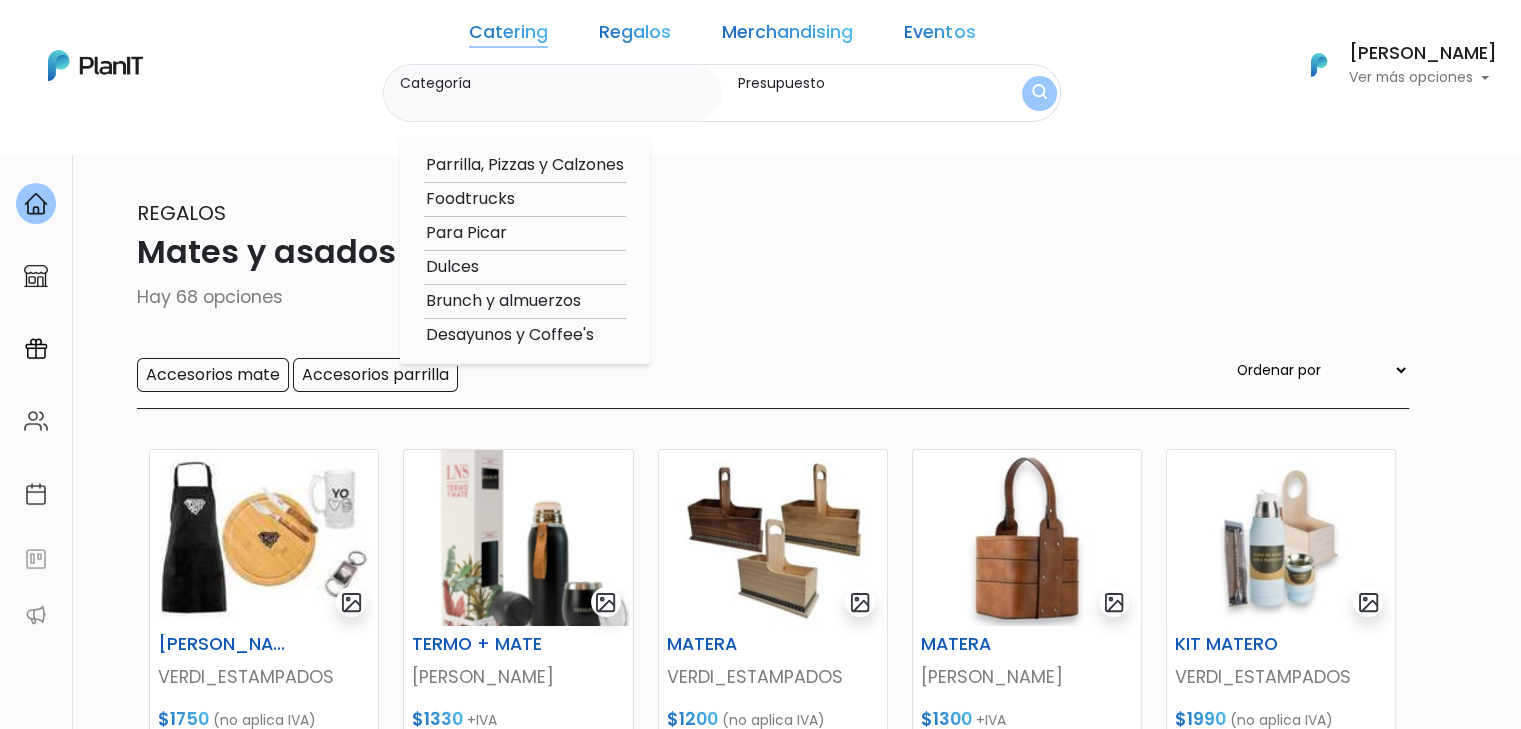 click on "Regalos" at bounding box center (635, 36) 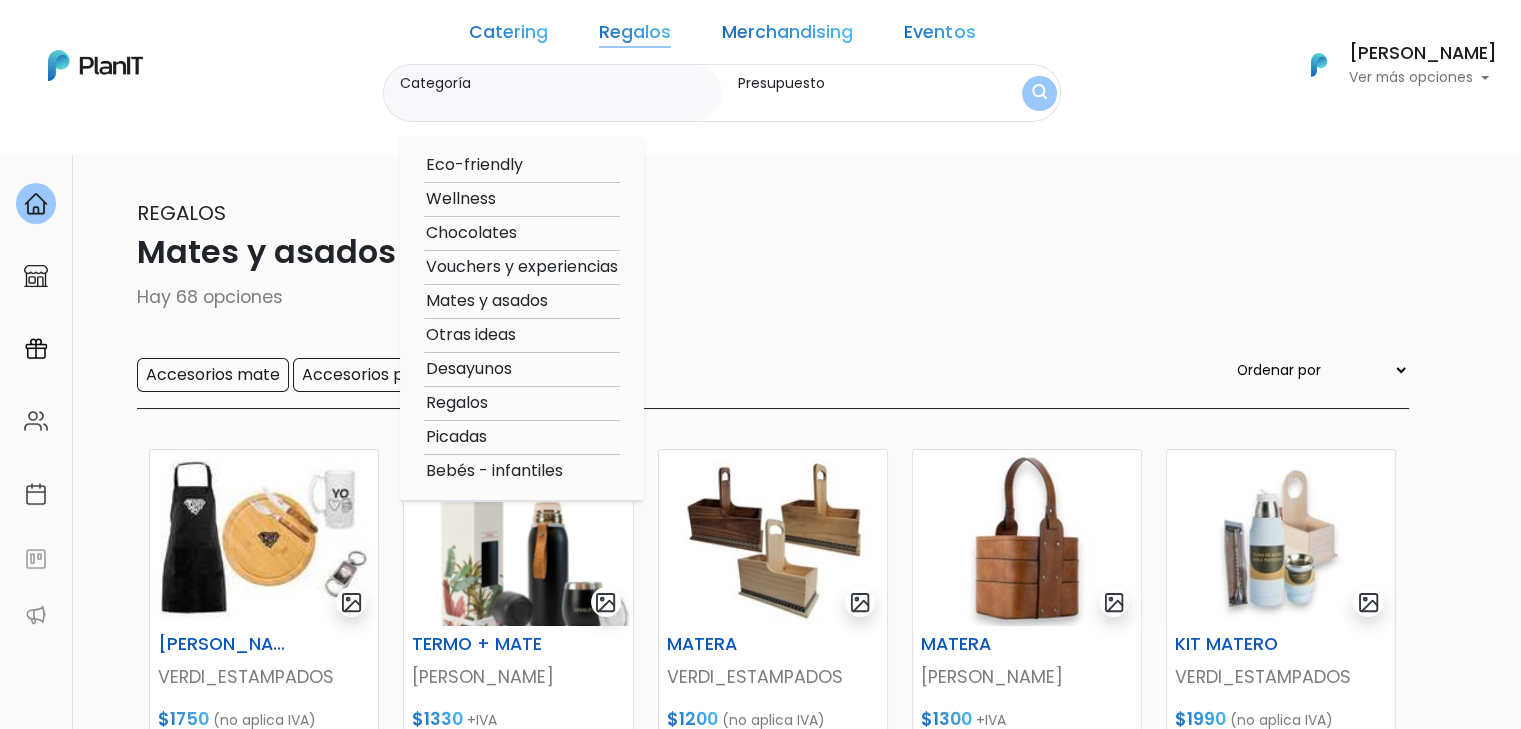click on "Eco-friendly" at bounding box center (522, 165) 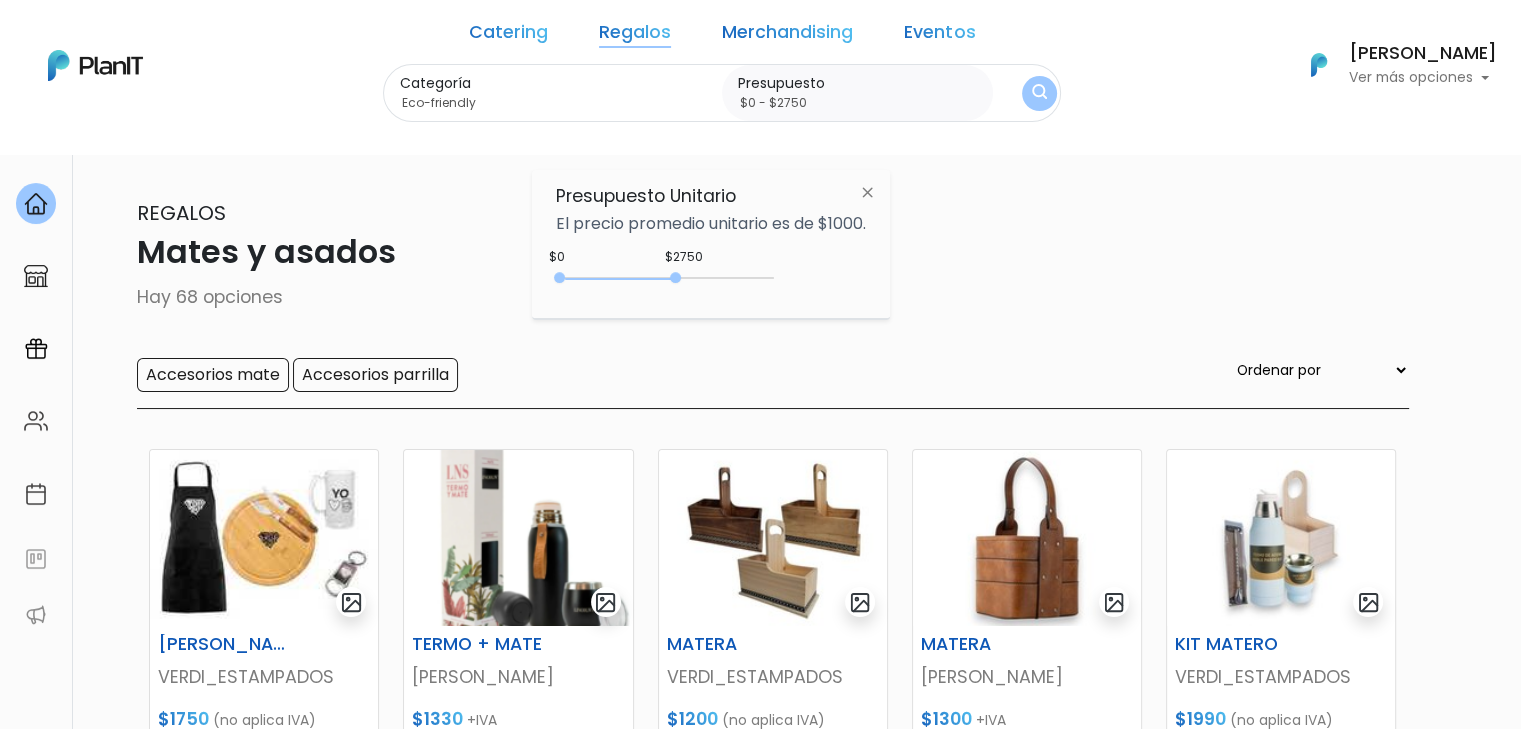 click at bounding box center [1039, 93] 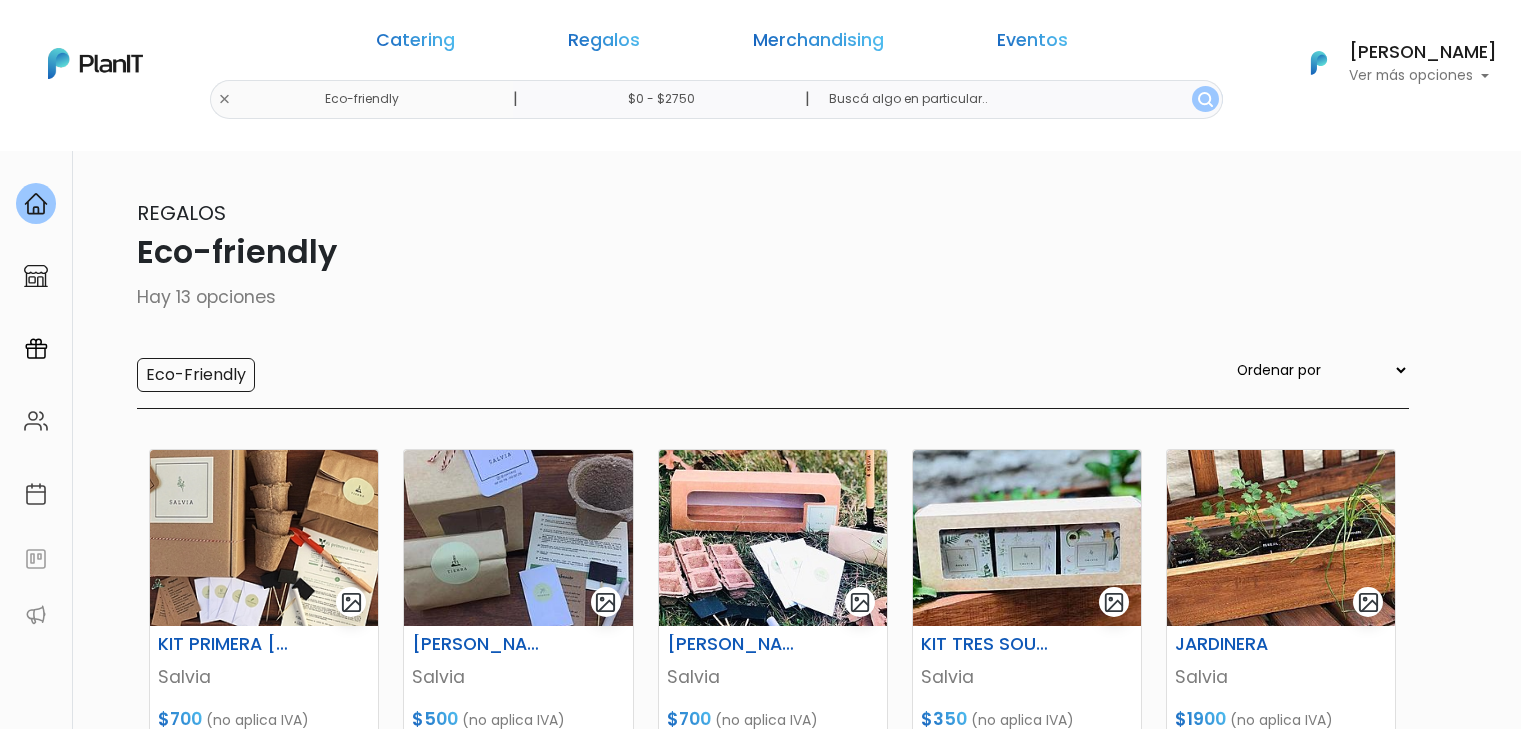 scroll, scrollTop: 0, scrollLeft: 0, axis: both 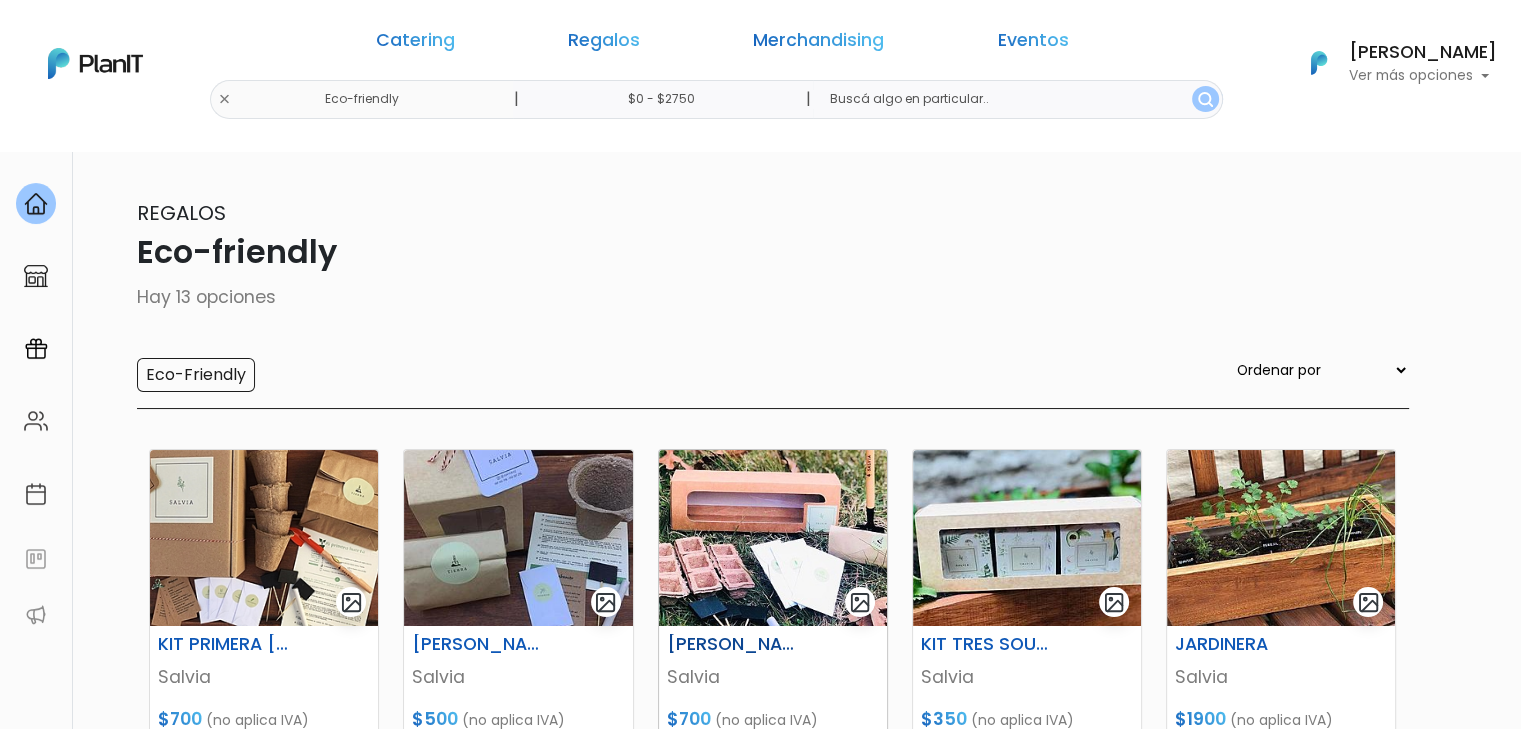click at bounding box center (773, 538) 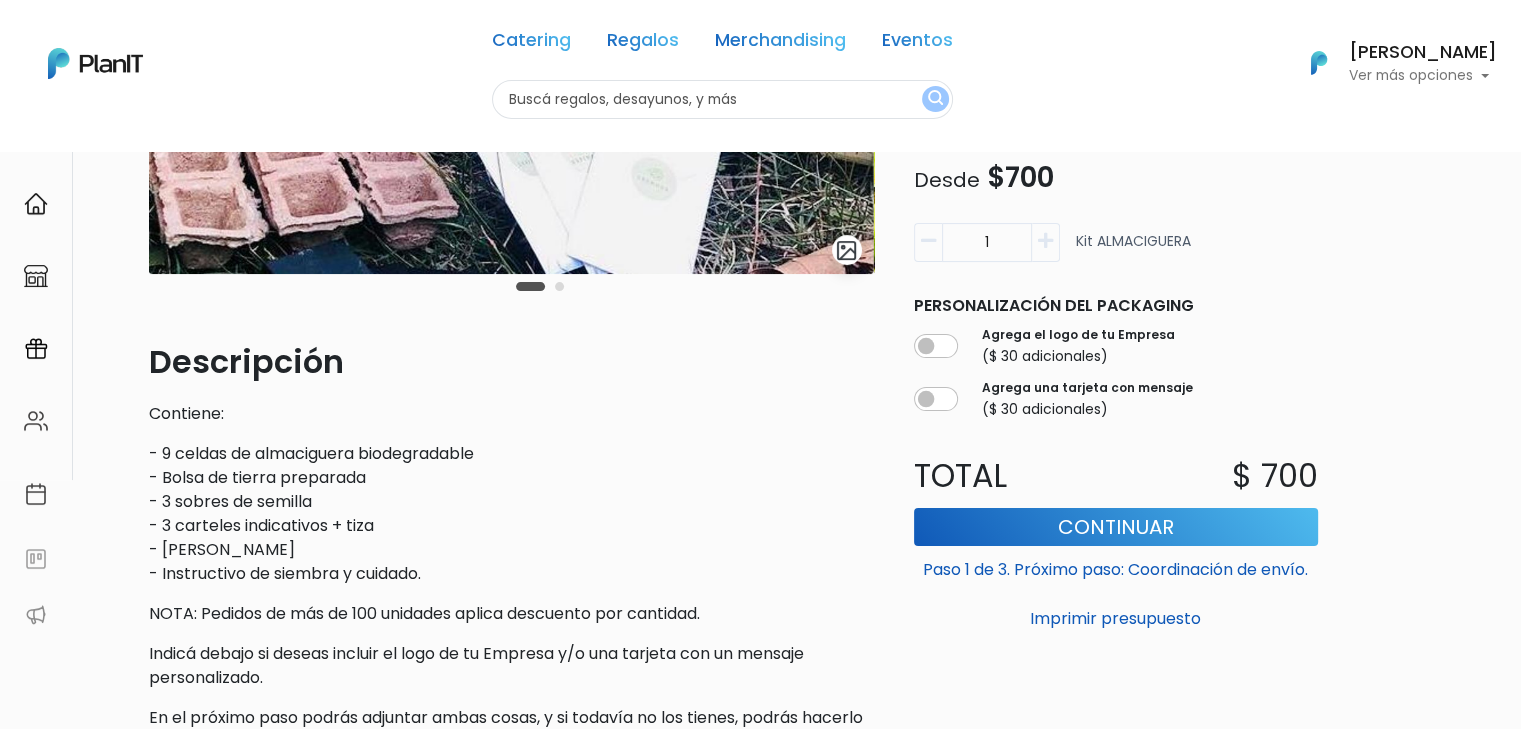 scroll, scrollTop: 400, scrollLeft: 0, axis: vertical 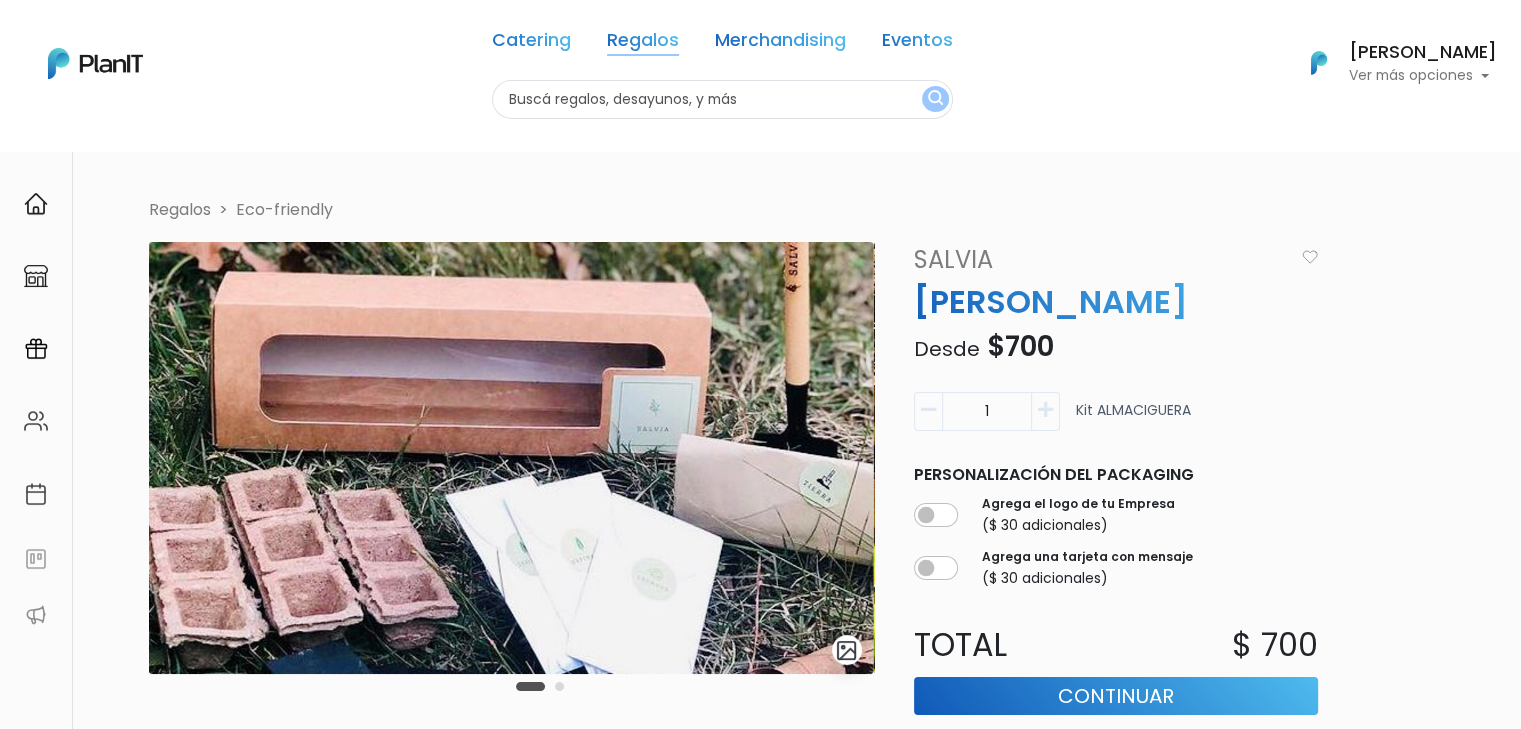 click on "Regalos" at bounding box center [643, 44] 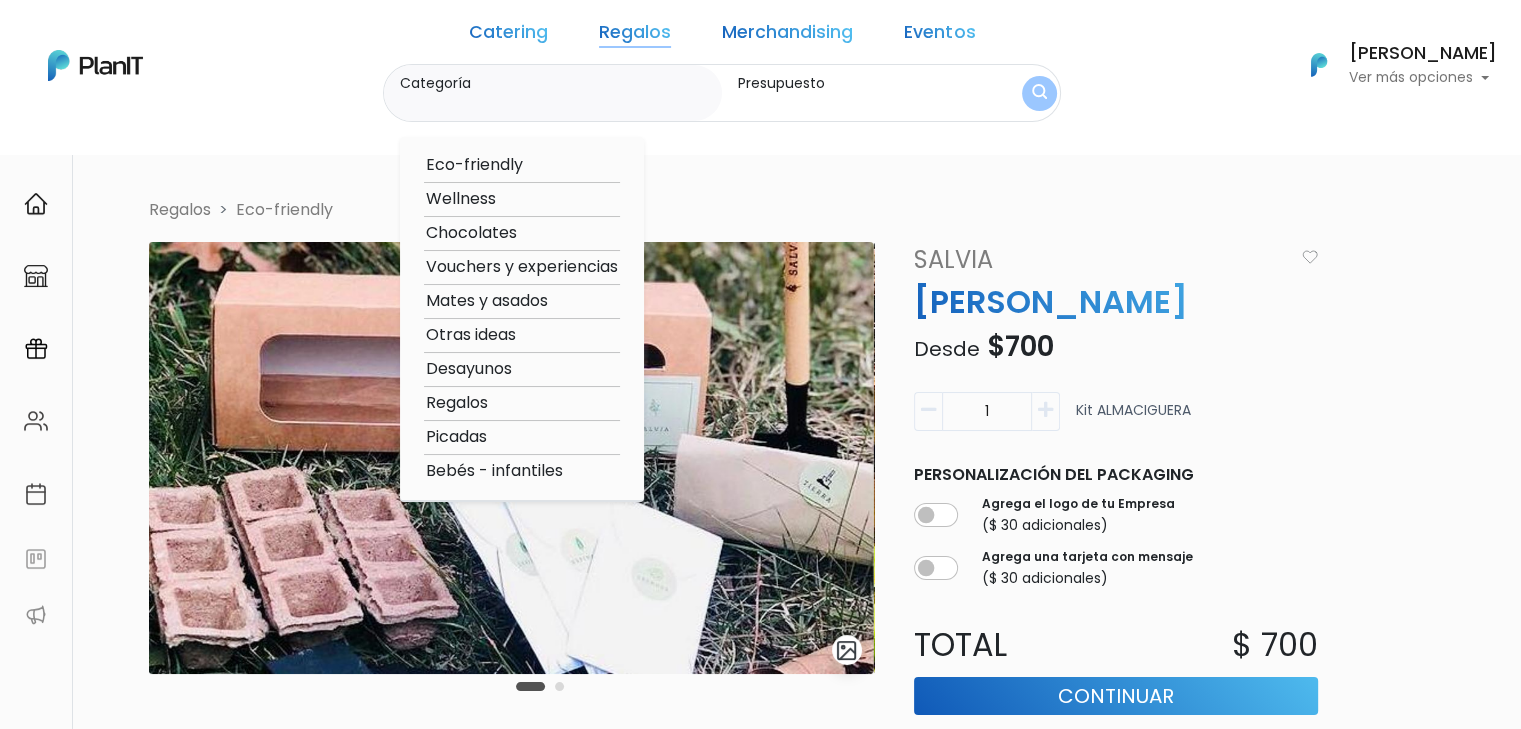 click on "Desayunos" at bounding box center [522, 369] 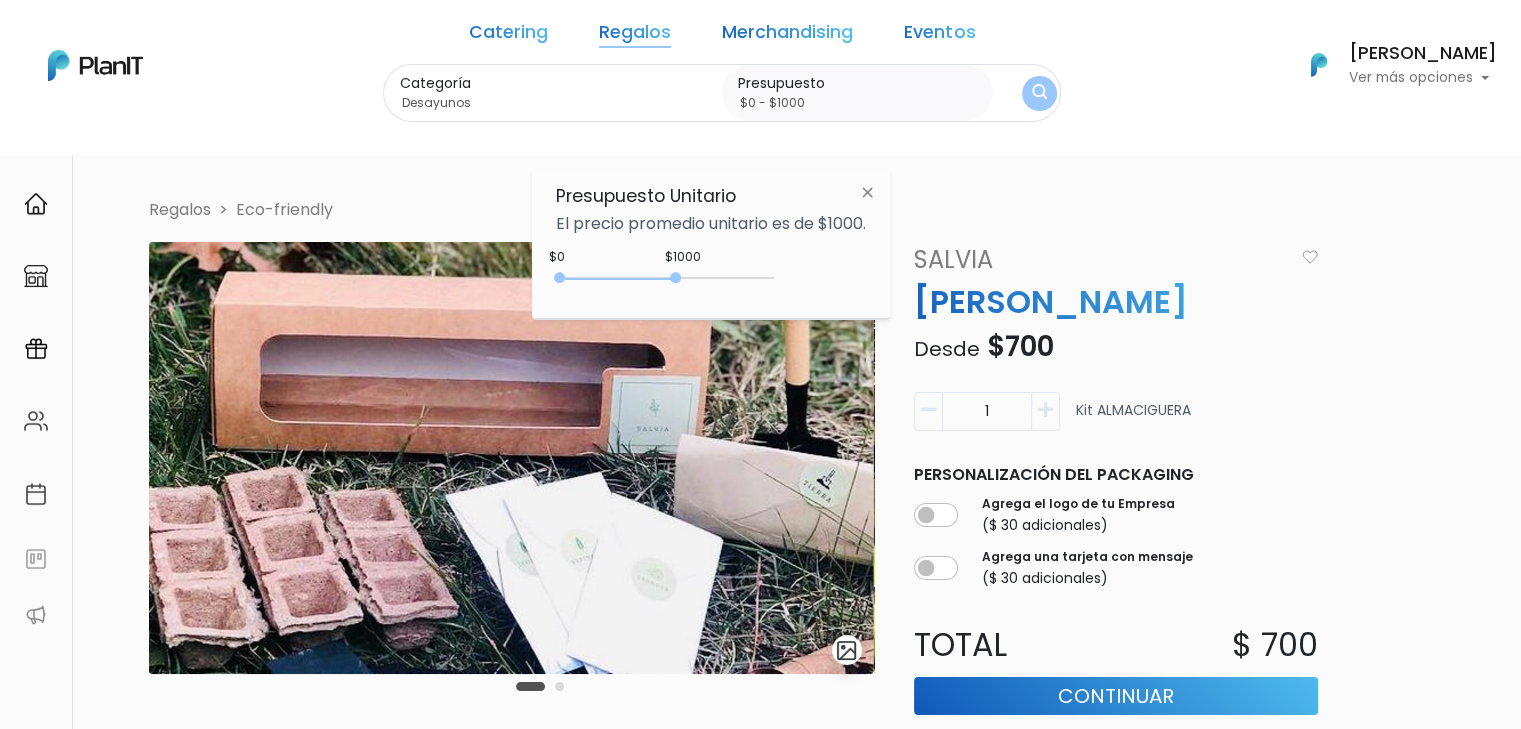 click at bounding box center [1039, 93] 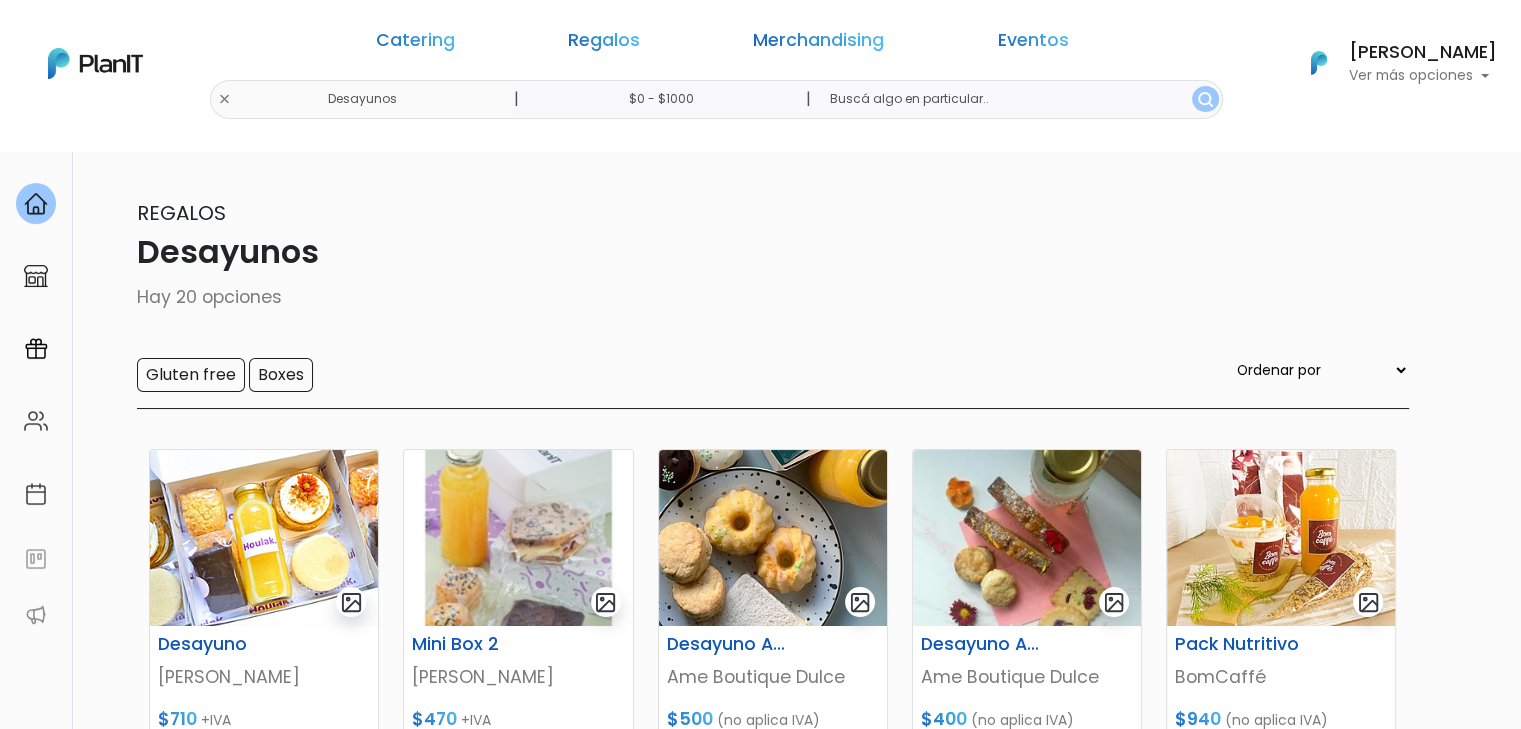 scroll, scrollTop: 625, scrollLeft: 0, axis: vertical 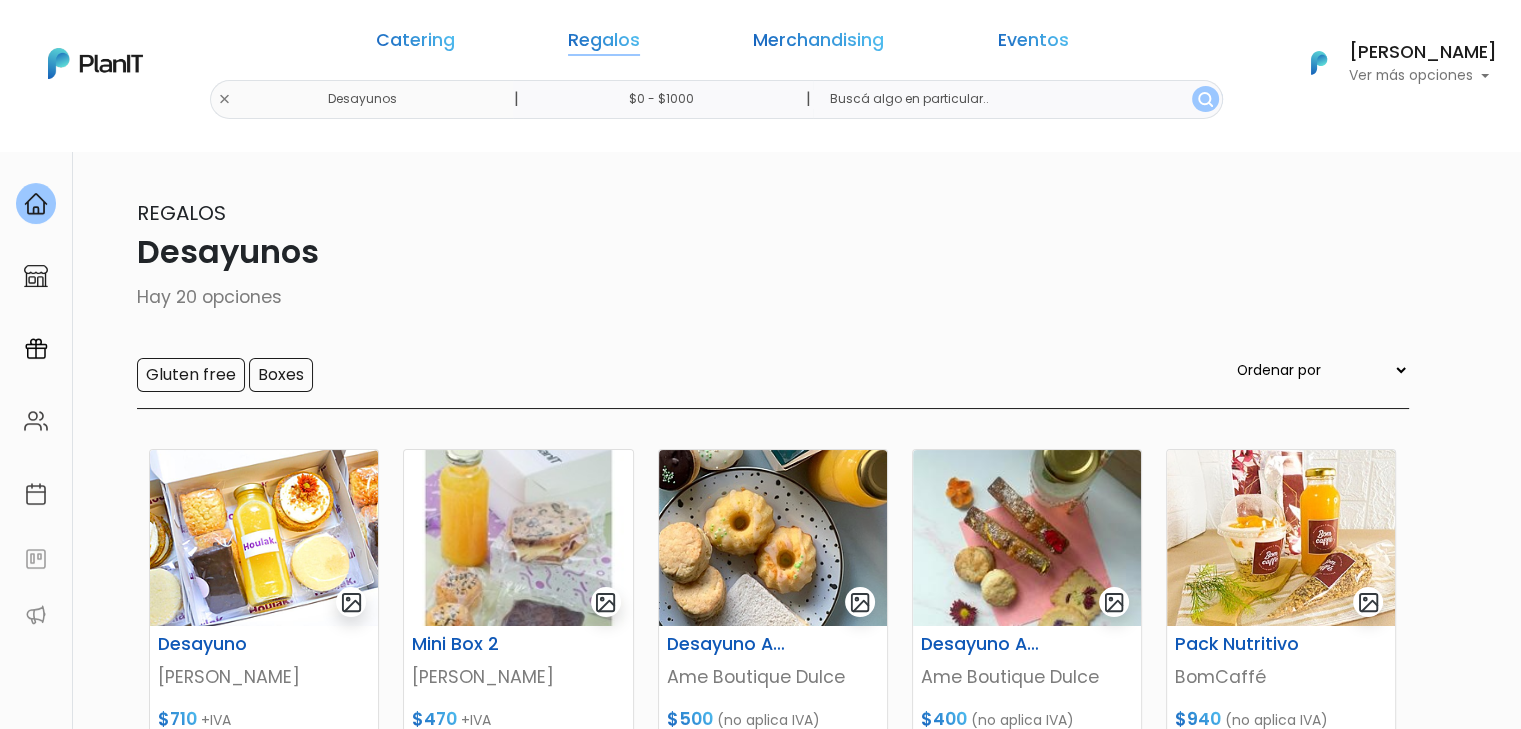click on "Regalos" at bounding box center (604, 44) 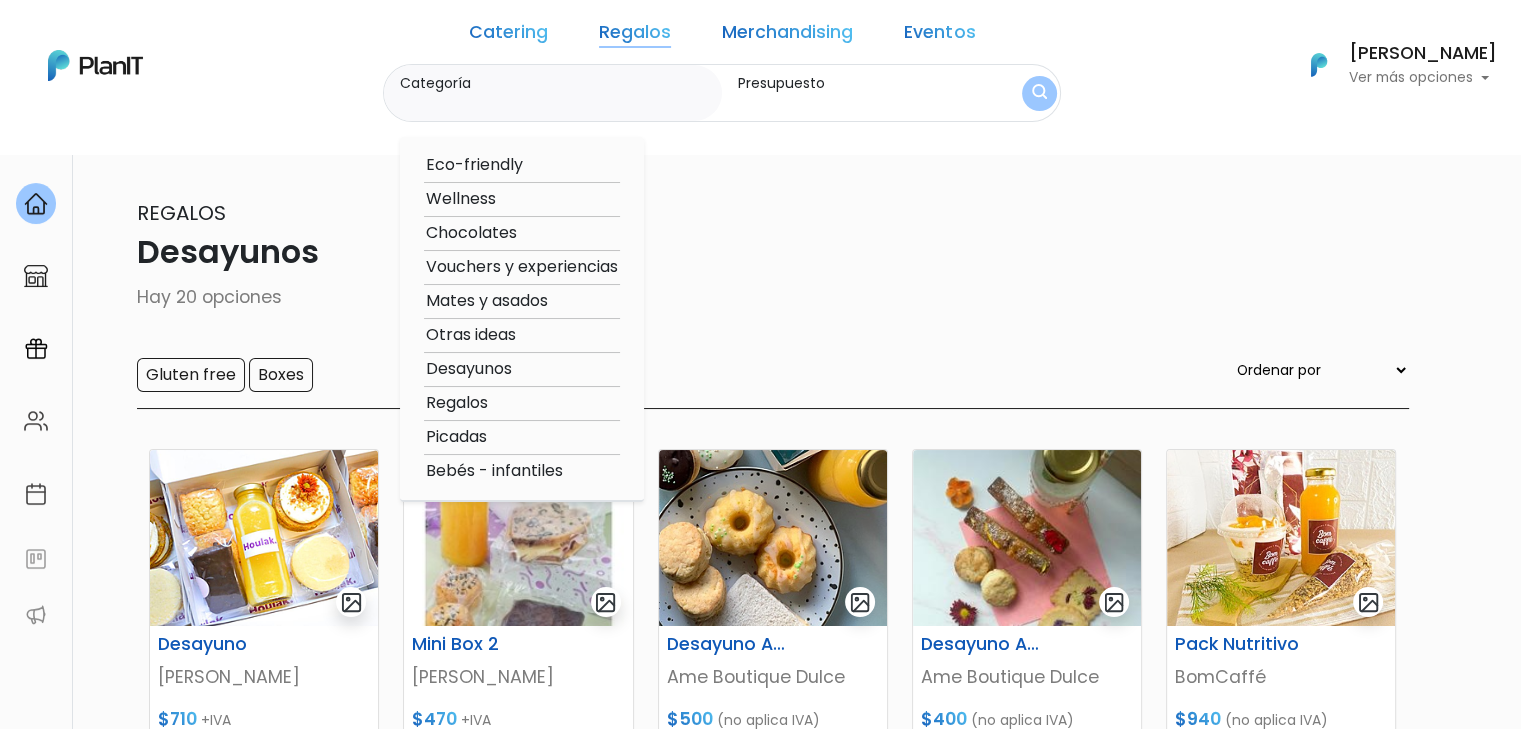 click on "Wellness" at bounding box center [522, 199] 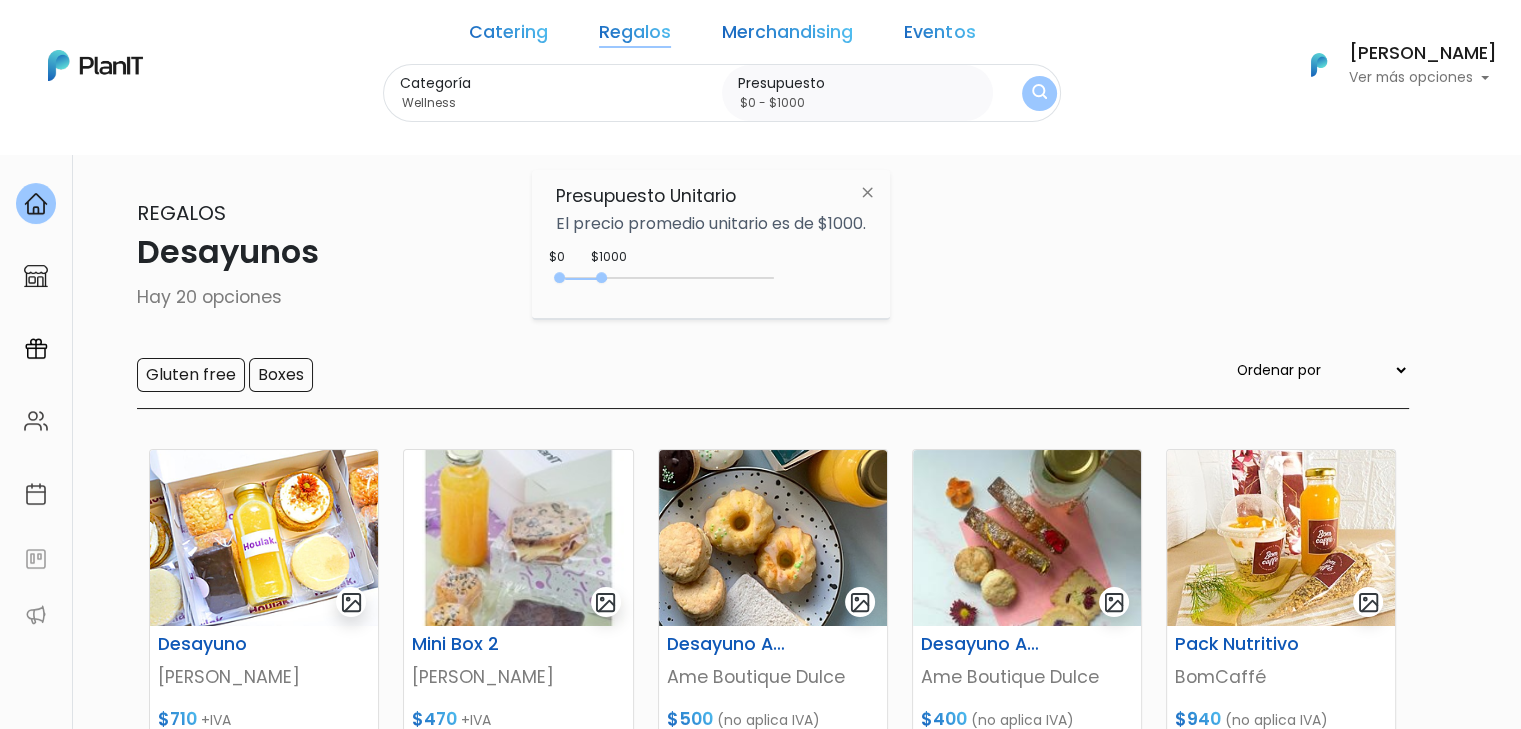 click on "0 : 1000 0 1000" at bounding box center (669, 282) 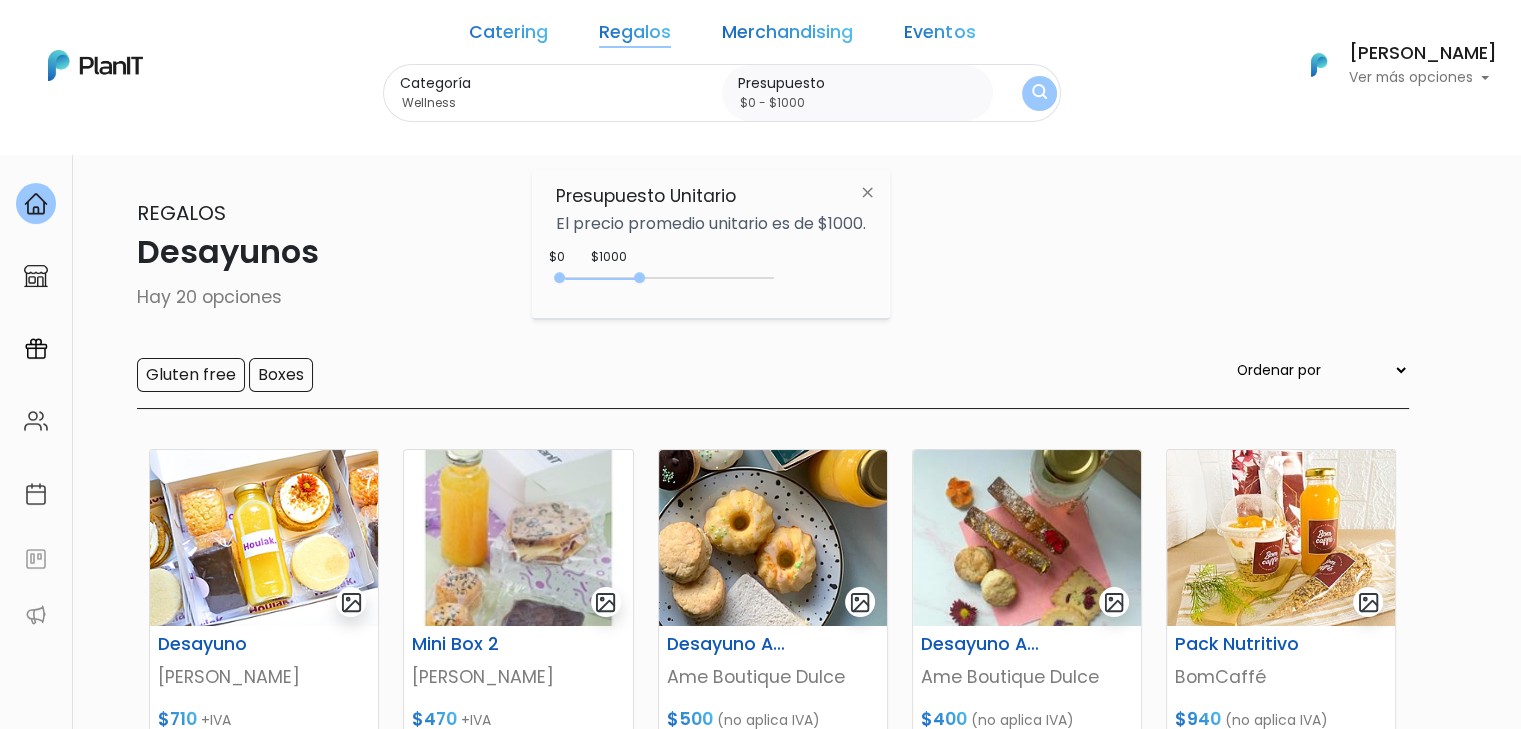 click on "Categoría
Wellness
Eco-friendly Wellness Chocolates Vouchers y experiencias Mates y asados Otras ideas Desayunos Regalos Picadas Bebés - infantiles
Presupuesto
$0 - $1000" at bounding box center (722, 93) 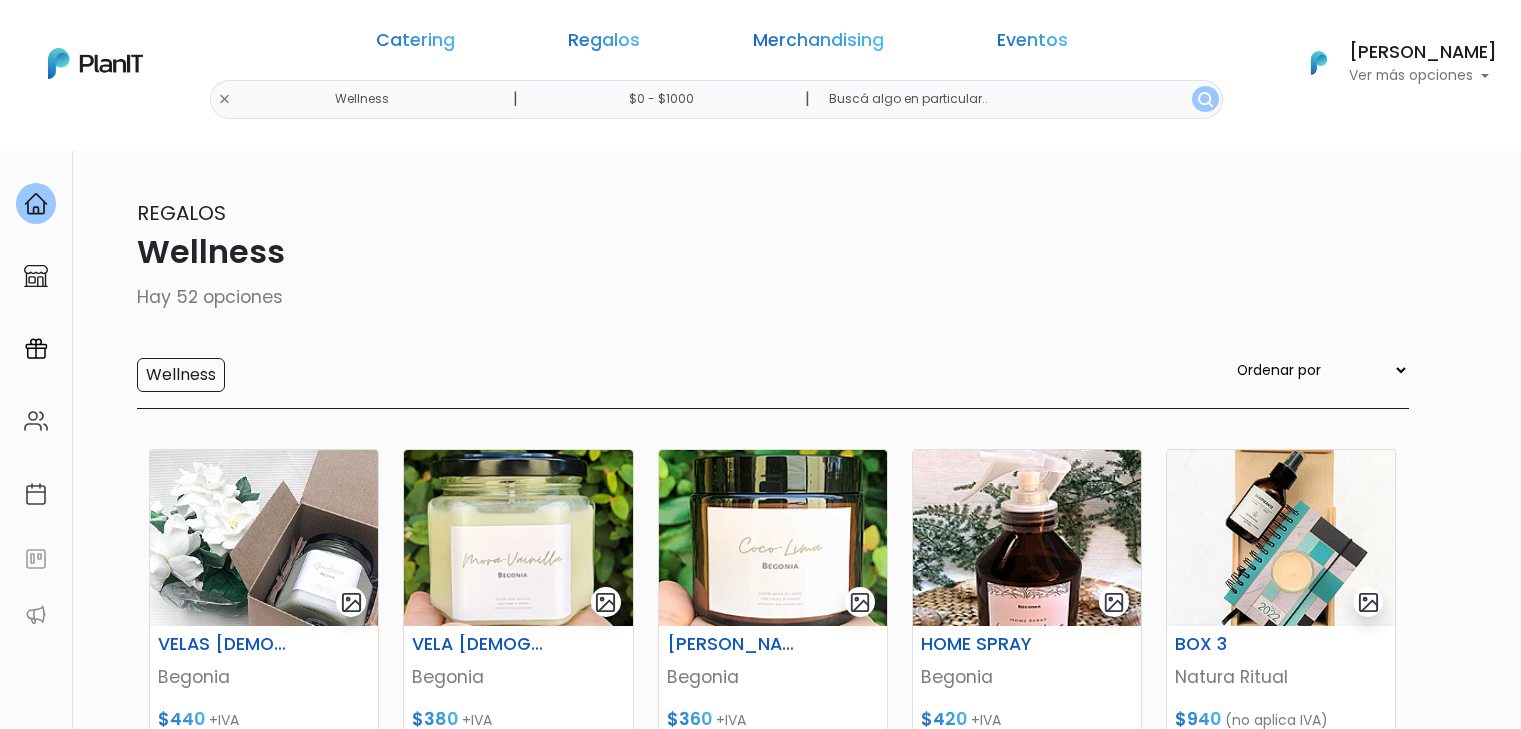 scroll, scrollTop: 0, scrollLeft: 0, axis: both 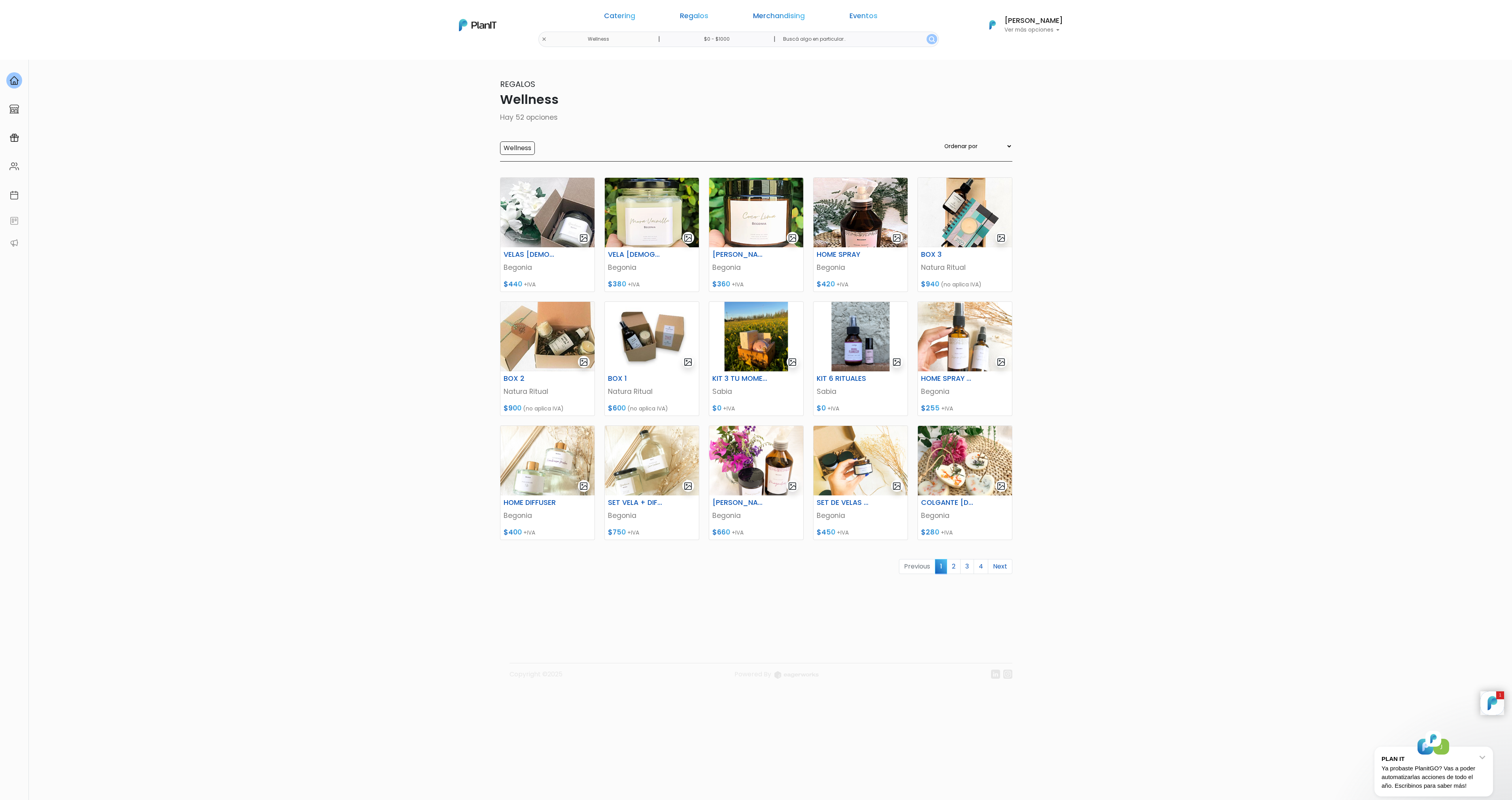drag, startPoint x: 21, startPoint y: 19, endPoint x: 93, endPoint y: 32, distance: 73.1642 